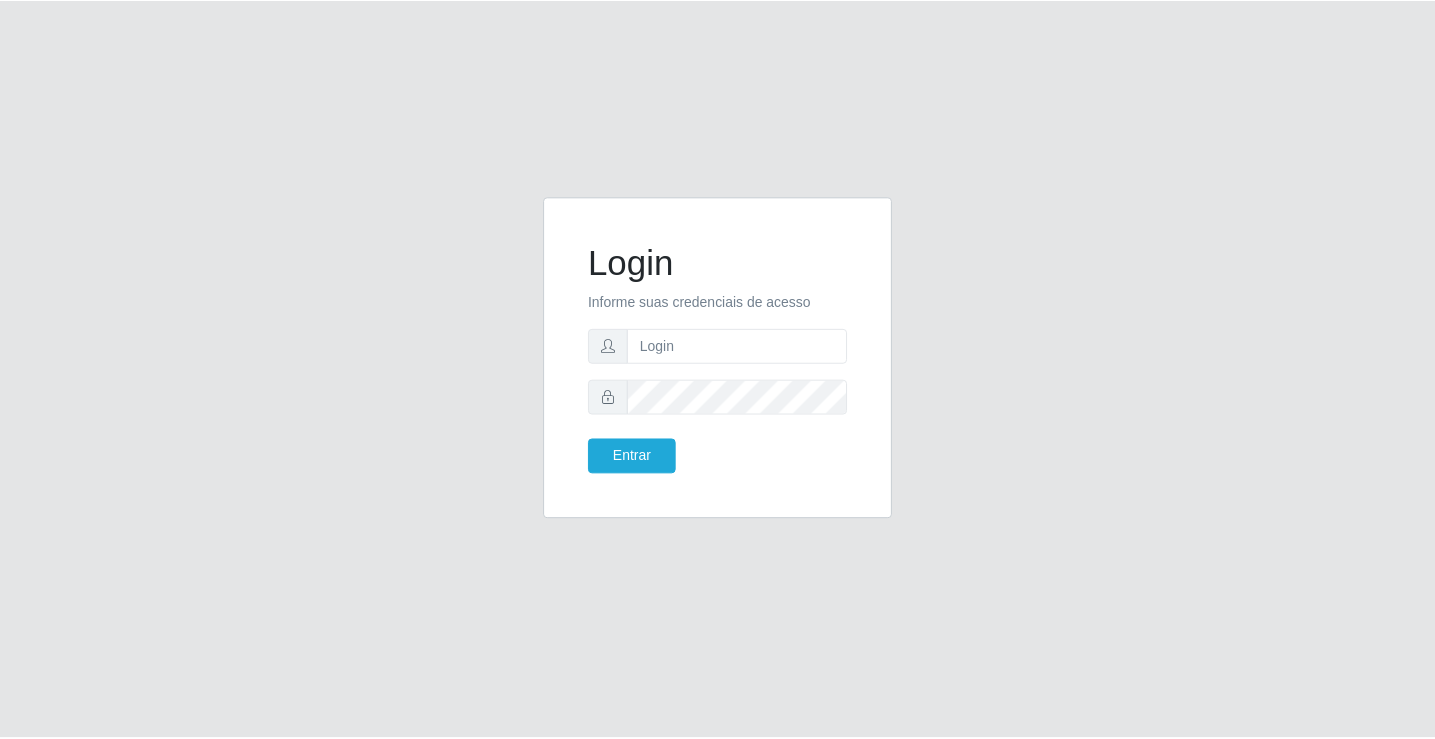 scroll, scrollTop: 0, scrollLeft: 0, axis: both 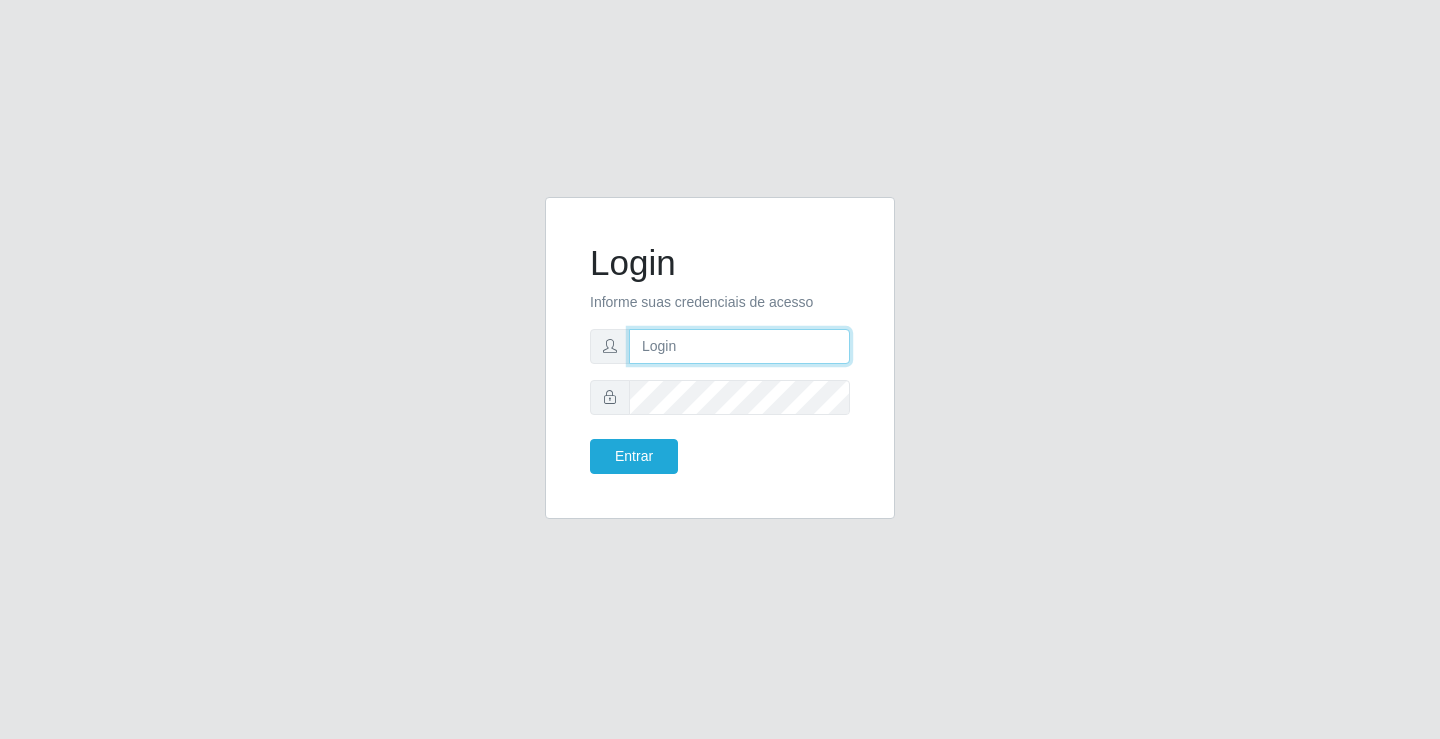 drag, startPoint x: 0, startPoint y: 0, endPoint x: 706, endPoint y: 353, distance: 789.332 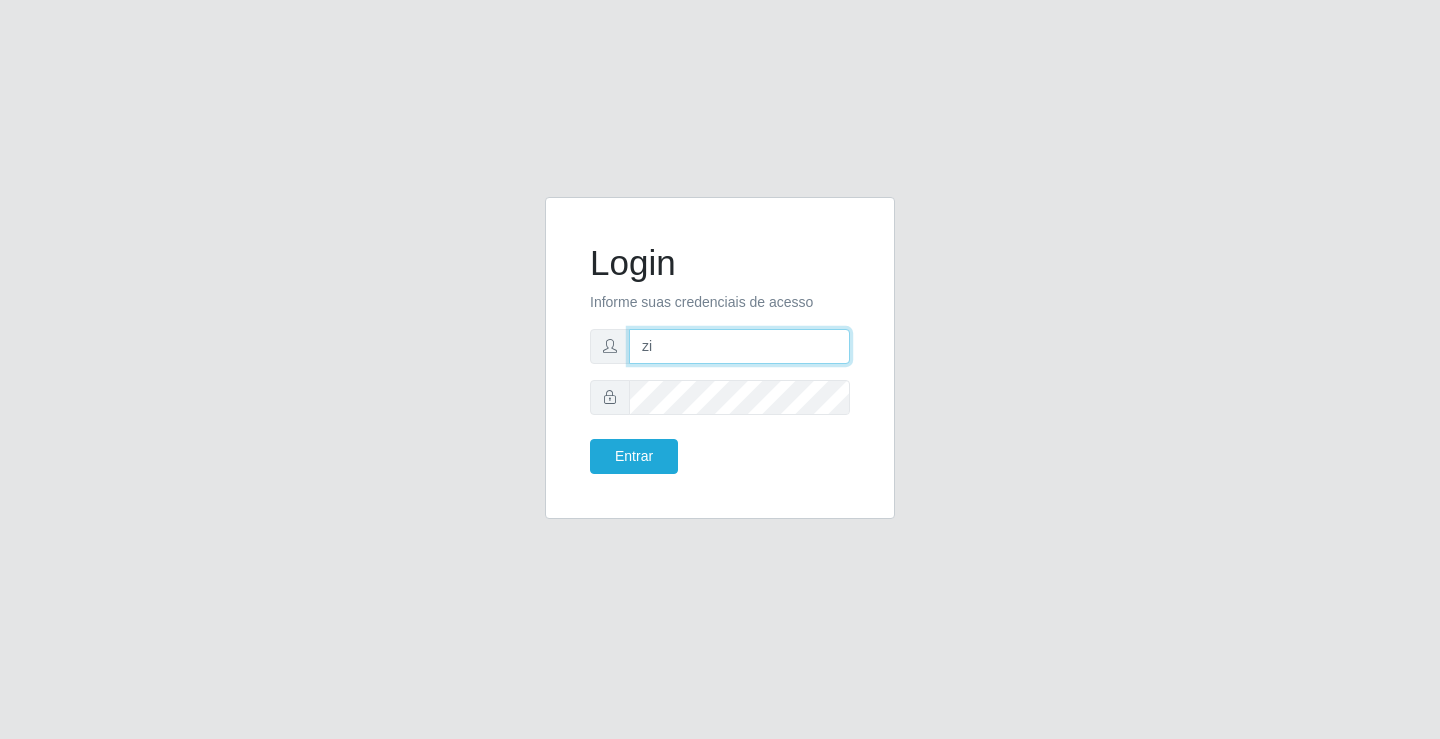 type on "zivaneide@ideal" 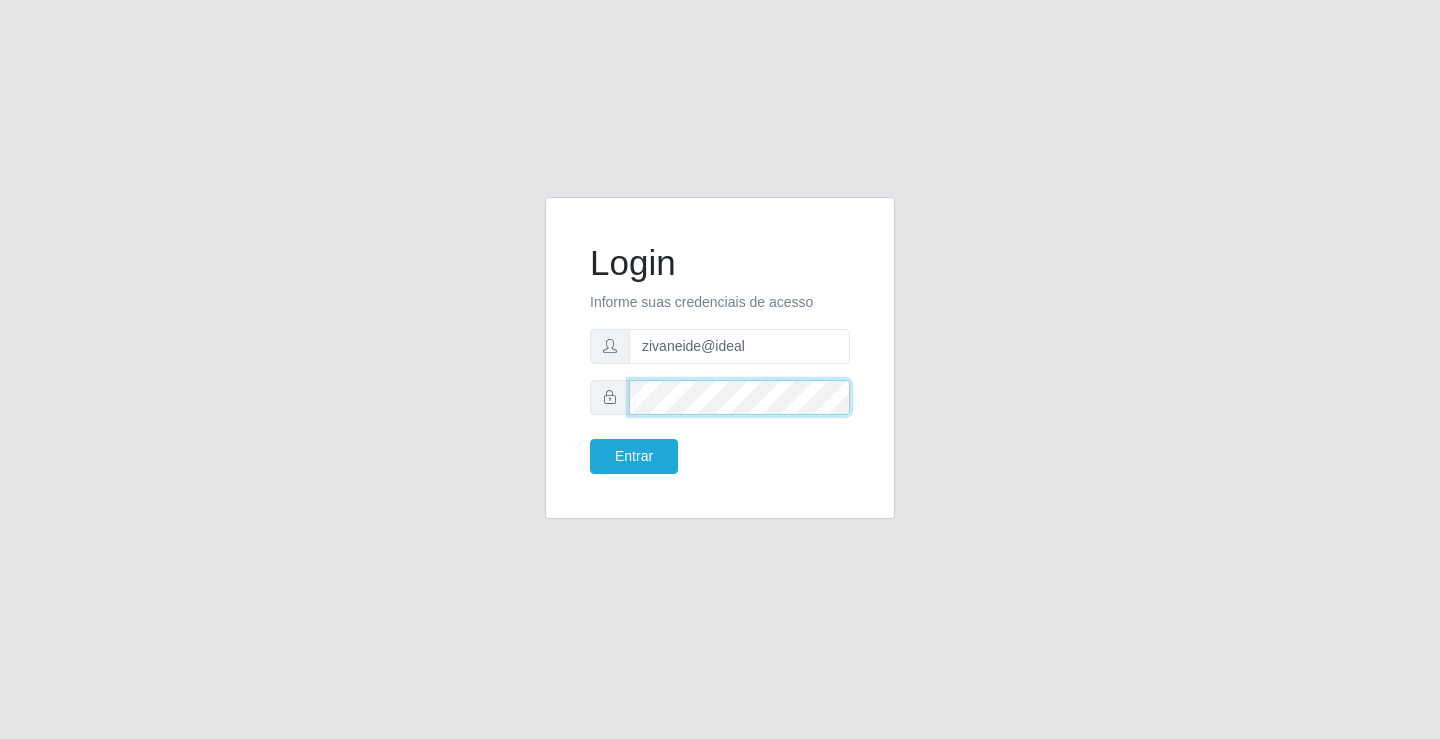 click on "Entrar" at bounding box center [634, 456] 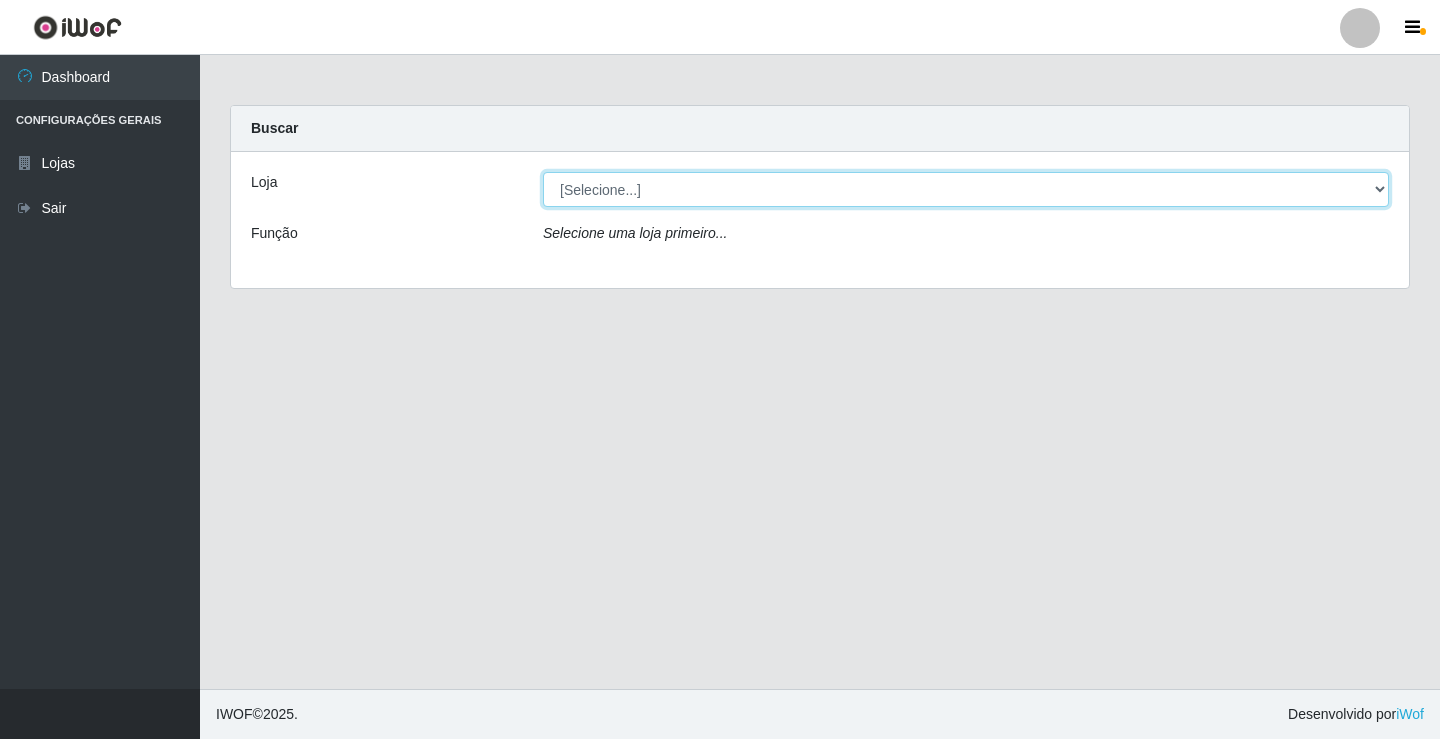 click on "[Selecione...] Ideal - Conceição" at bounding box center [966, 189] 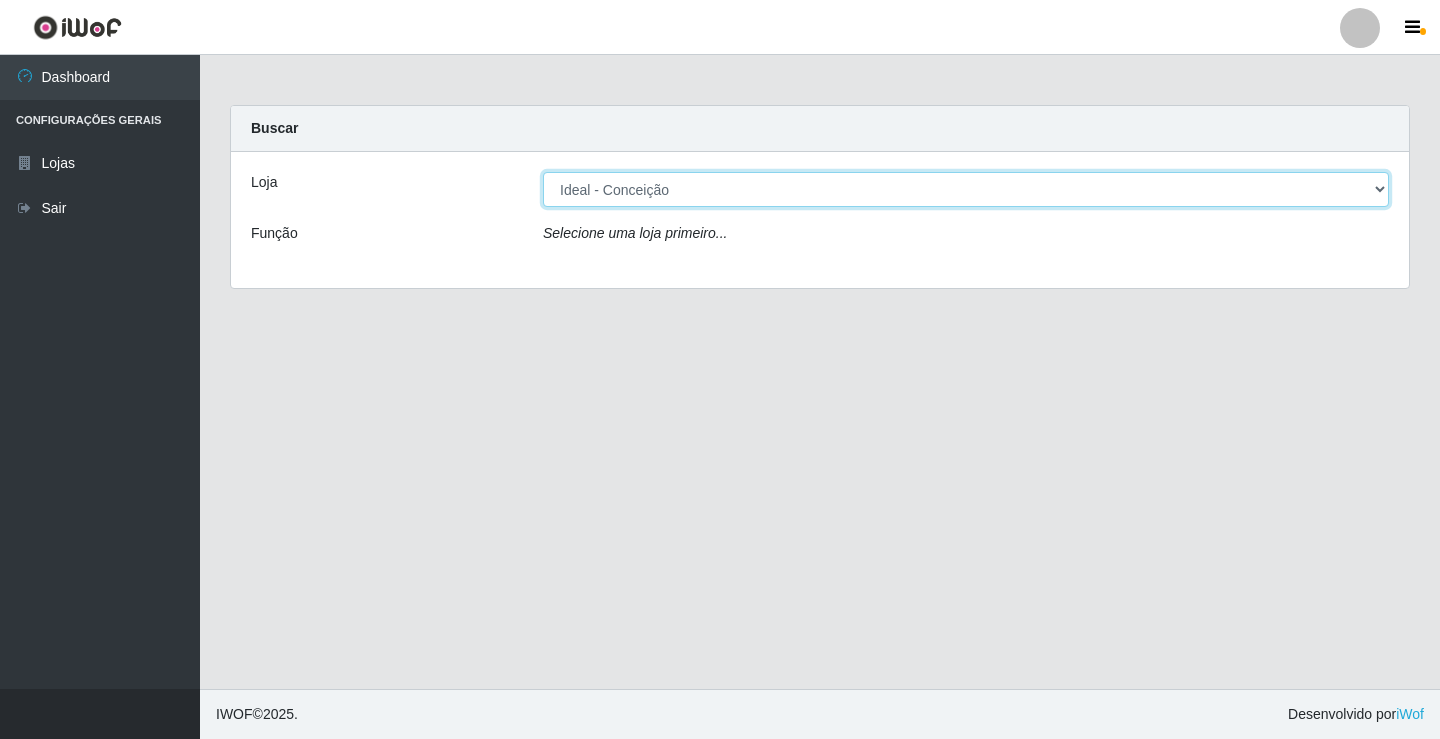 click on "[Selecione...] Ideal - Conceição" at bounding box center [966, 189] 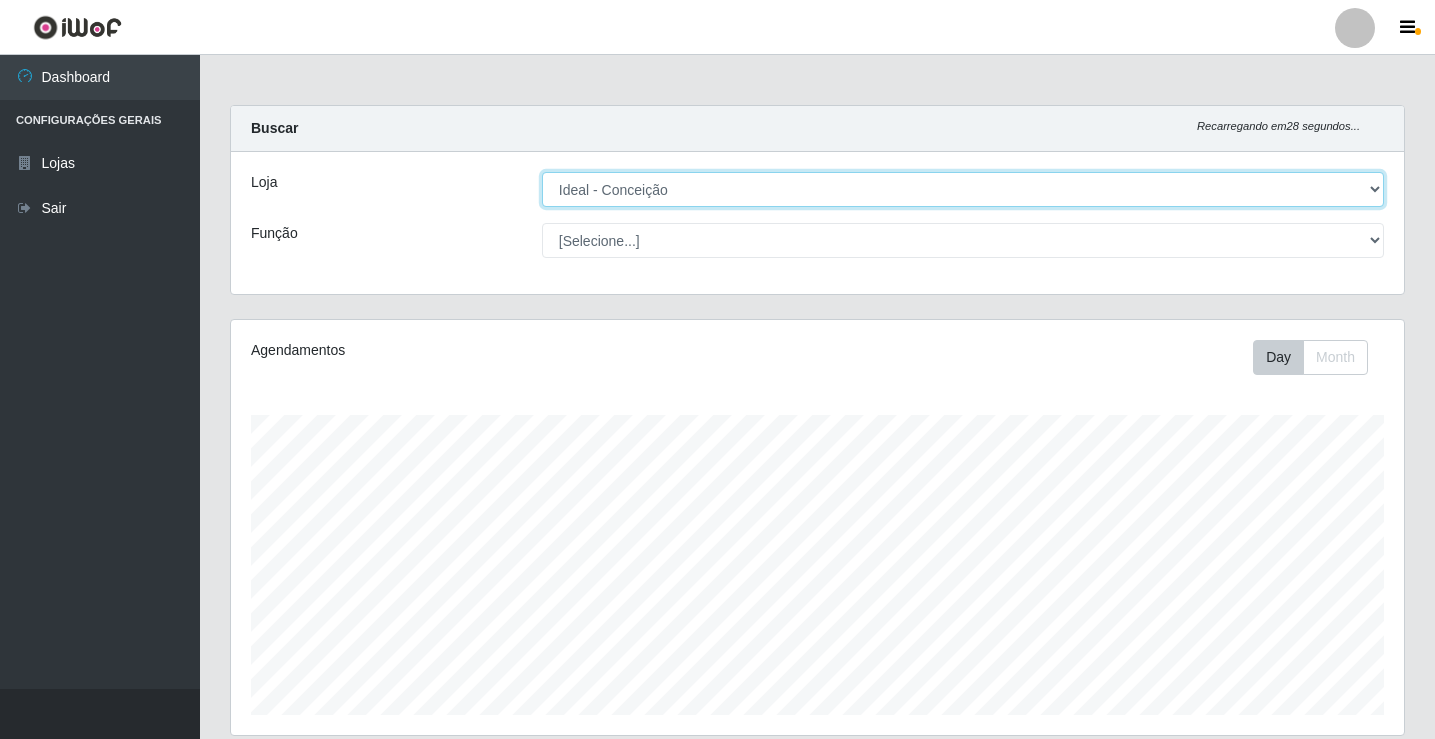 scroll, scrollTop: 999585, scrollLeft: 998827, axis: both 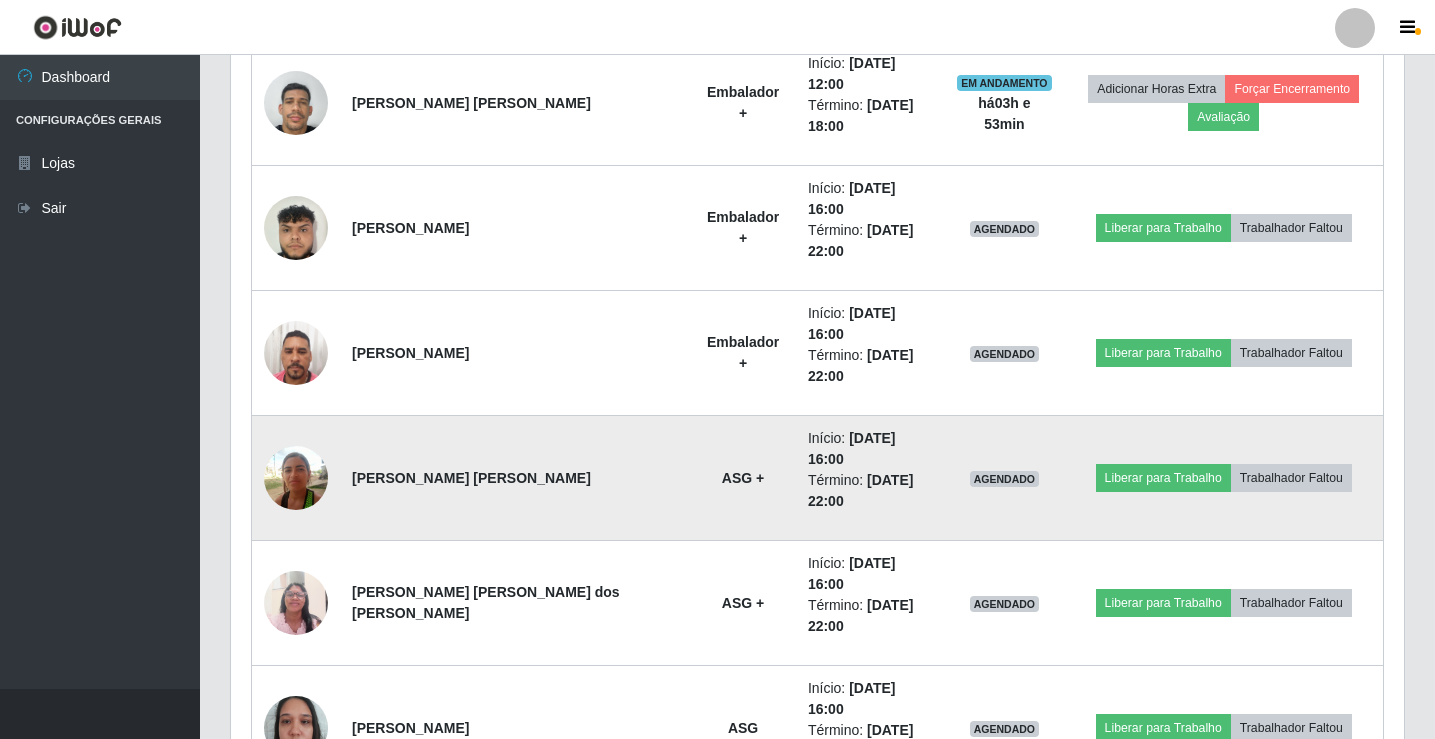 click at bounding box center [296, 477] 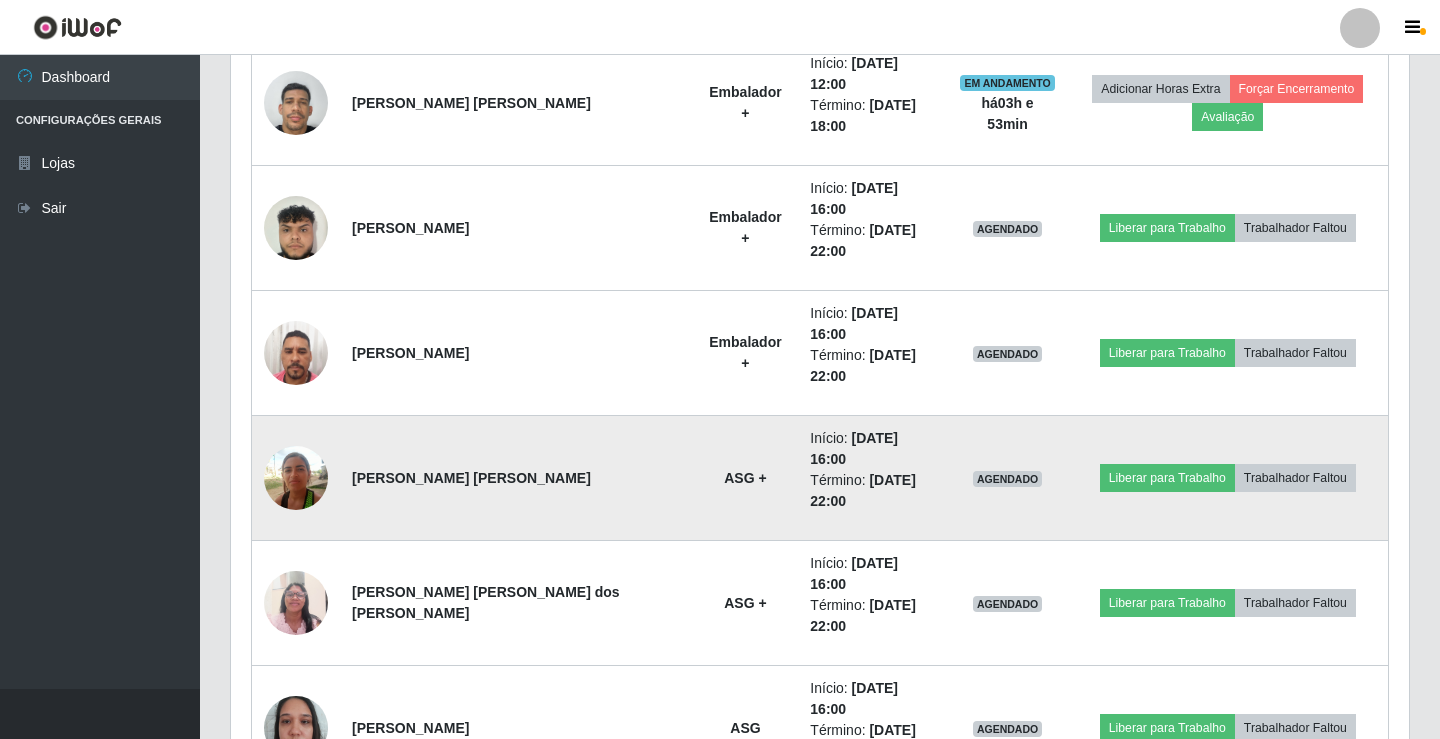 scroll, scrollTop: 999585, scrollLeft: 998837, axis: both 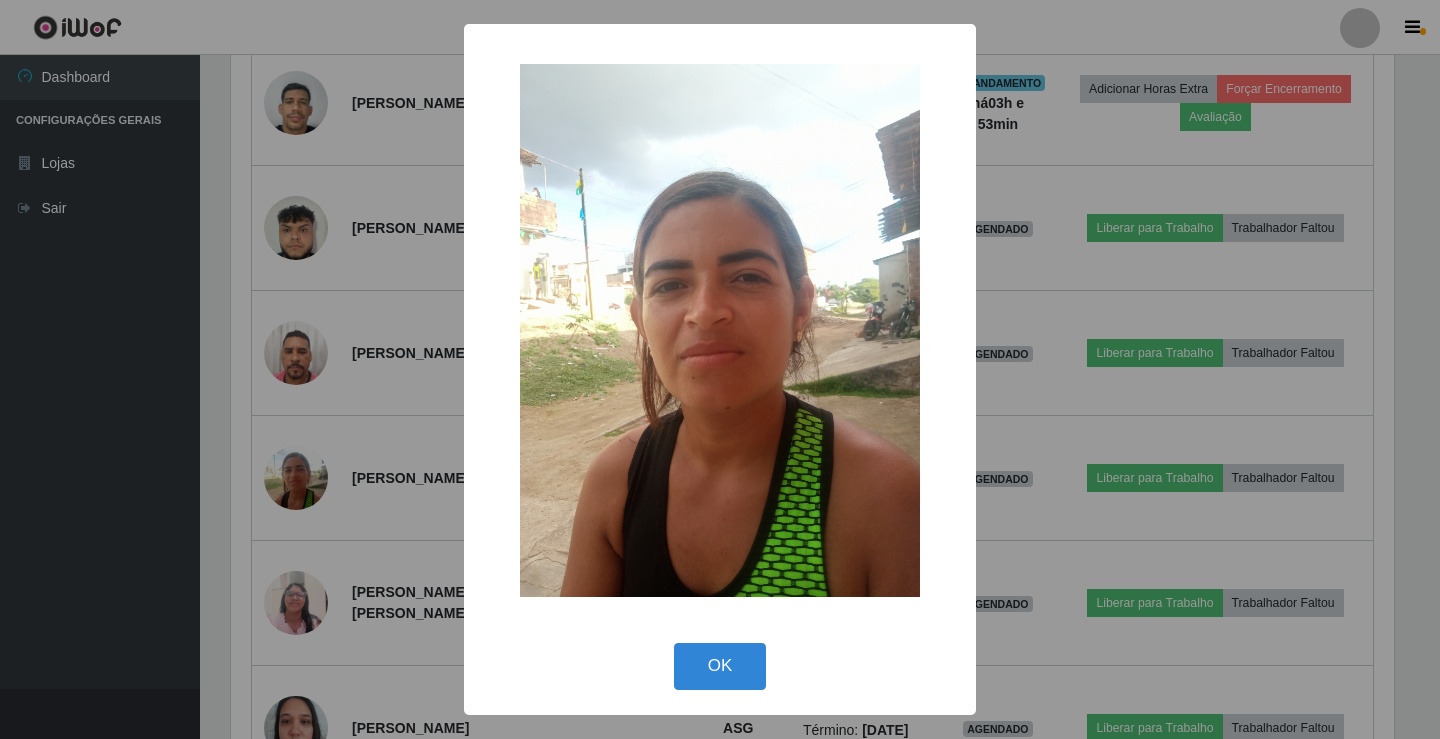 click on "× OK Cancel" at bounding box center (720, 369) 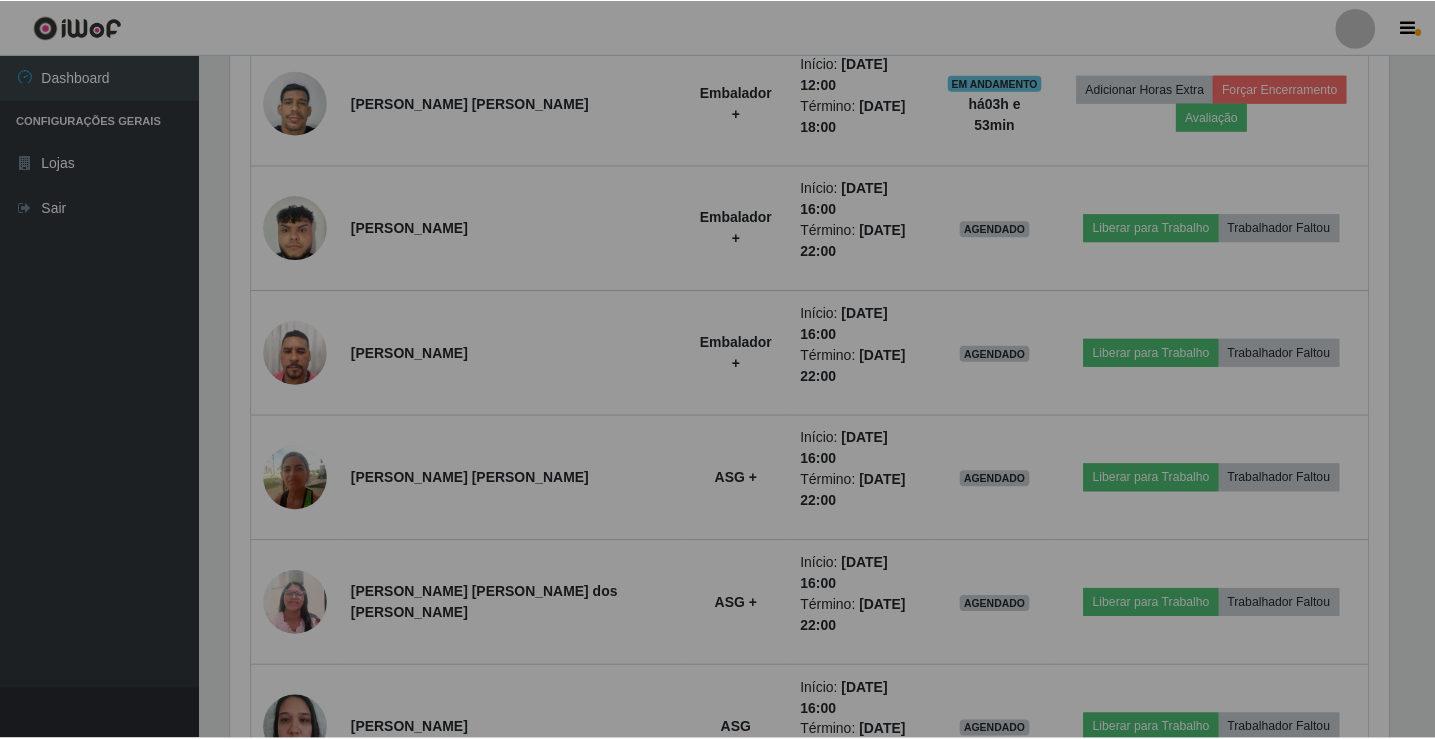 scroll, scrollTop: 999585, scrollLeft: 998827, axis: both 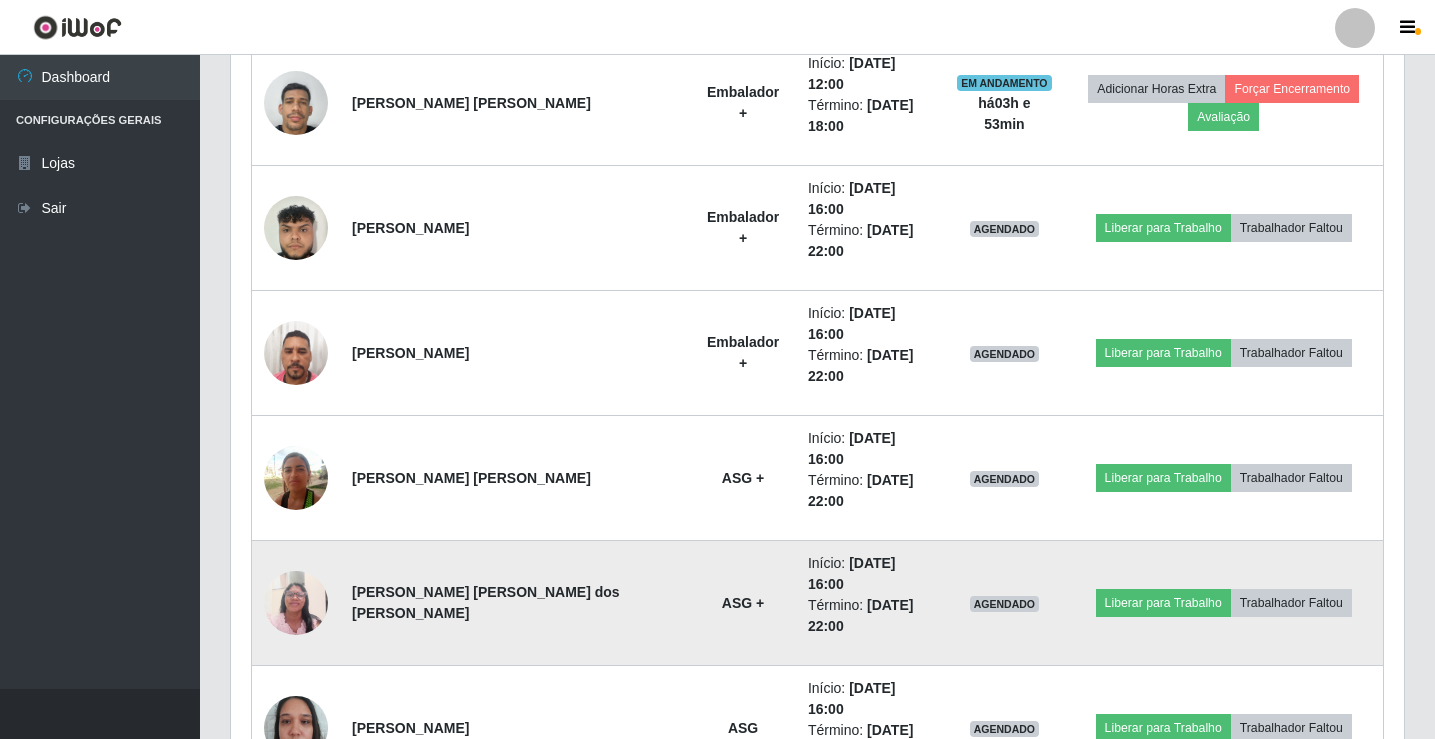 click at bounding box center [296, 602] 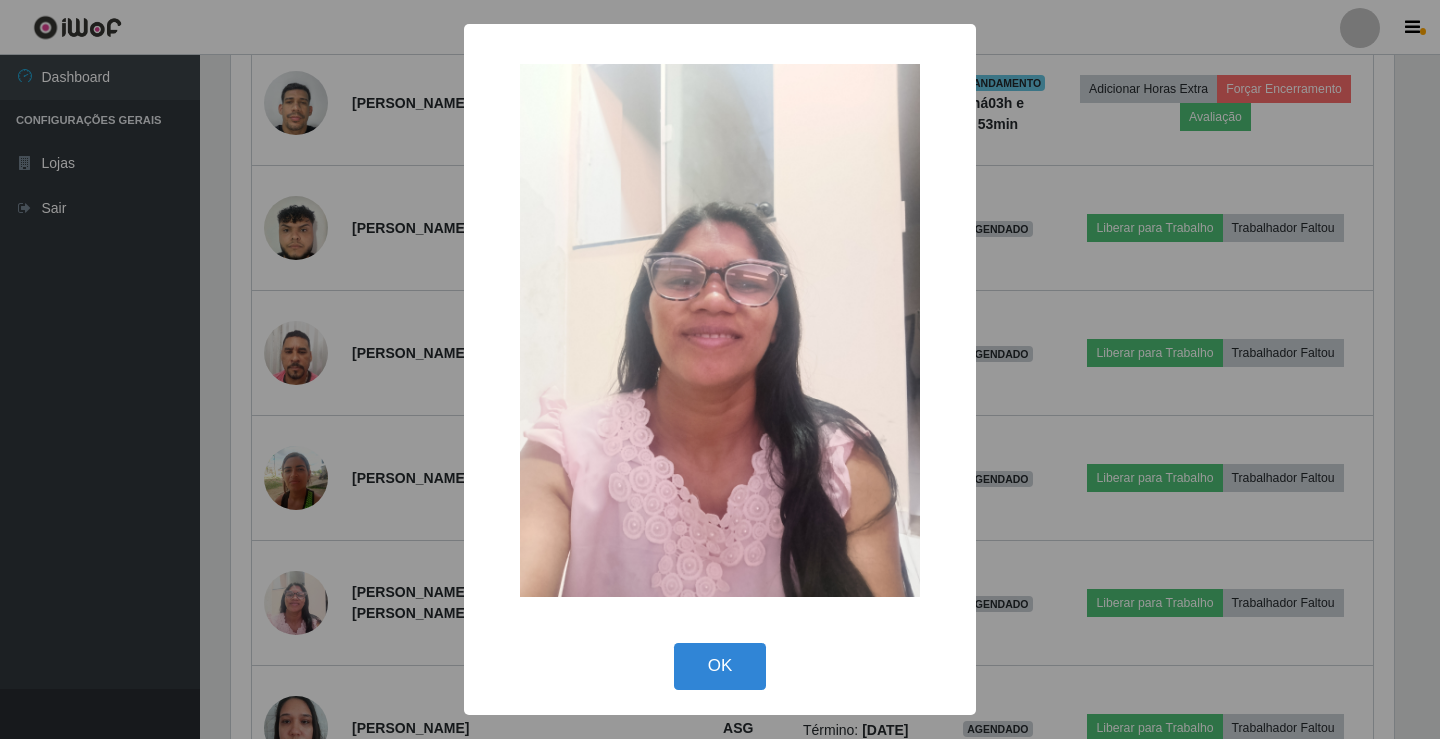 click at bounding box center [720, 330] 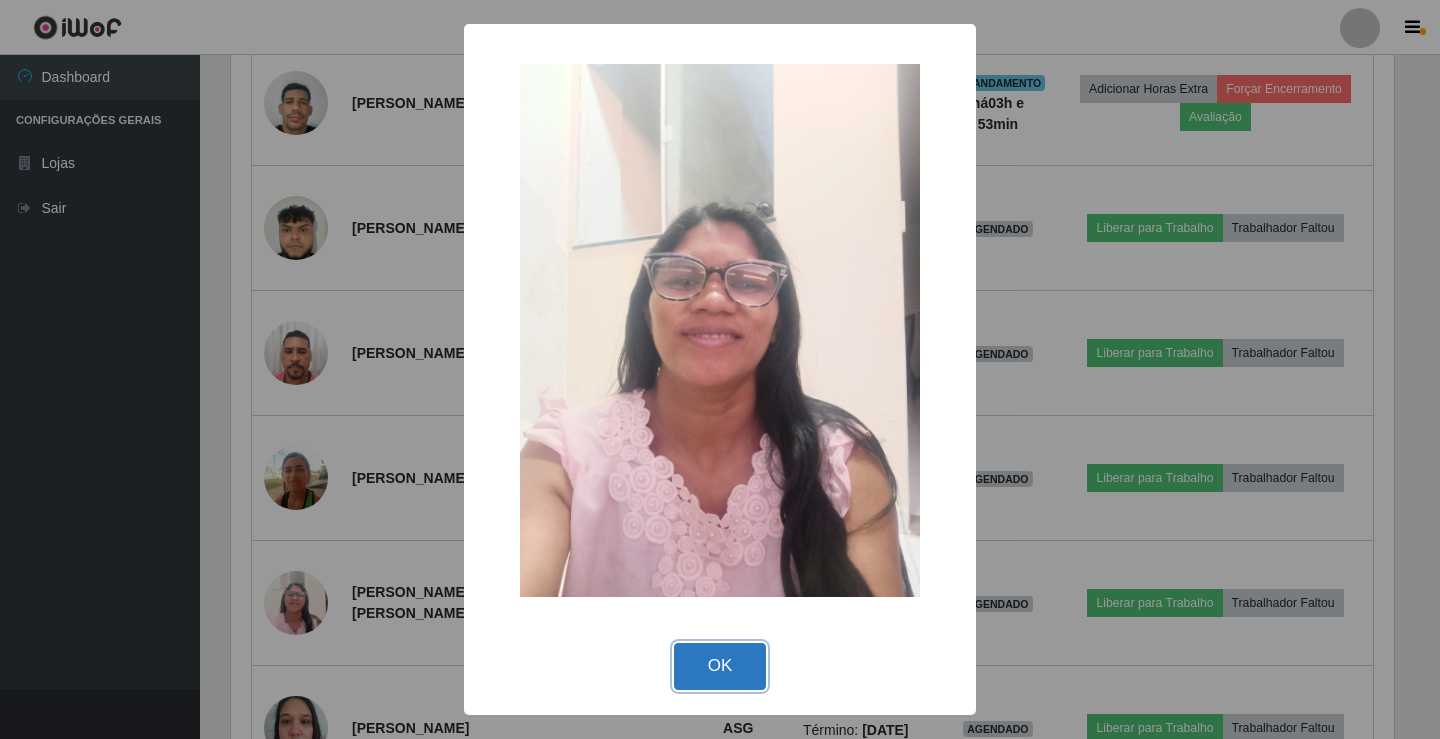 click on "OK" at bounding box center (720, 666) 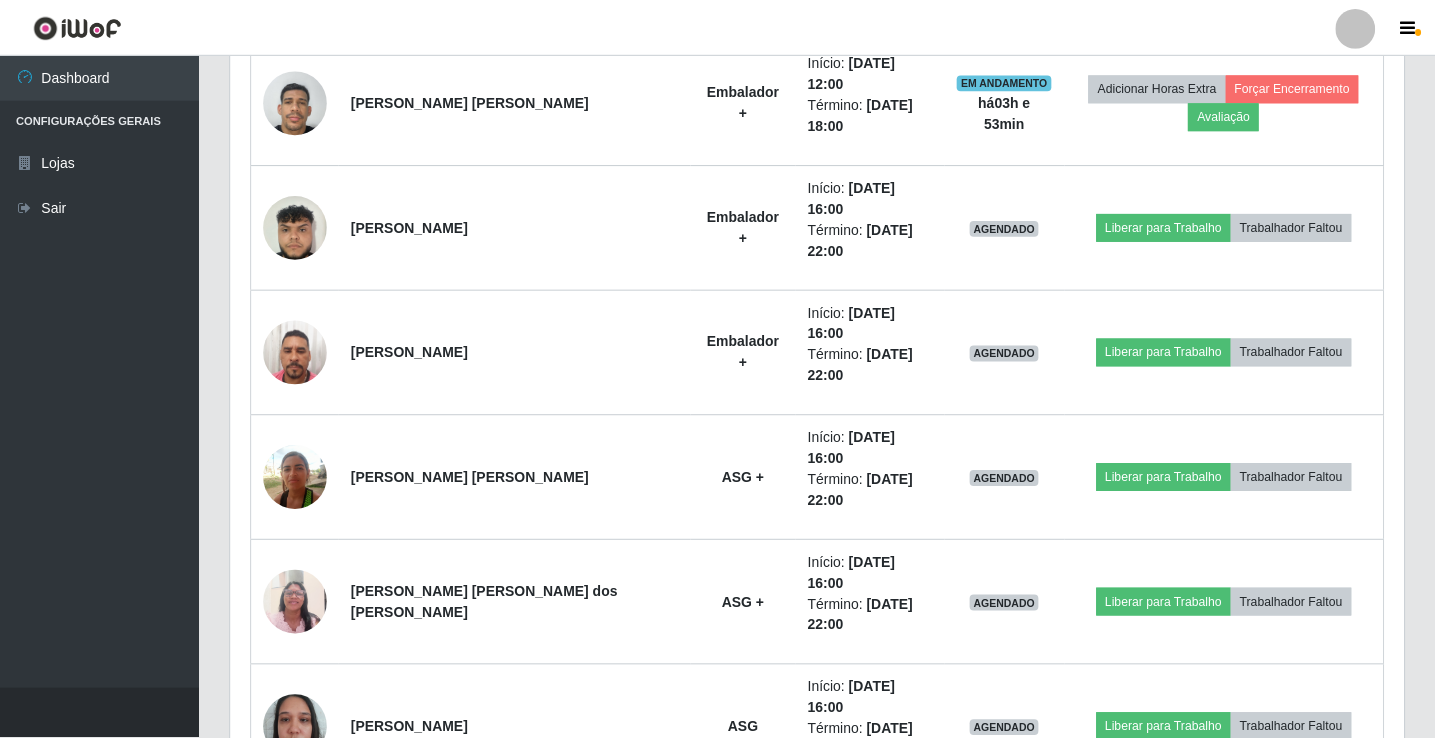 scroll, scrollTop: 999585, scrollLeft: 998827, axis: both 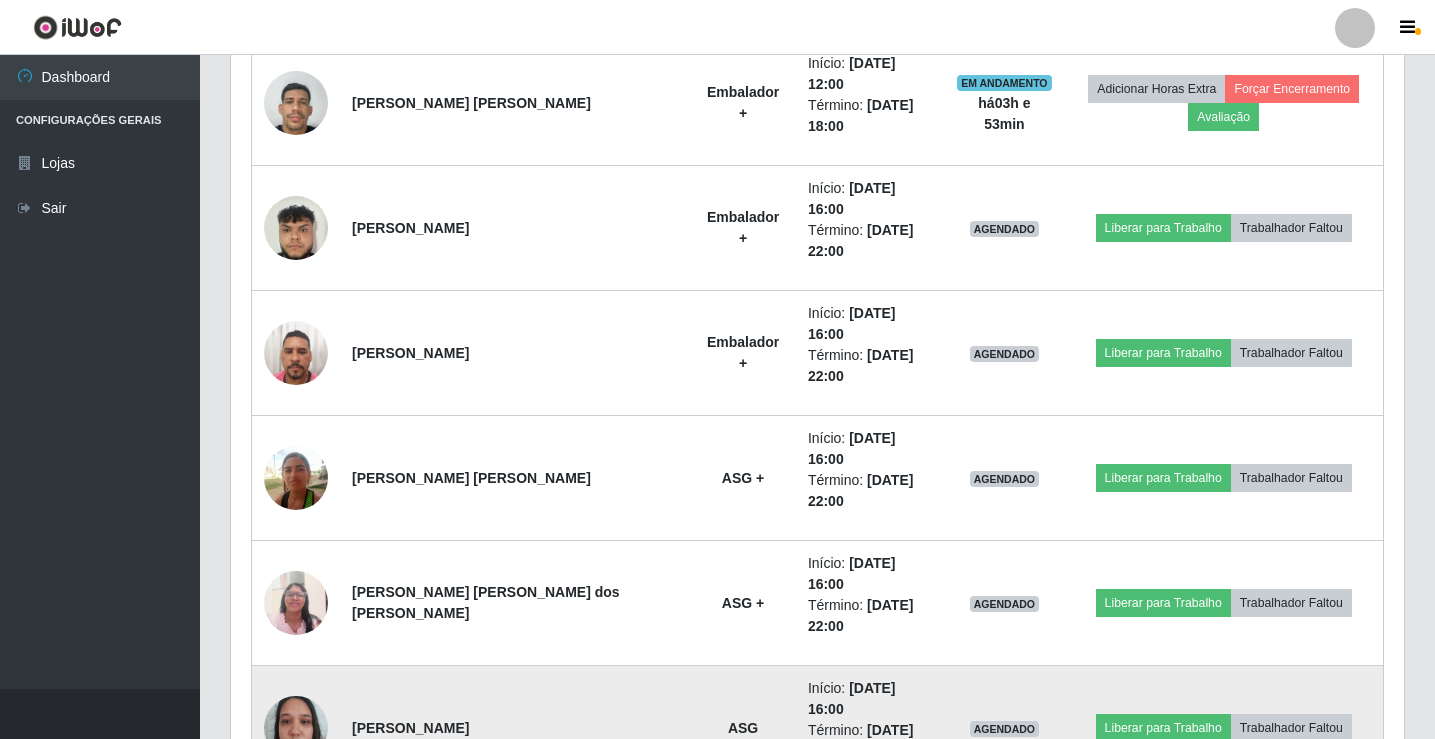 click at bounding box center [296, 727] 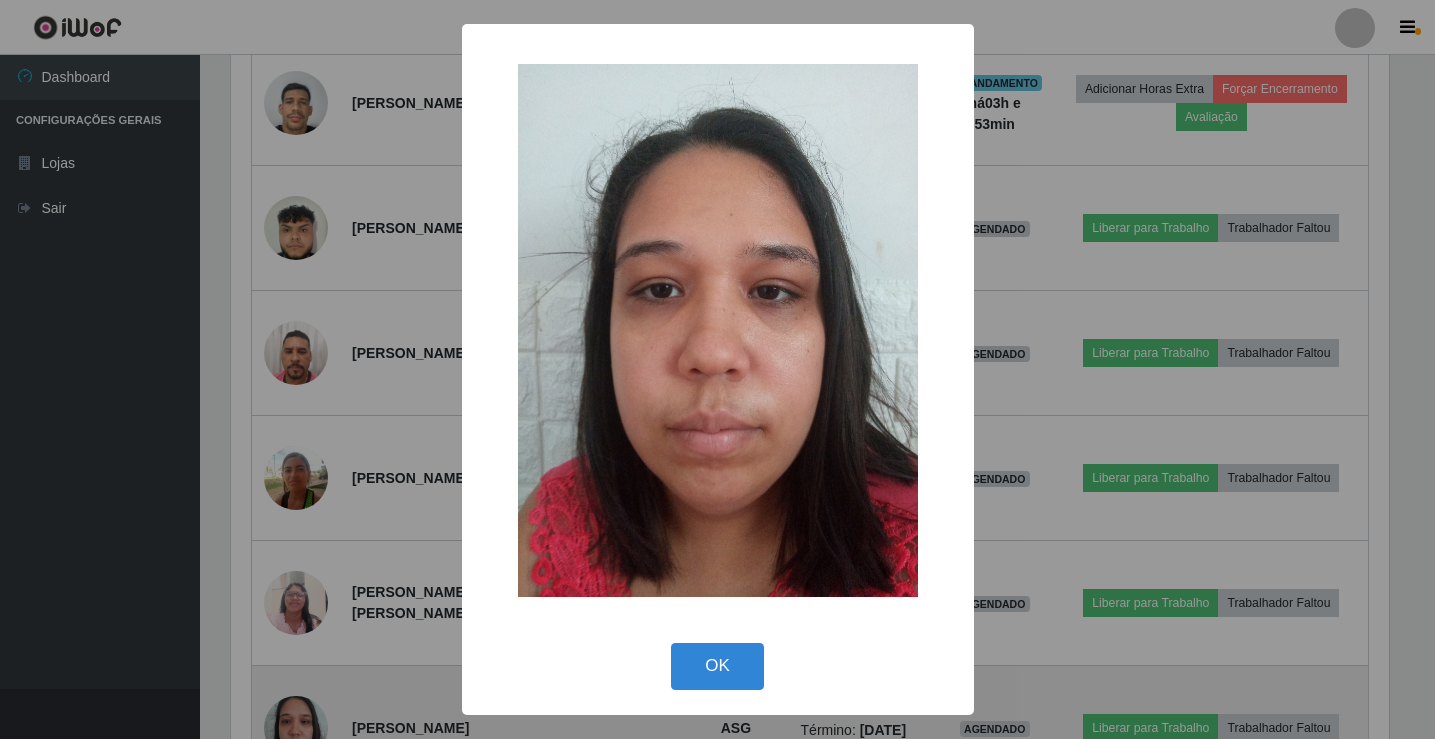 scroll, scrollTop: 999585, scrollLeft: 998837, axis: both 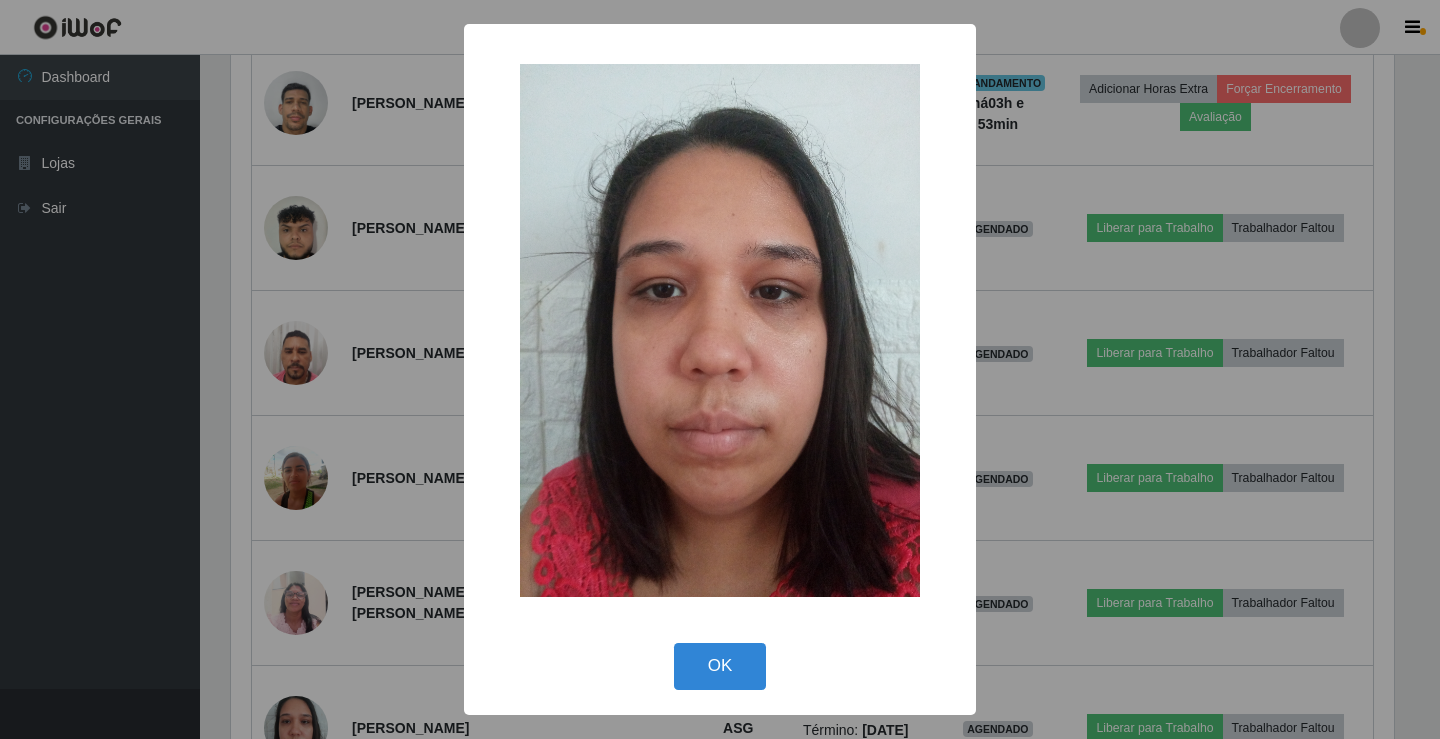 click on "× OK Cancel" at bounding box center (720, 369) 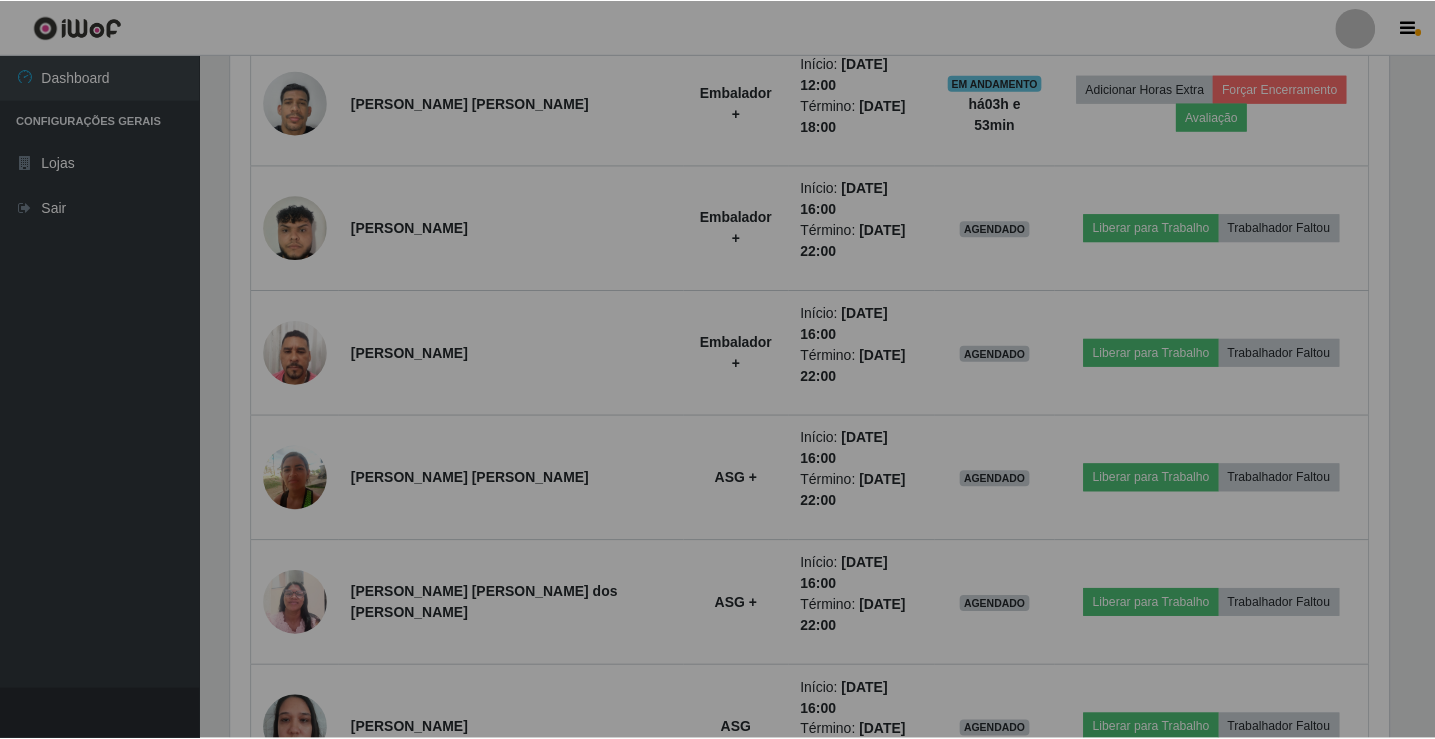 scroll, scrollTop: 999585, scrollLeft: 998827, axis: both 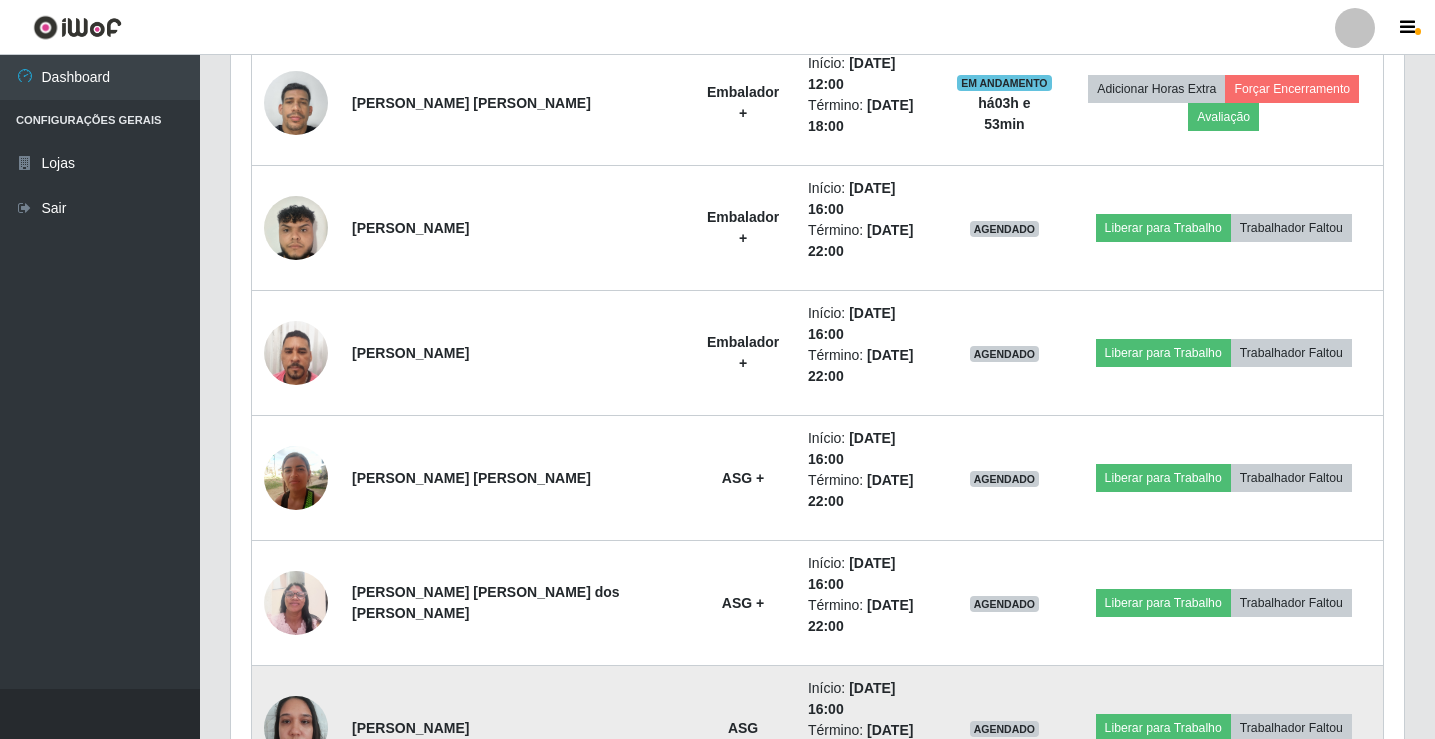 click at bounding box center (296, 727) 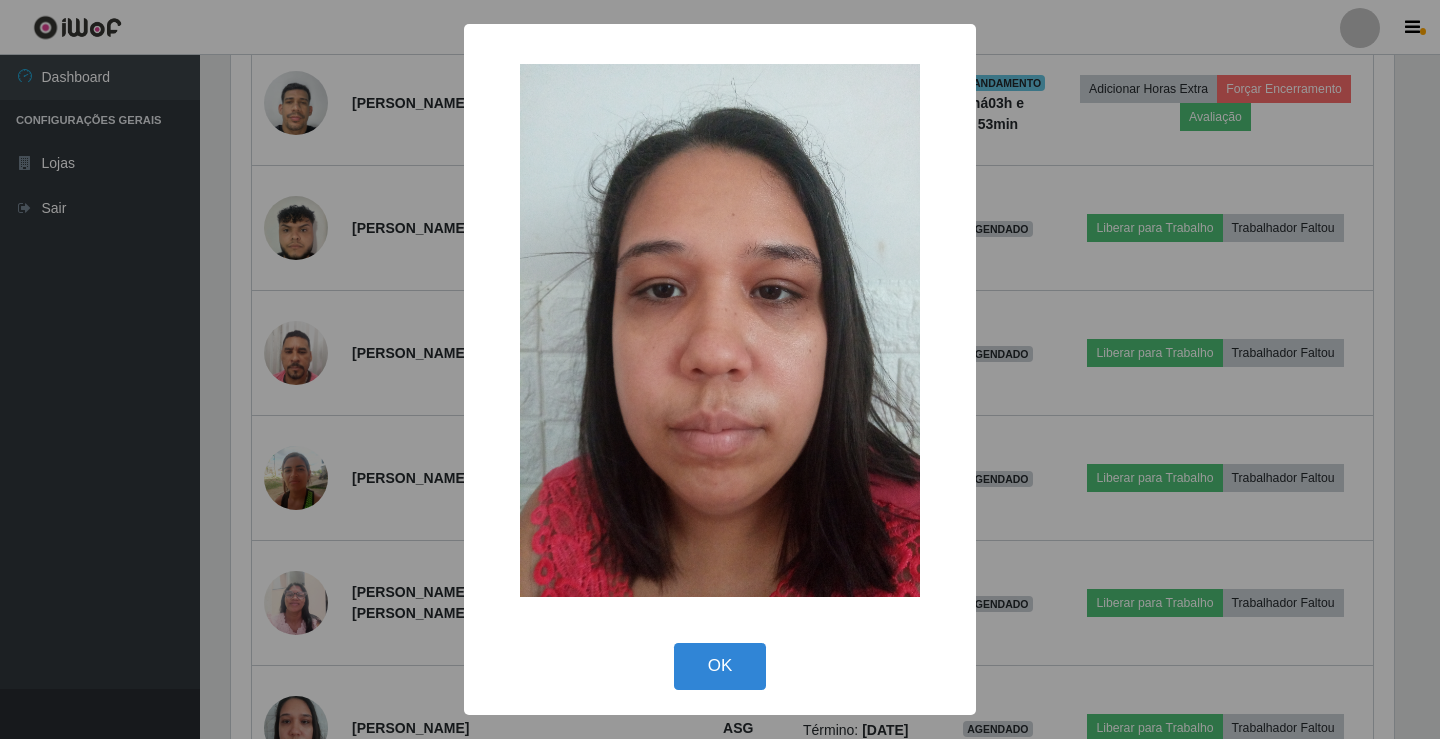 click at bounding box center (720, 330) 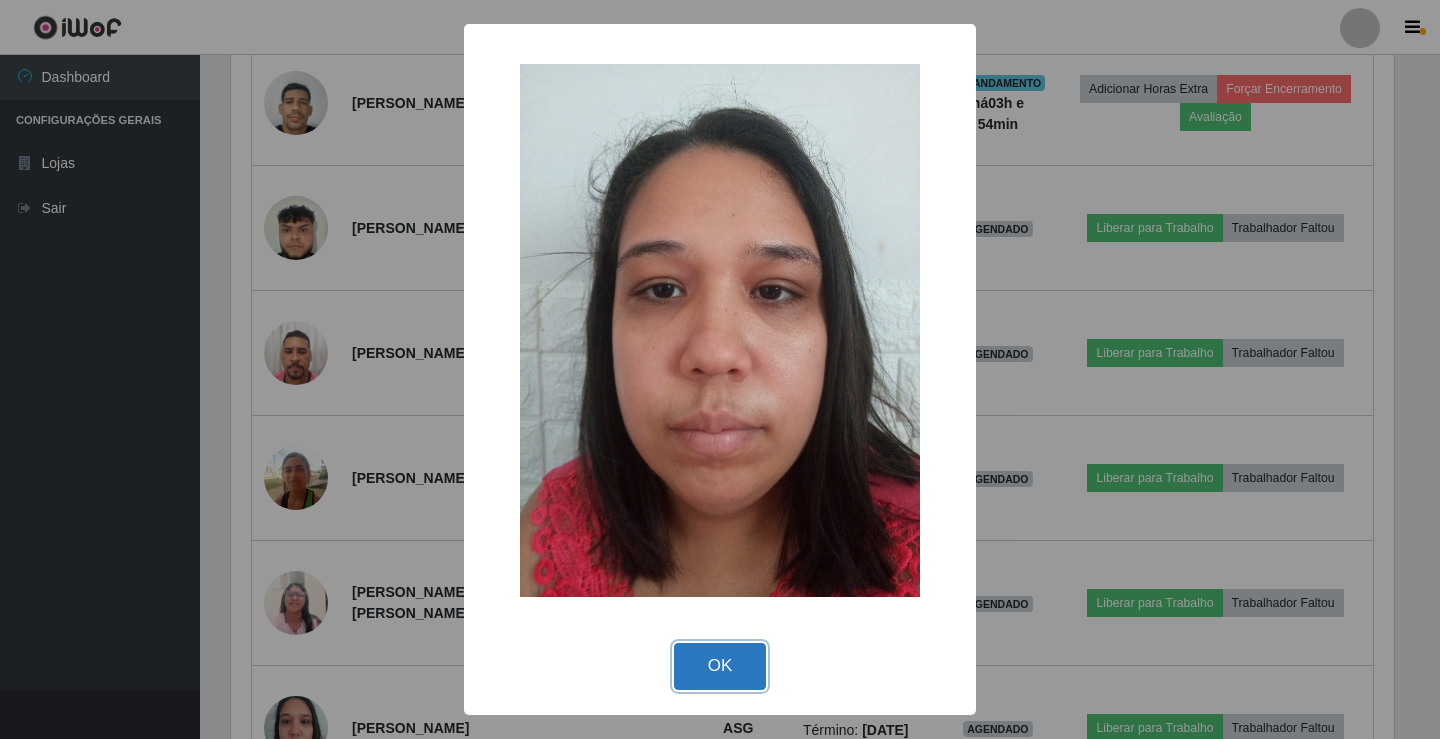 click on "OK" at bounding box center [720, 666] 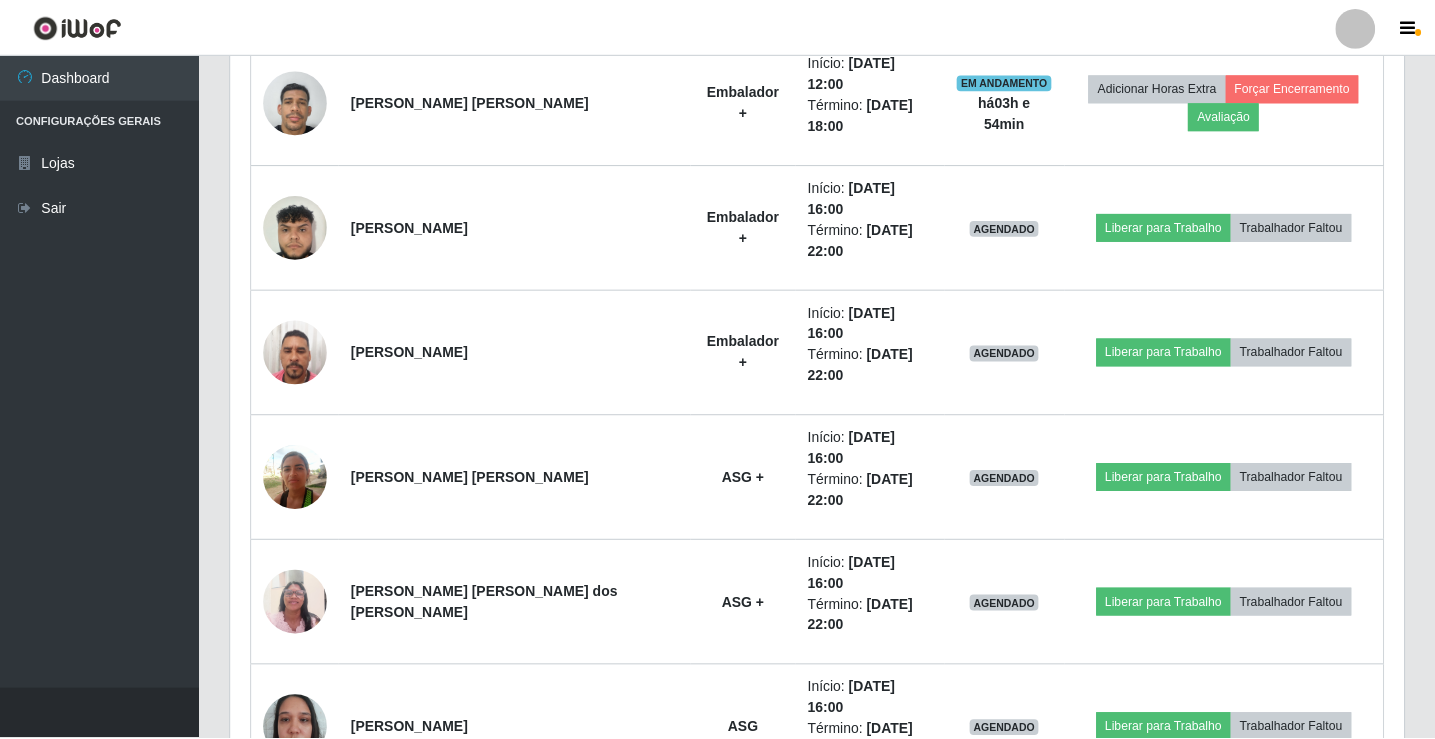 scroll, scrollTop: 999585, scrollLeft: 998827, axis: both 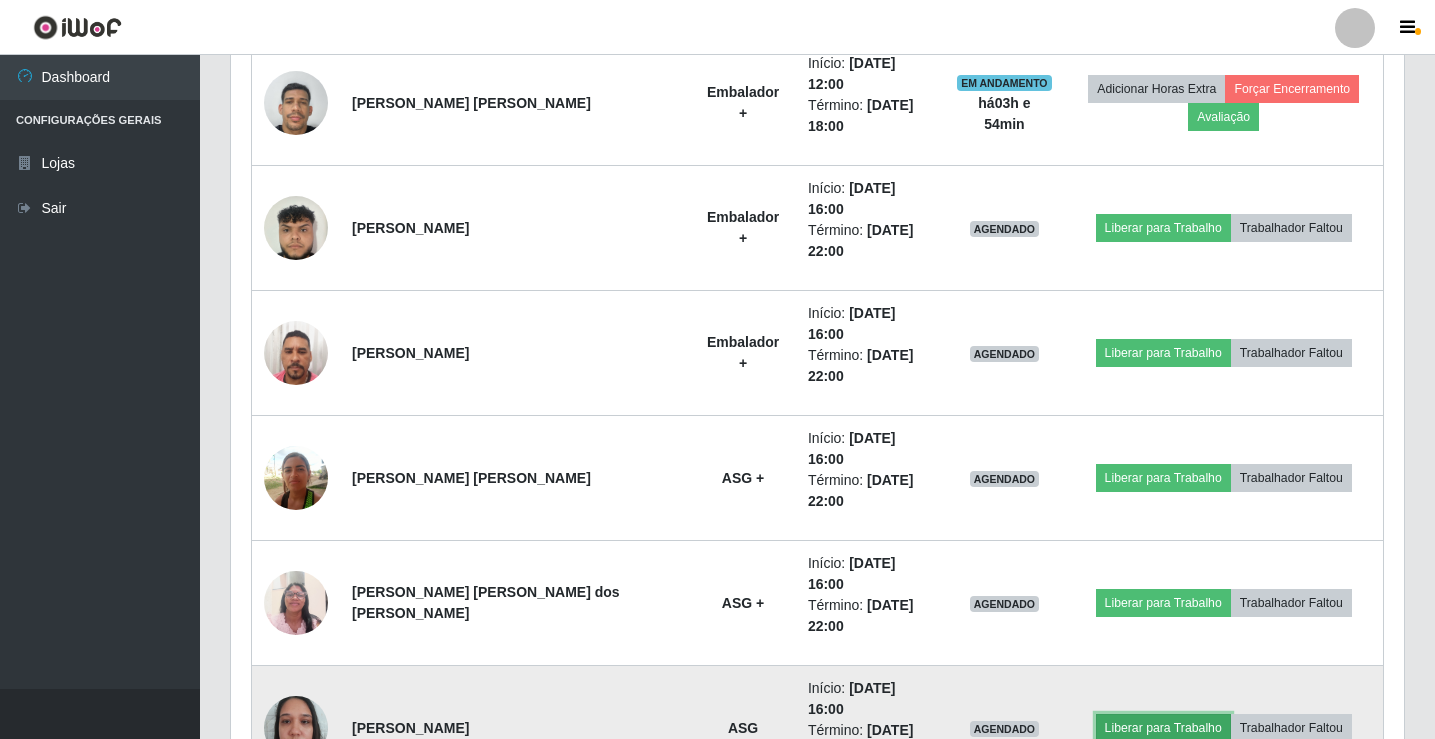 click on "Liberar para Trabalho" at bounding box center (1163, 728) 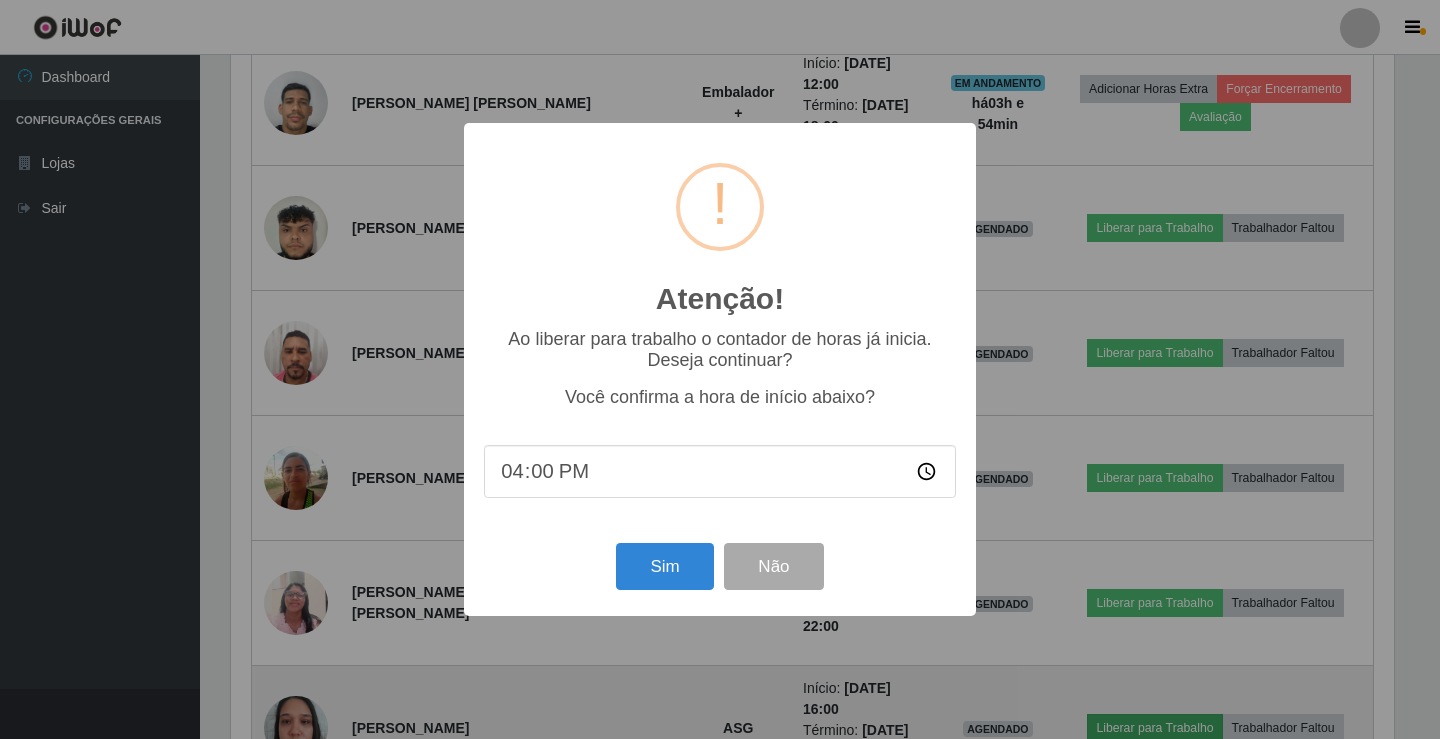 scroll, scrollTop: 999585, scrollLeft: 998837, axis: both 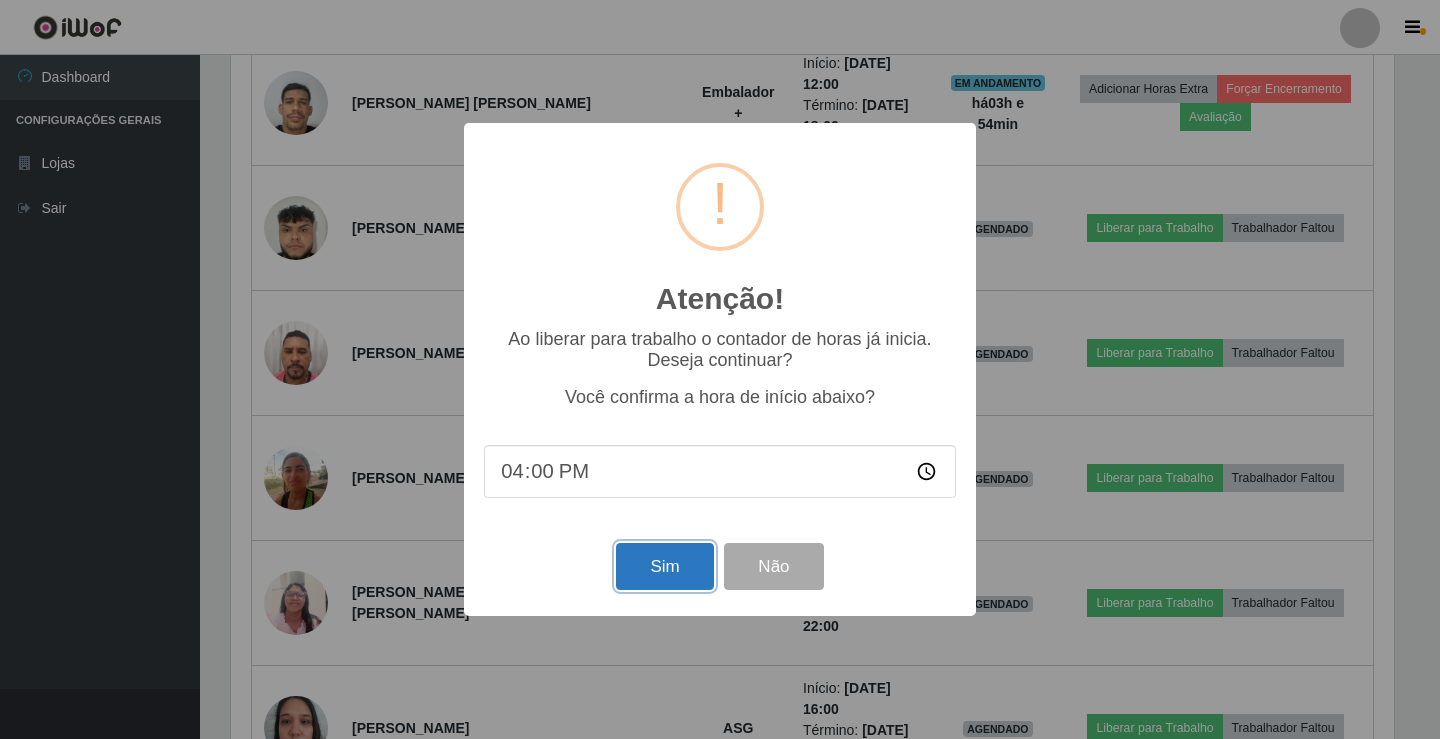 click on "Sim" at bounding box center (664, 566) 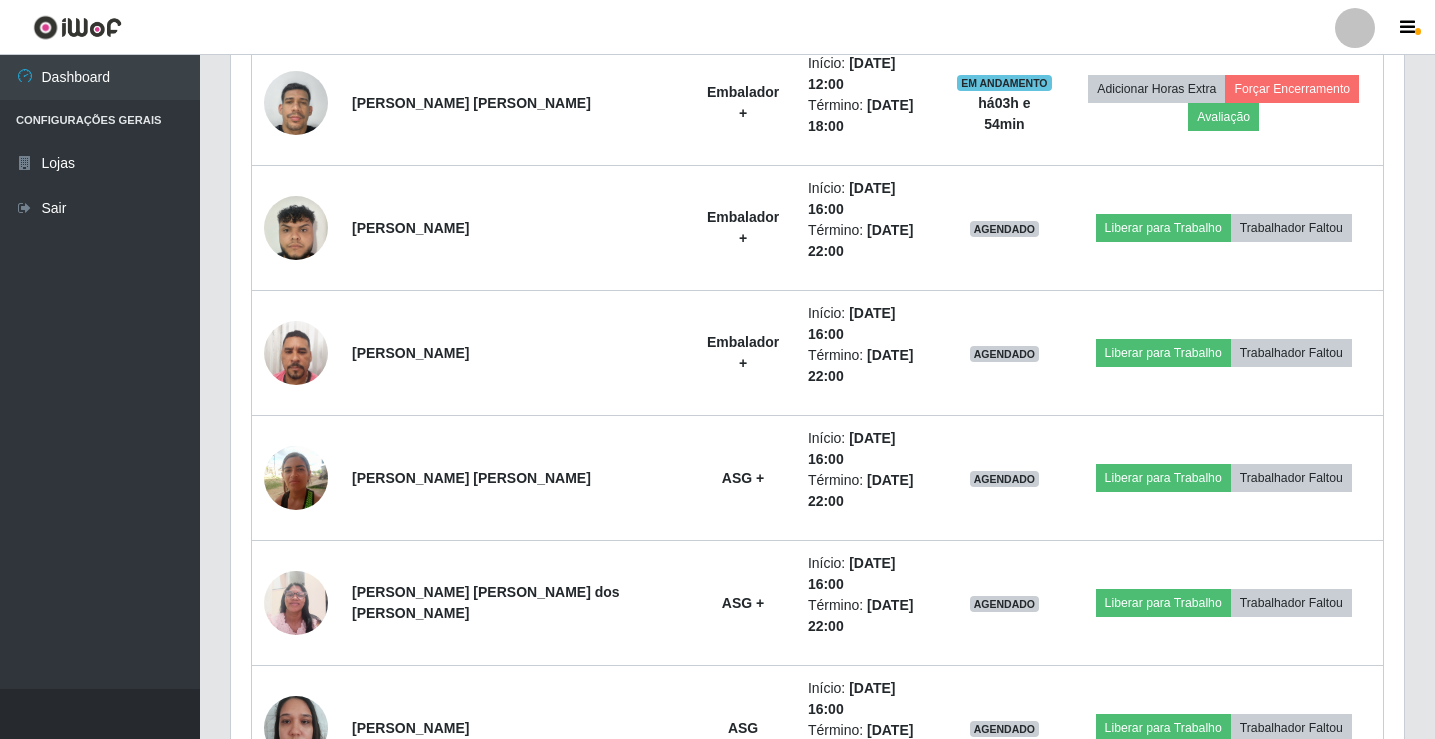 scroll, scrollTop: 999585, scrollLeft: 998827, axis: both 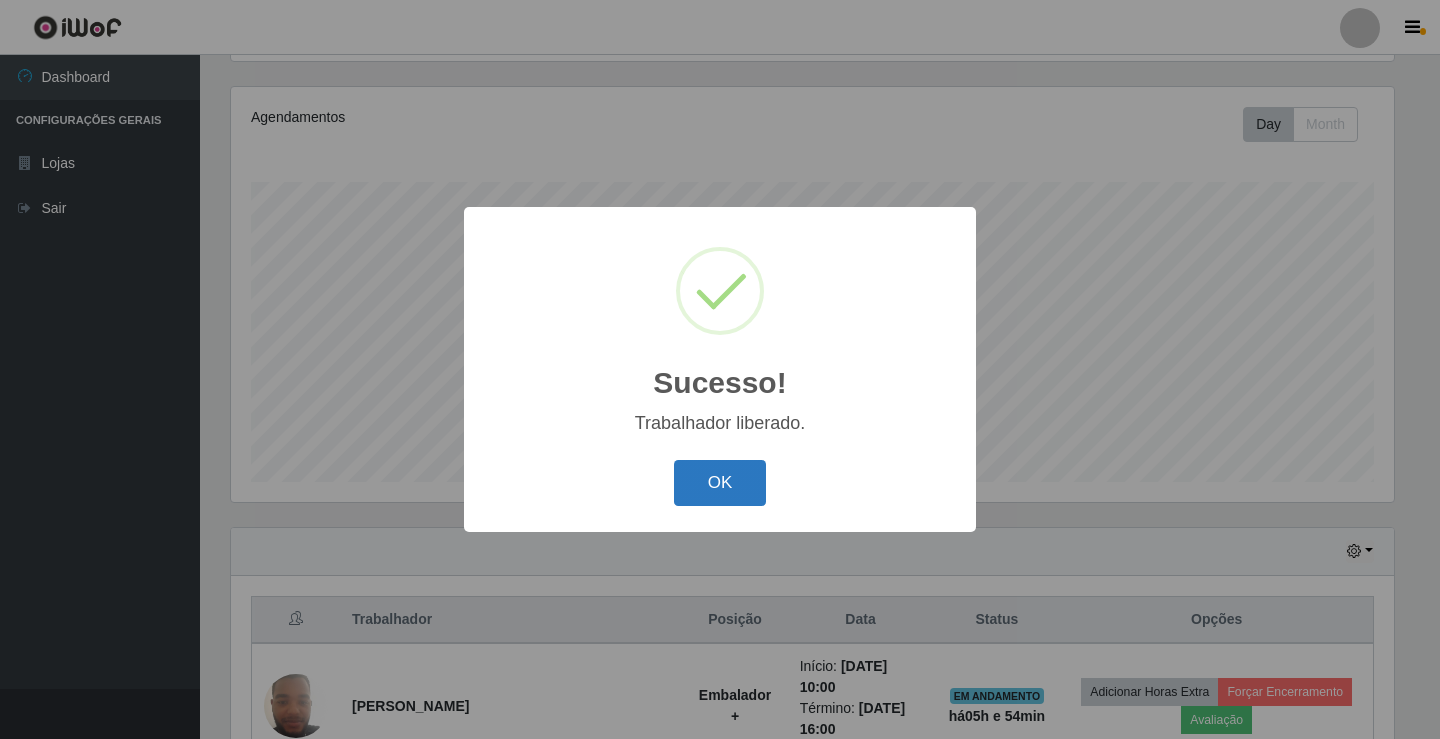 click on "OK" at bounding box center [720, 483] 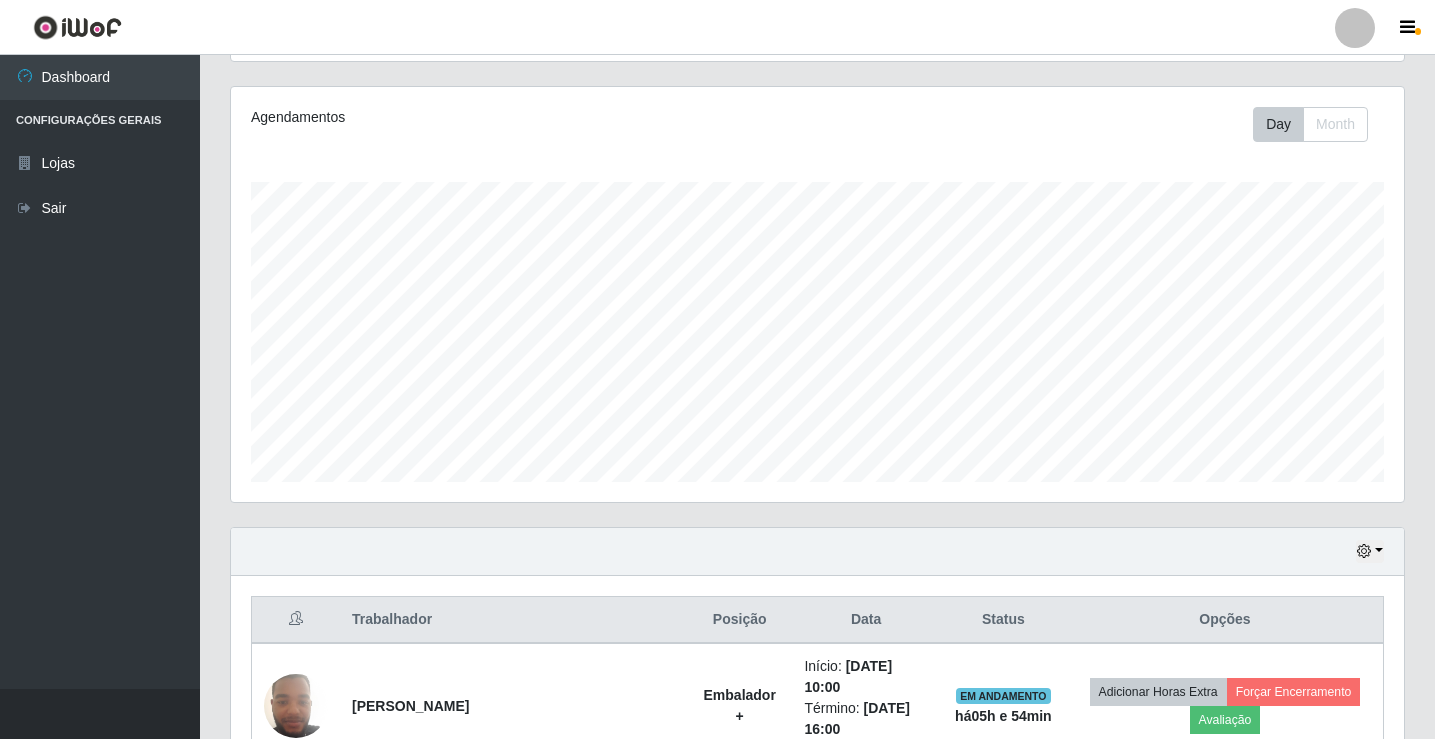 scroll, scrollTop: 999585, scrollLeft: 998827, axis: both 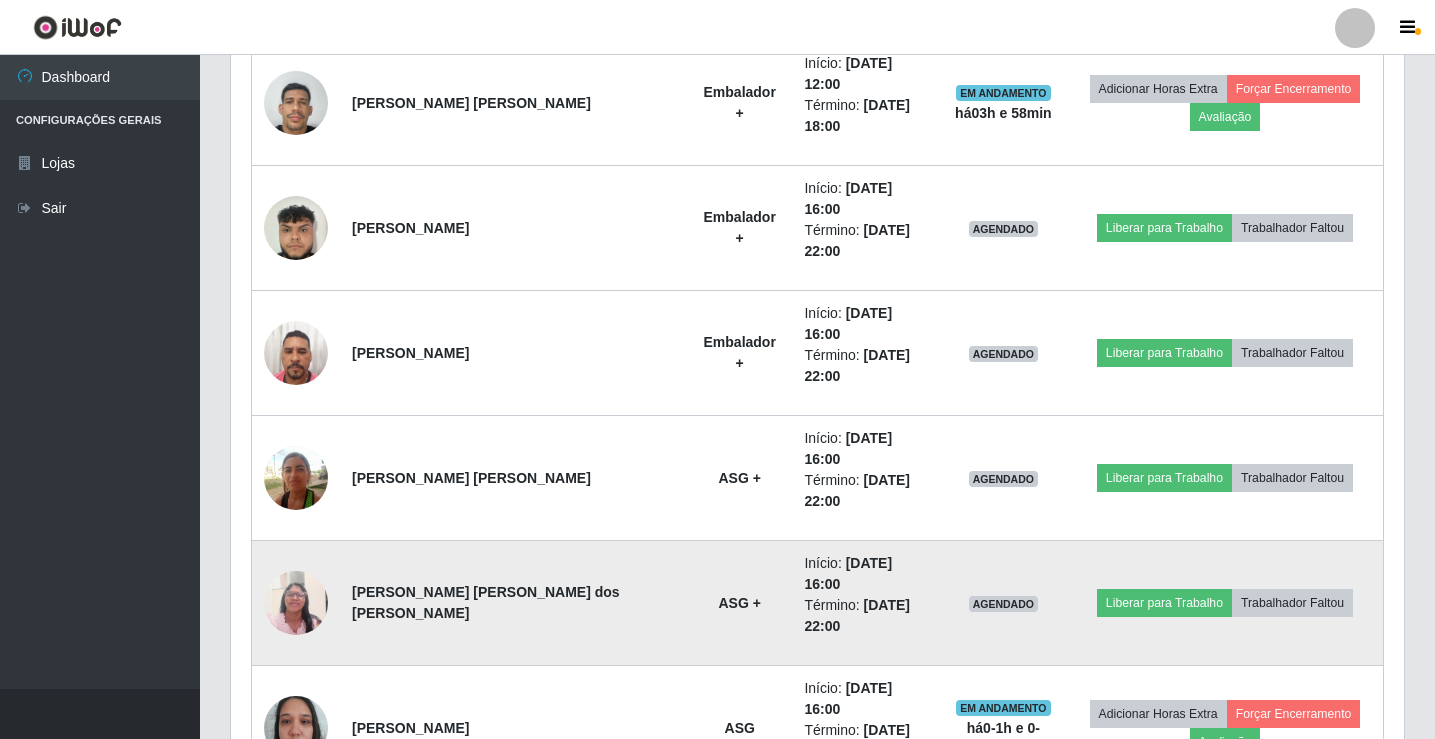 click at bounding box center [296, 602] 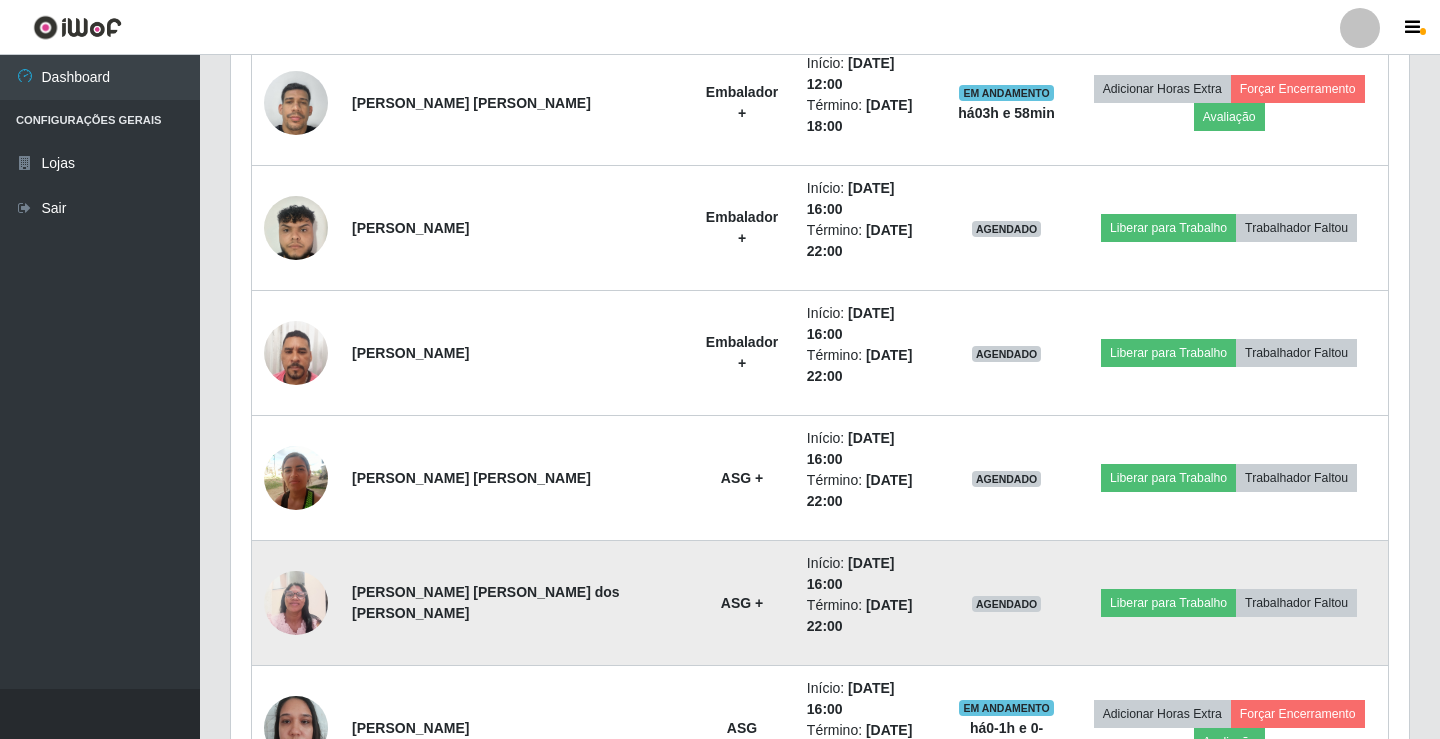 scroll, scrollTop: 999585, scrollLeft: 998837, axis: both 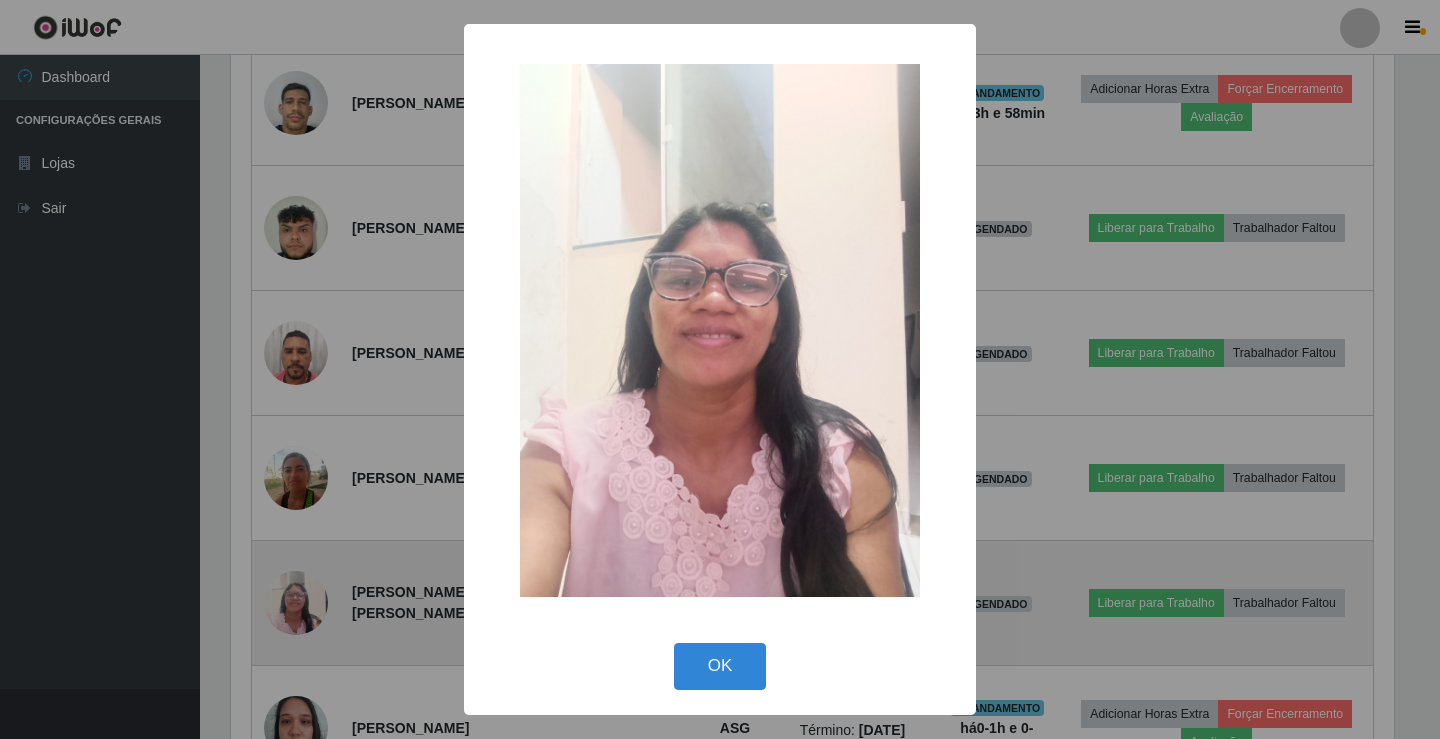click on "× OK Cancel" at bounding box center (720, 369) 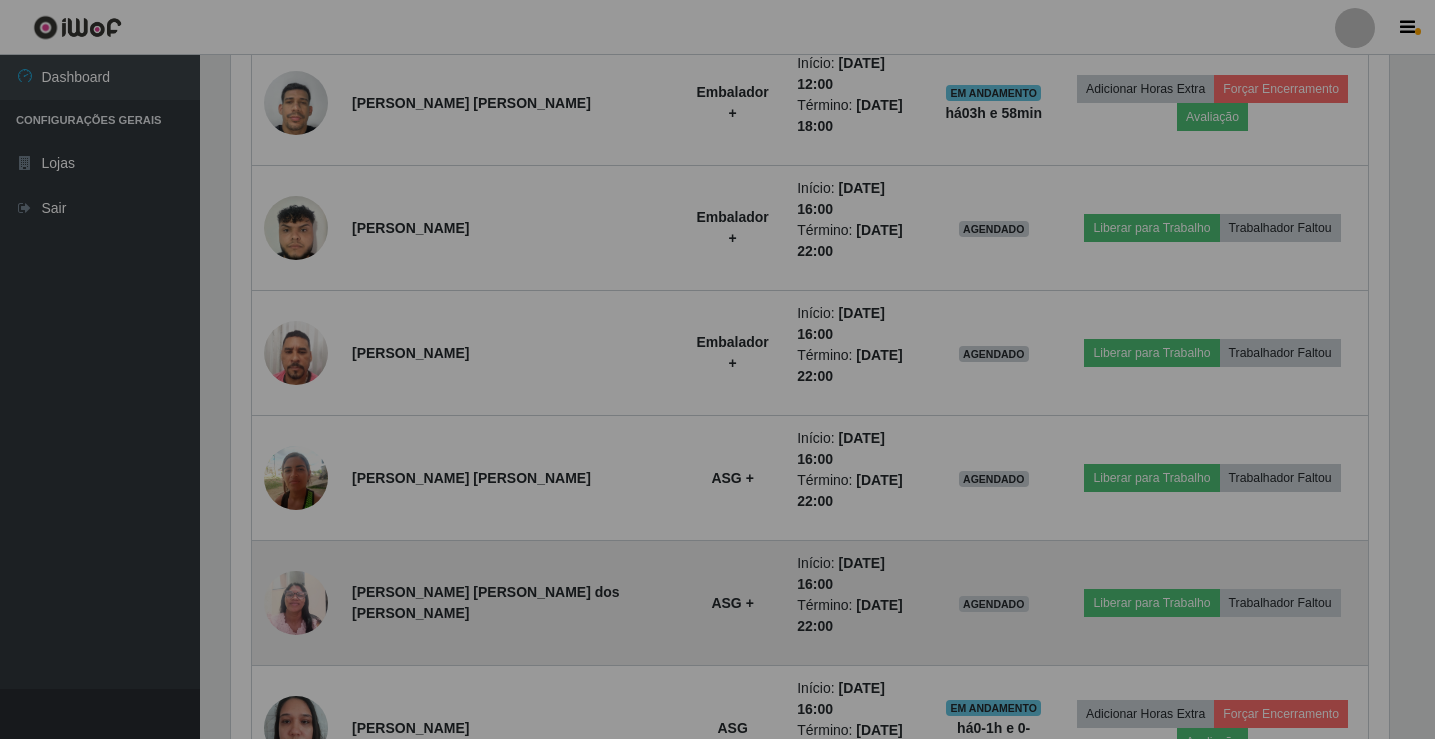 scroll, scrollTop: 999585, scrollLeft: 998827, axis: both 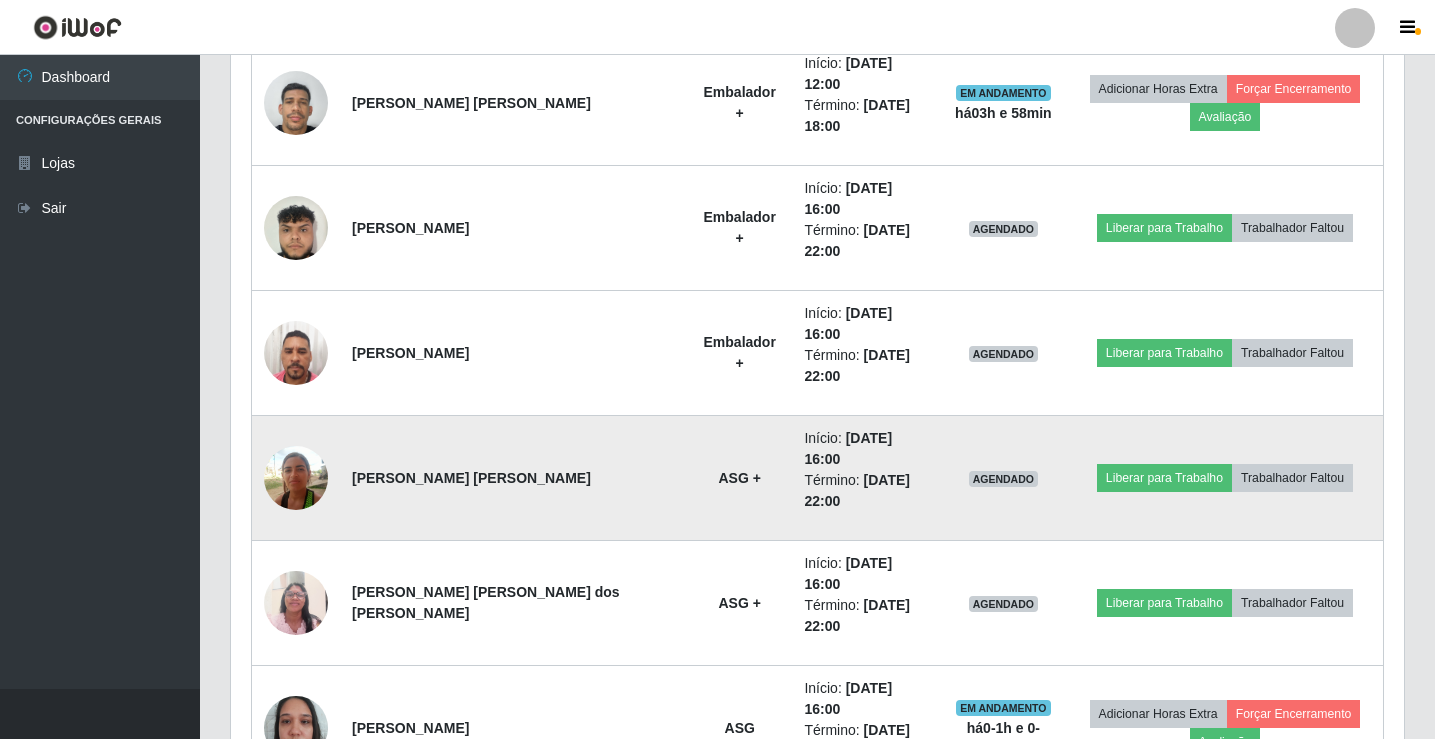 click at bounding box center [296, 477] 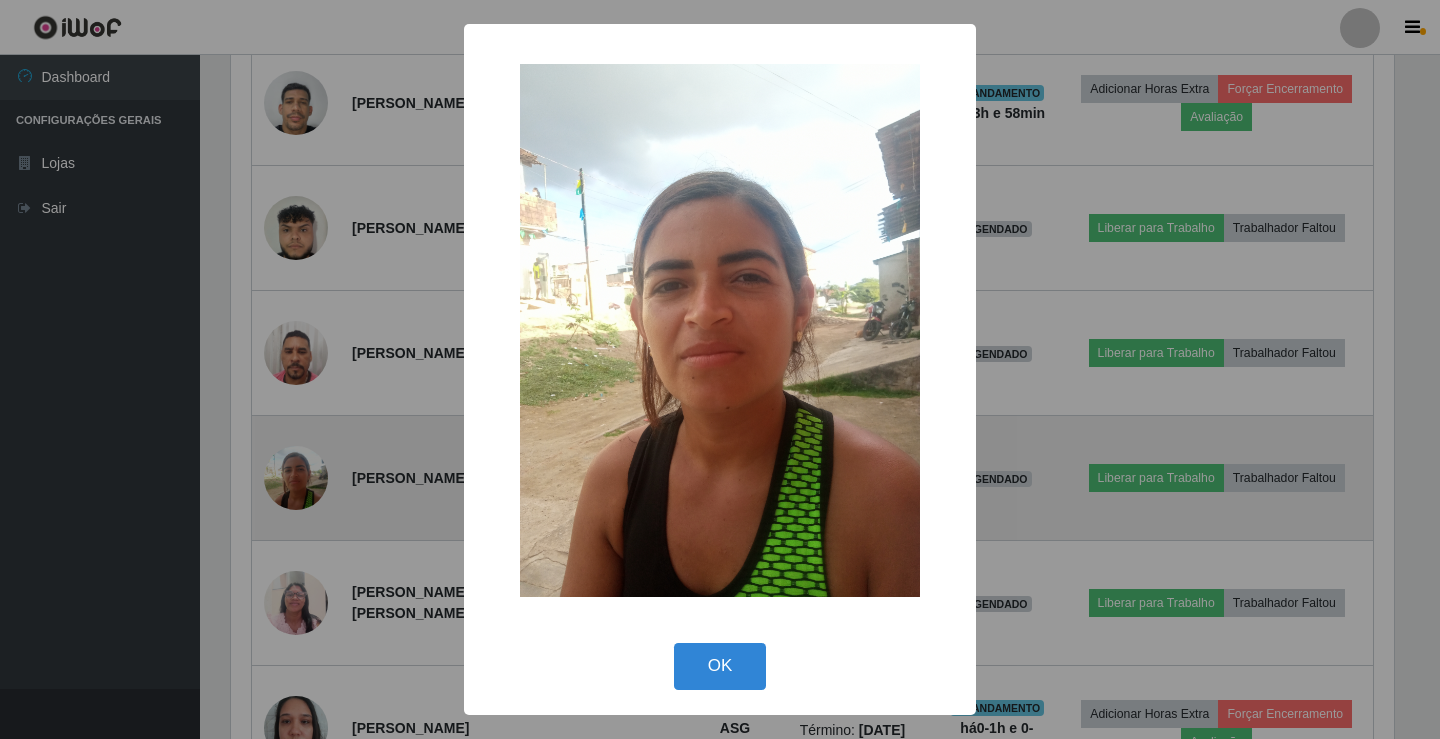 click on "× OK Cancel" at bounding box center [720, 369] 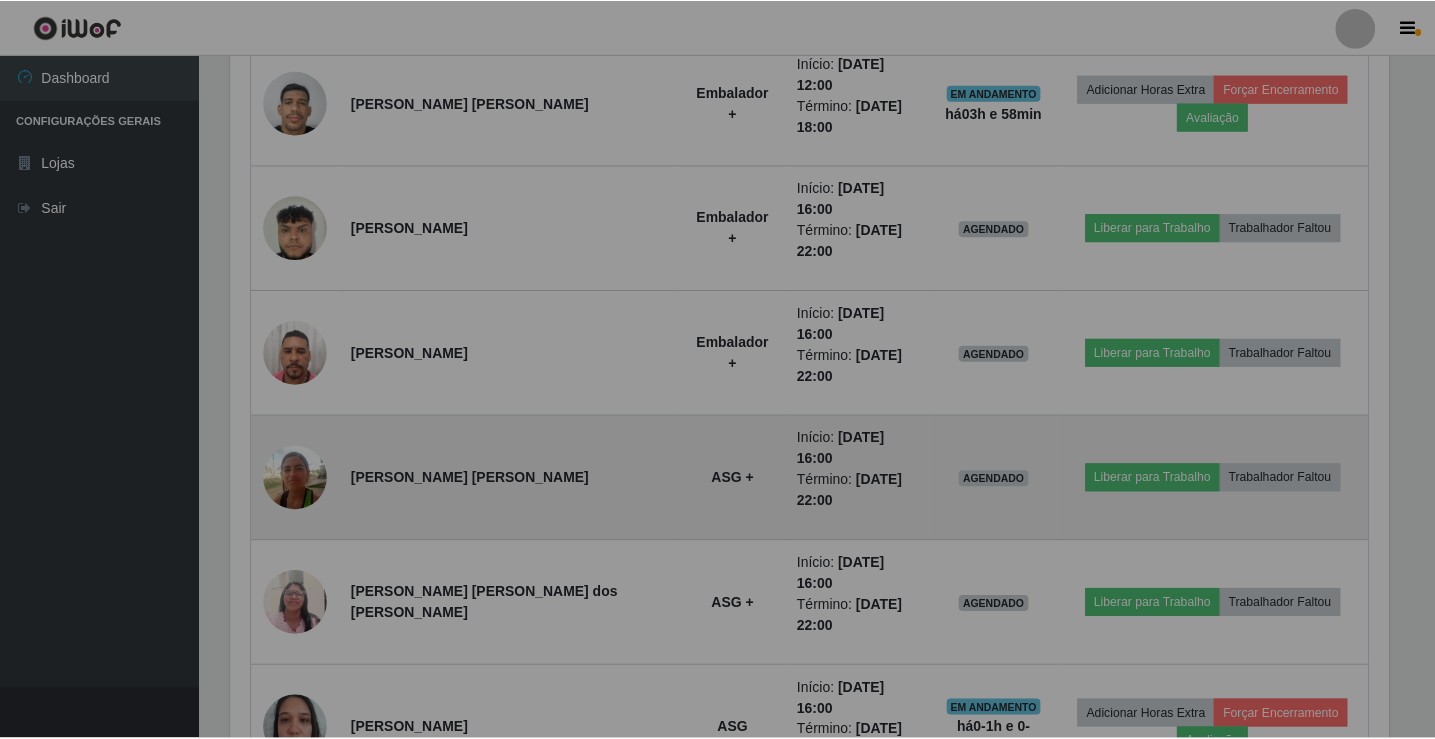 scroll, scrollTop: 999585, scrollLeft: 998827, axis: both 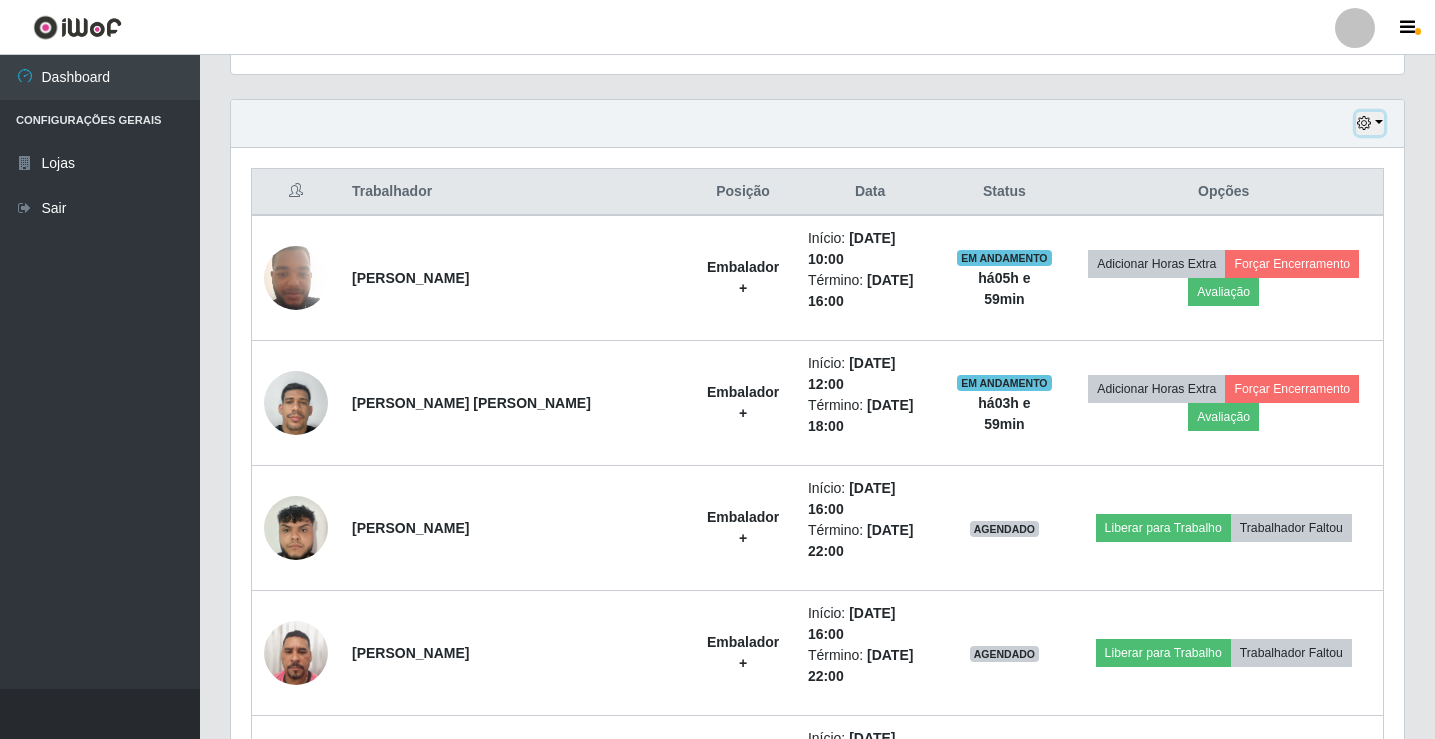 click at bounding box center (1370, 123) 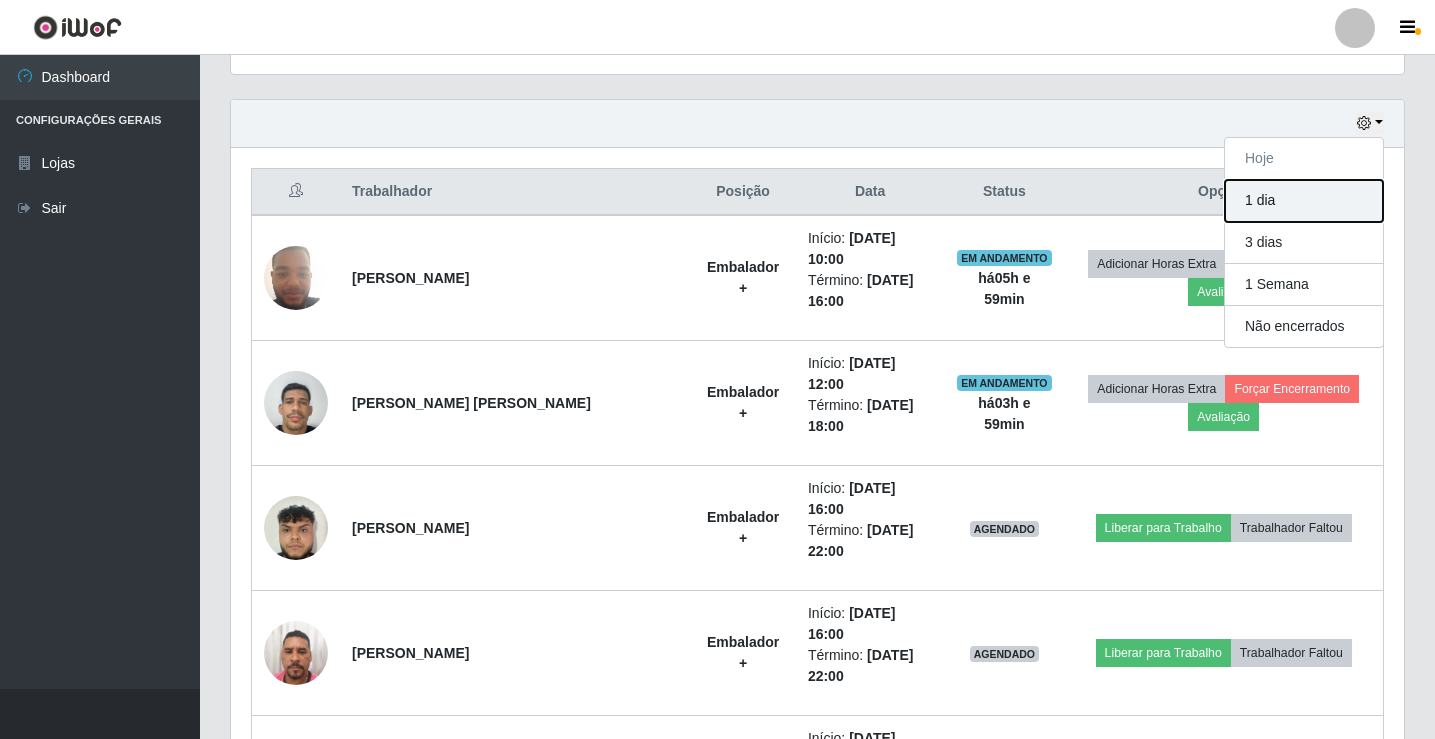 click on "1 dia" at bounding box center (1304, 201) 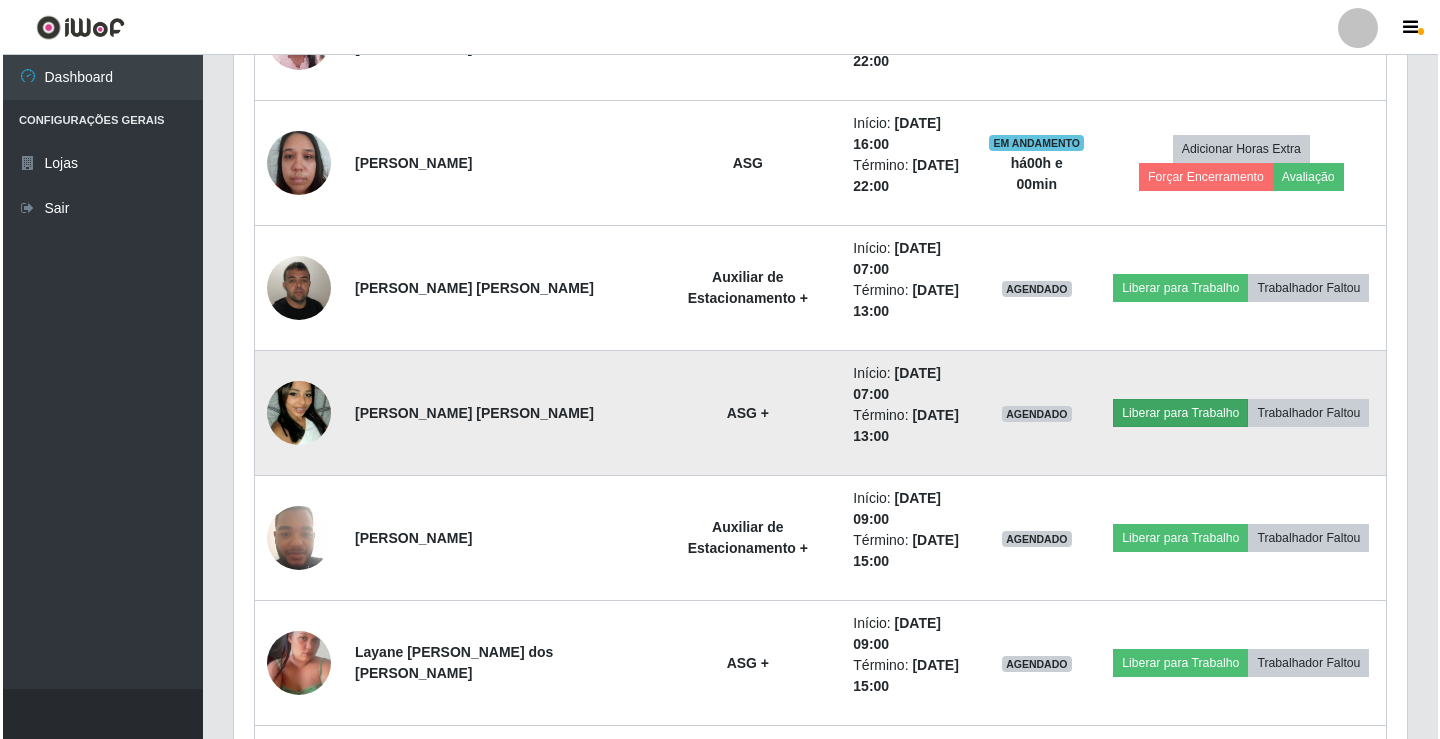 scroll, scrollTop: 1561, scrollLeft: 0, axis: vertical 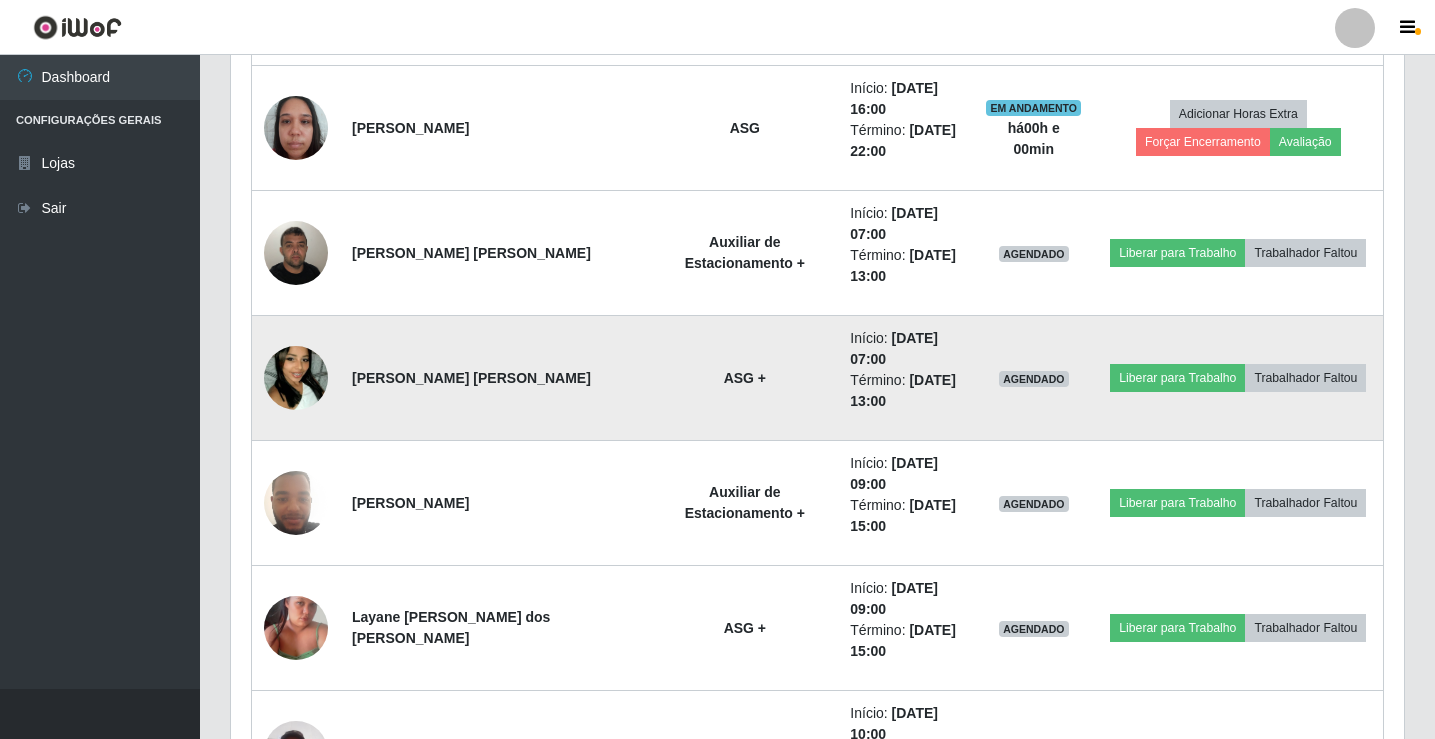 click at bounding box center [296, 378] 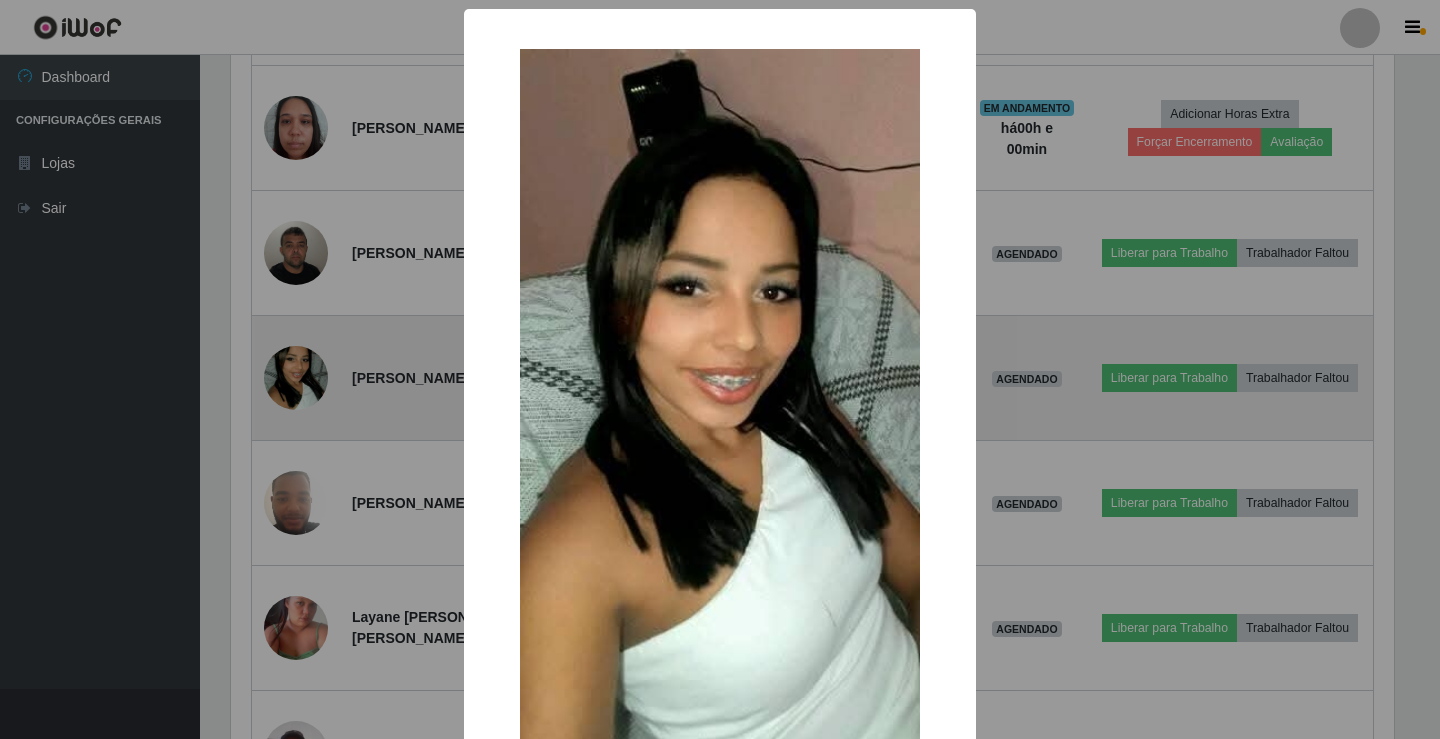 scroll, scrollTop: 999585, scrollLeft: 998837, axis: both 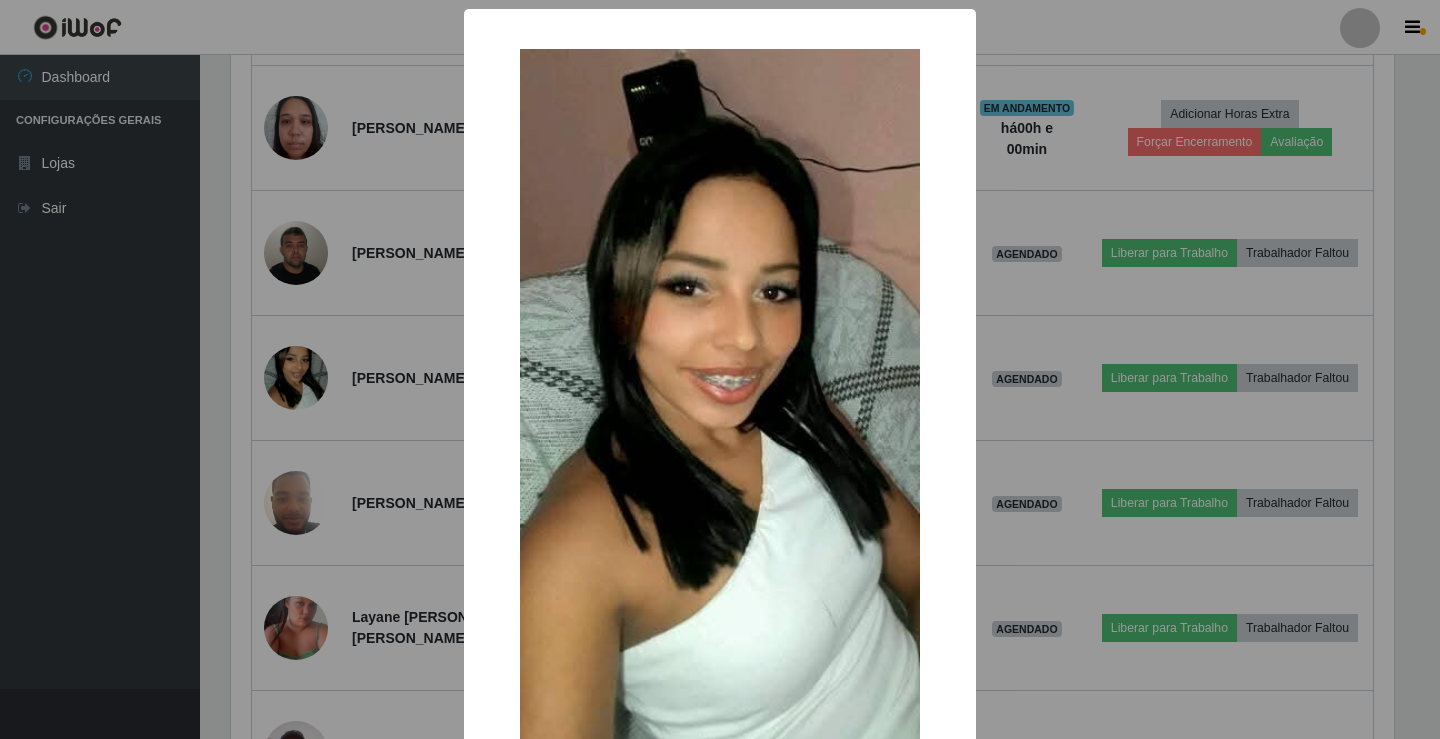 click on "× OK Cancel" at bounding box center [720, 369] 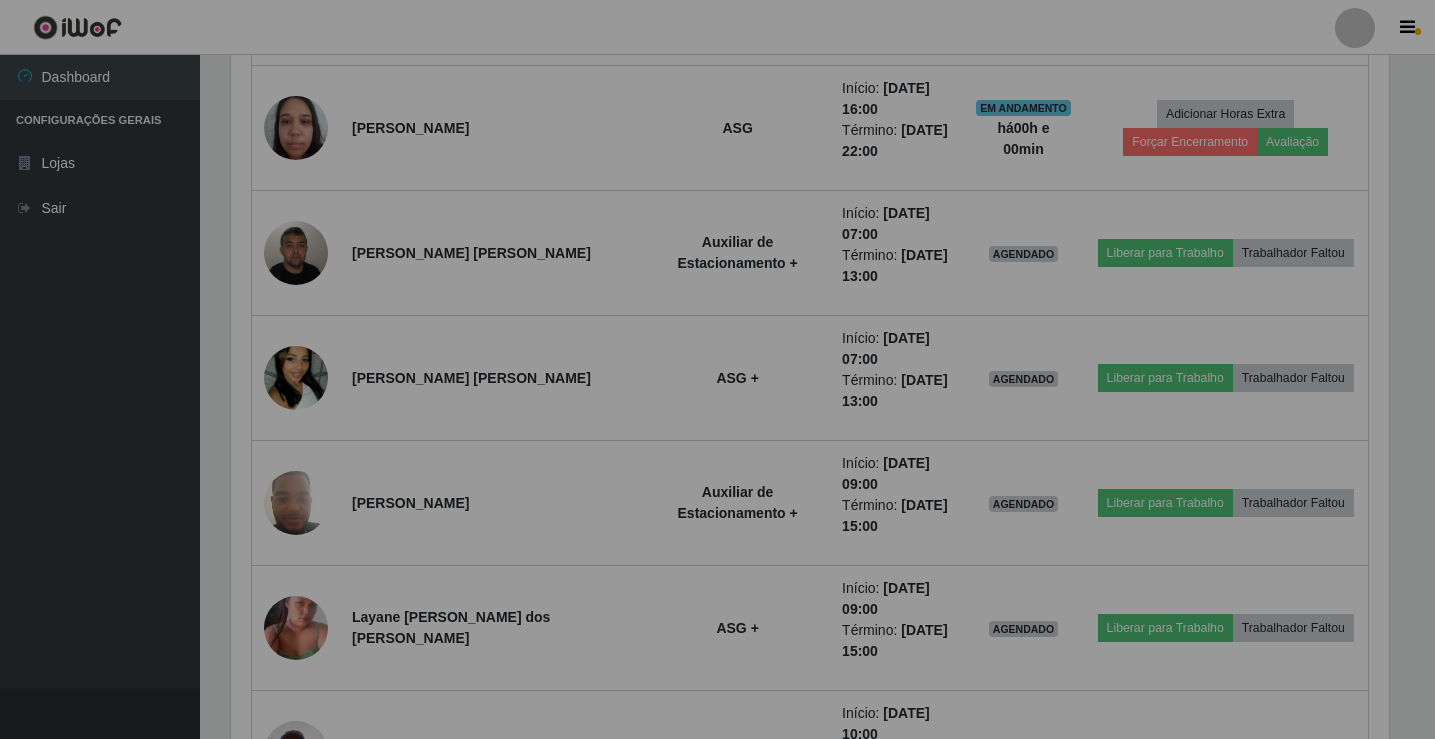 scroll, scrollTop: 999585, scrollLeft: 998827, axis: both 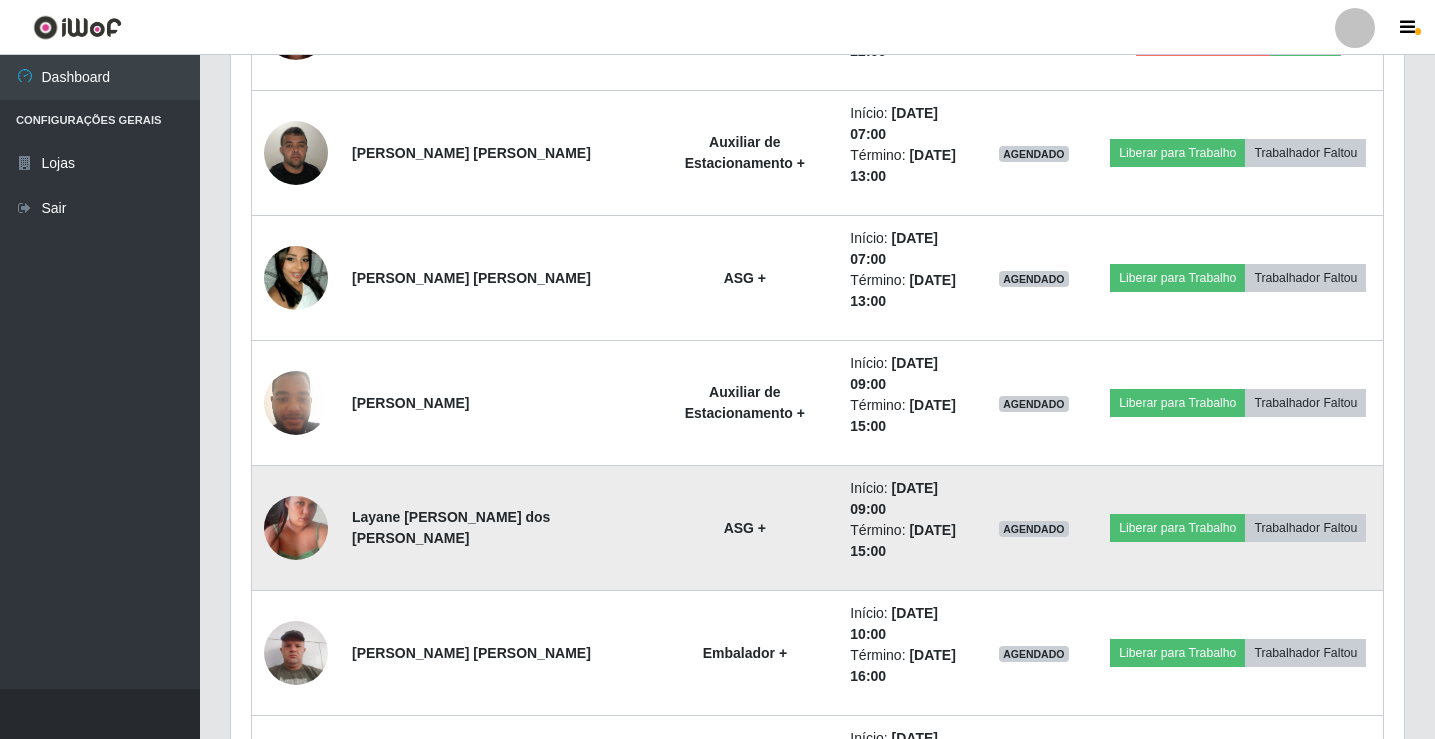 click at bounding box center (296, 528) 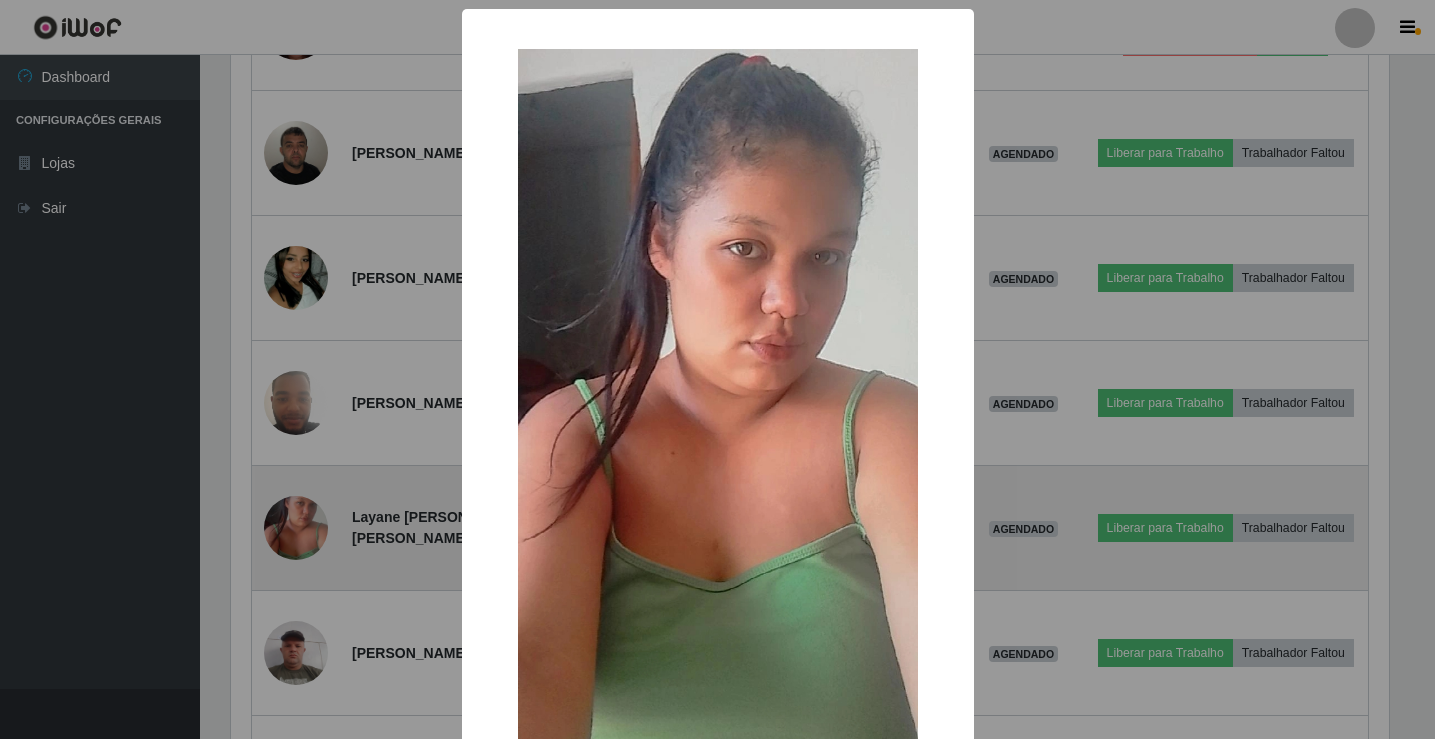 scroll, scrollTop: 999585, scrollLeft: 998837, axis: both 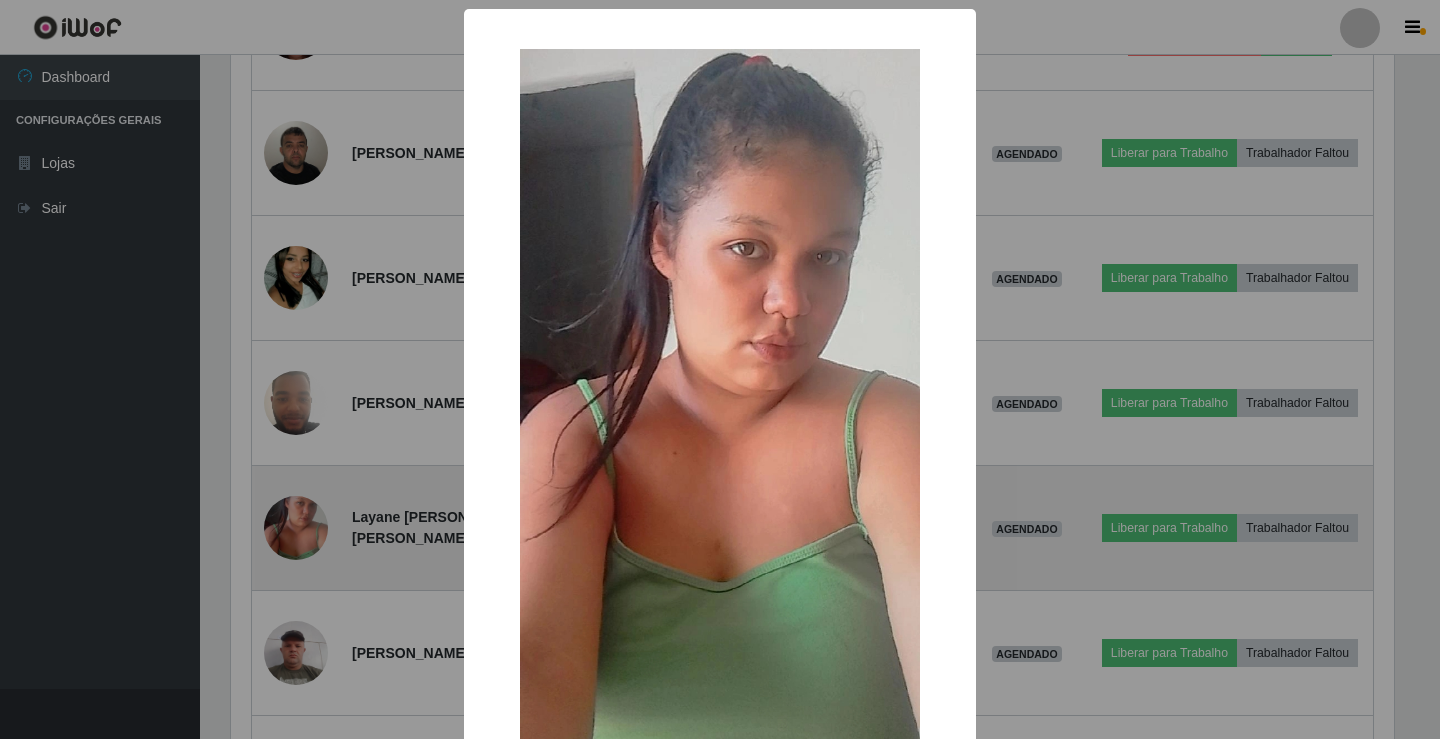 click on "× OK Cancel" at bounding box center (720, 369) 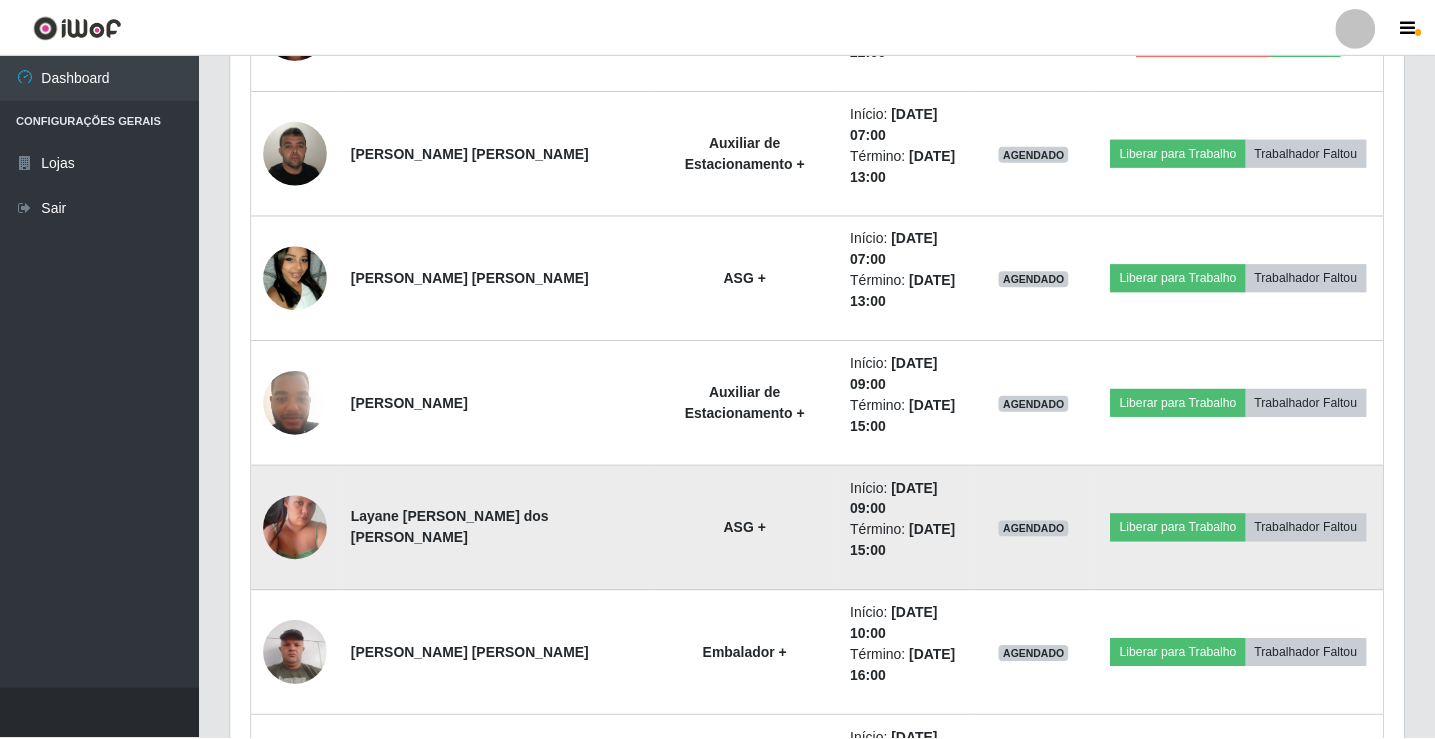 scroll, scrollTop: 999585, scrollLeft: 998827, axis: both 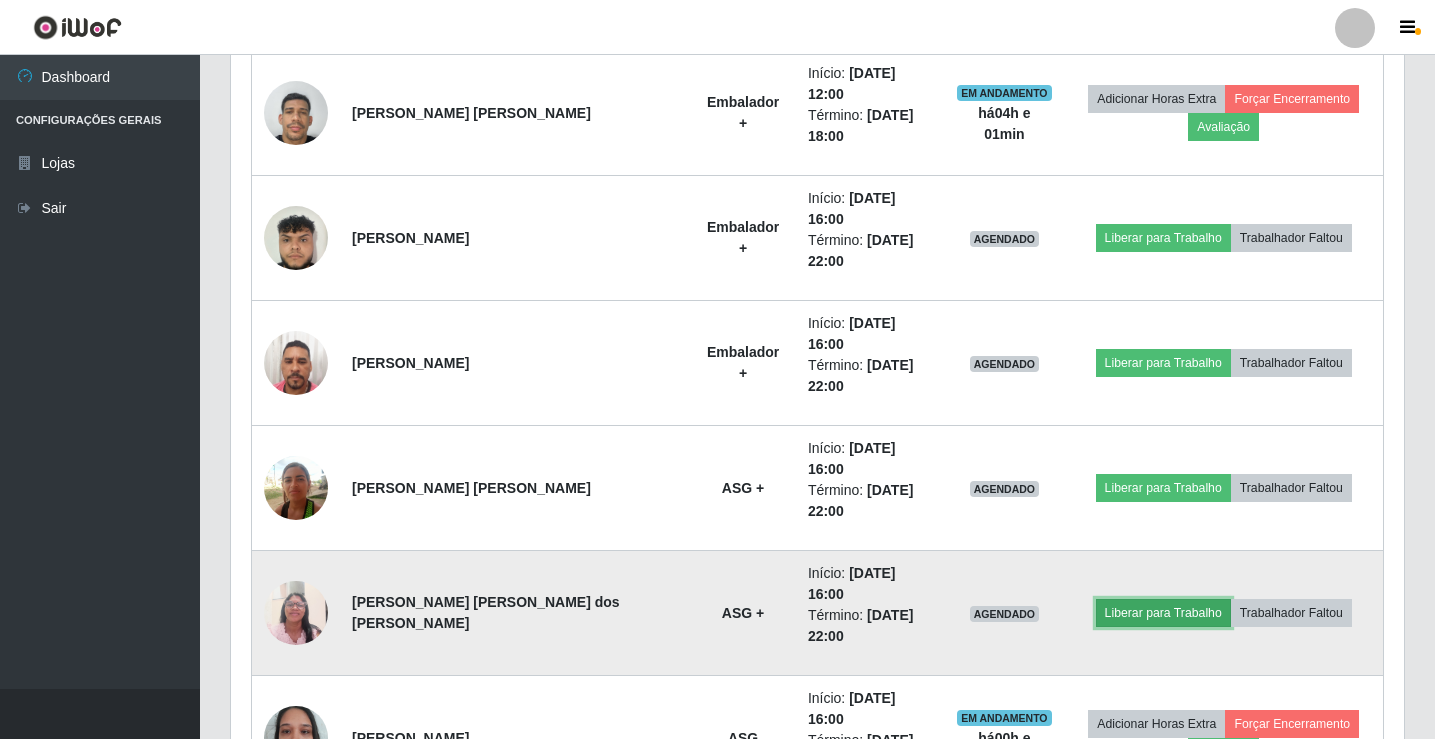 click on "Liberar para Trabalho" at bounding box center (1163, 613) 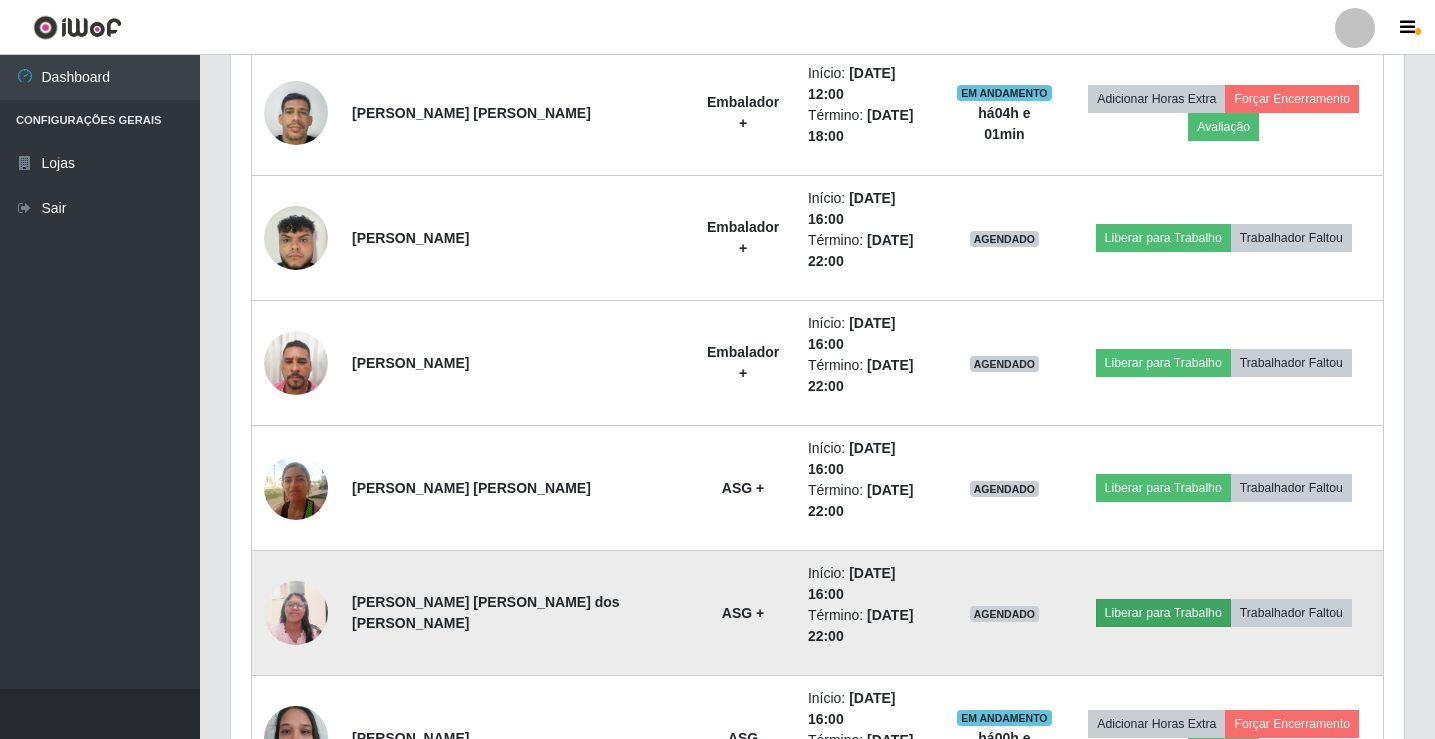 scroll, scrollTop: 999585, scrollLeft: 998837, axis: both 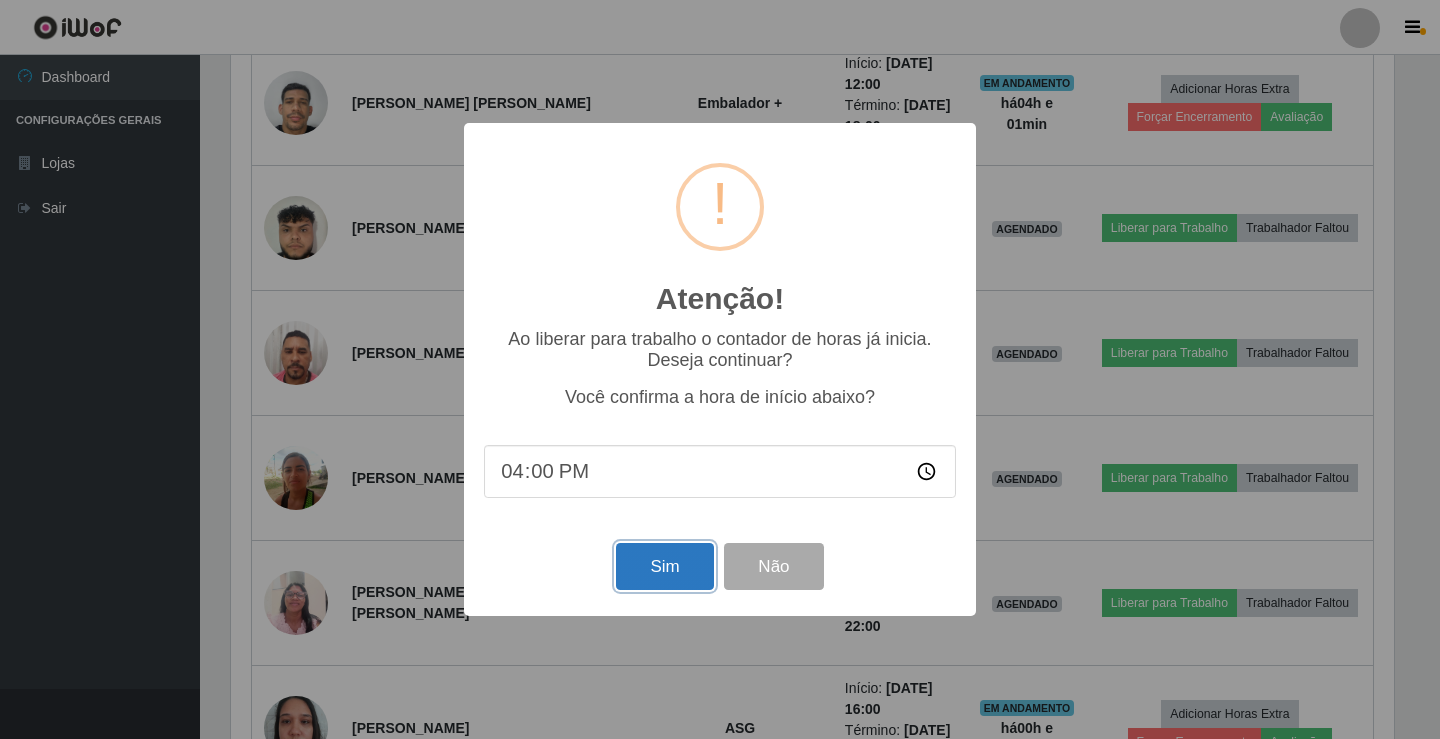 click on "Sim" at bounding box center [664, 566] 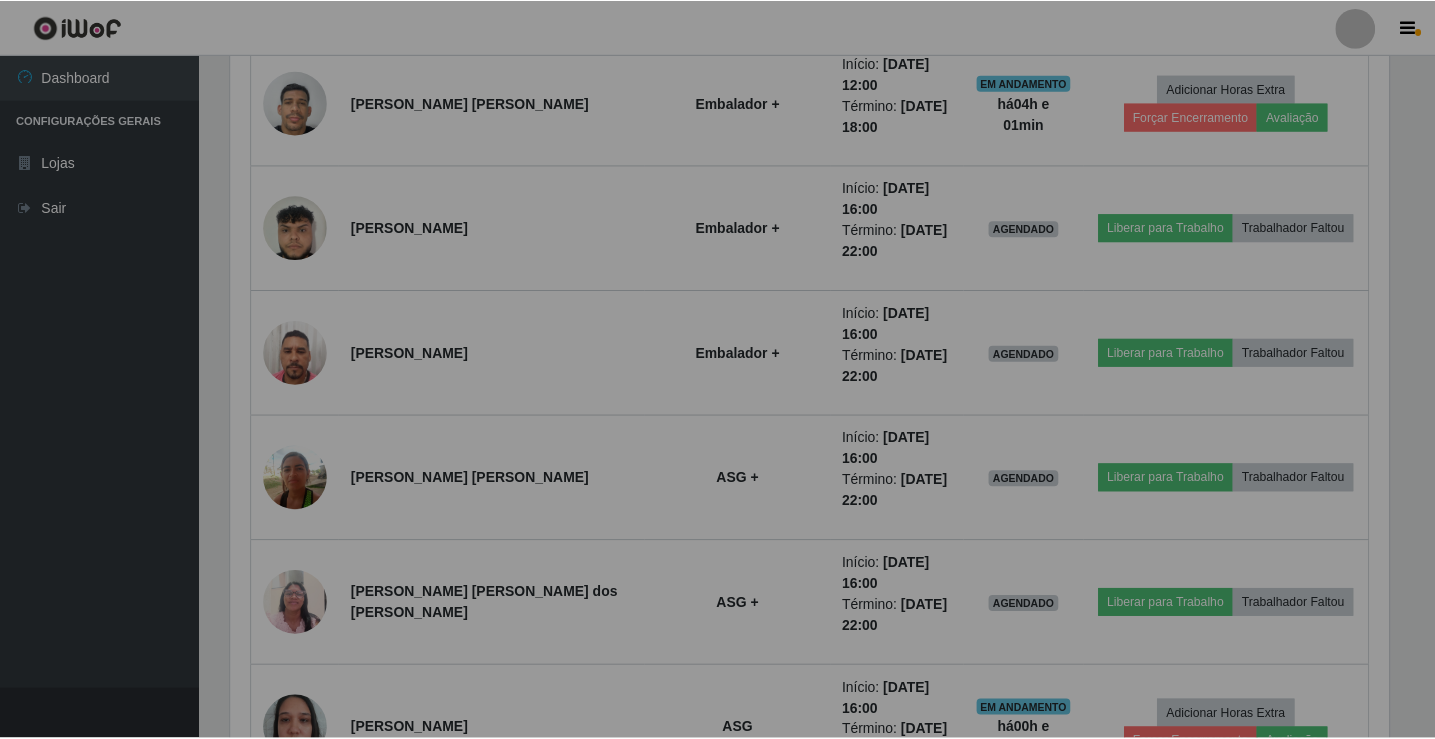 scroll, scrollTop: 999585, scrollLeft: 998827, axis: both 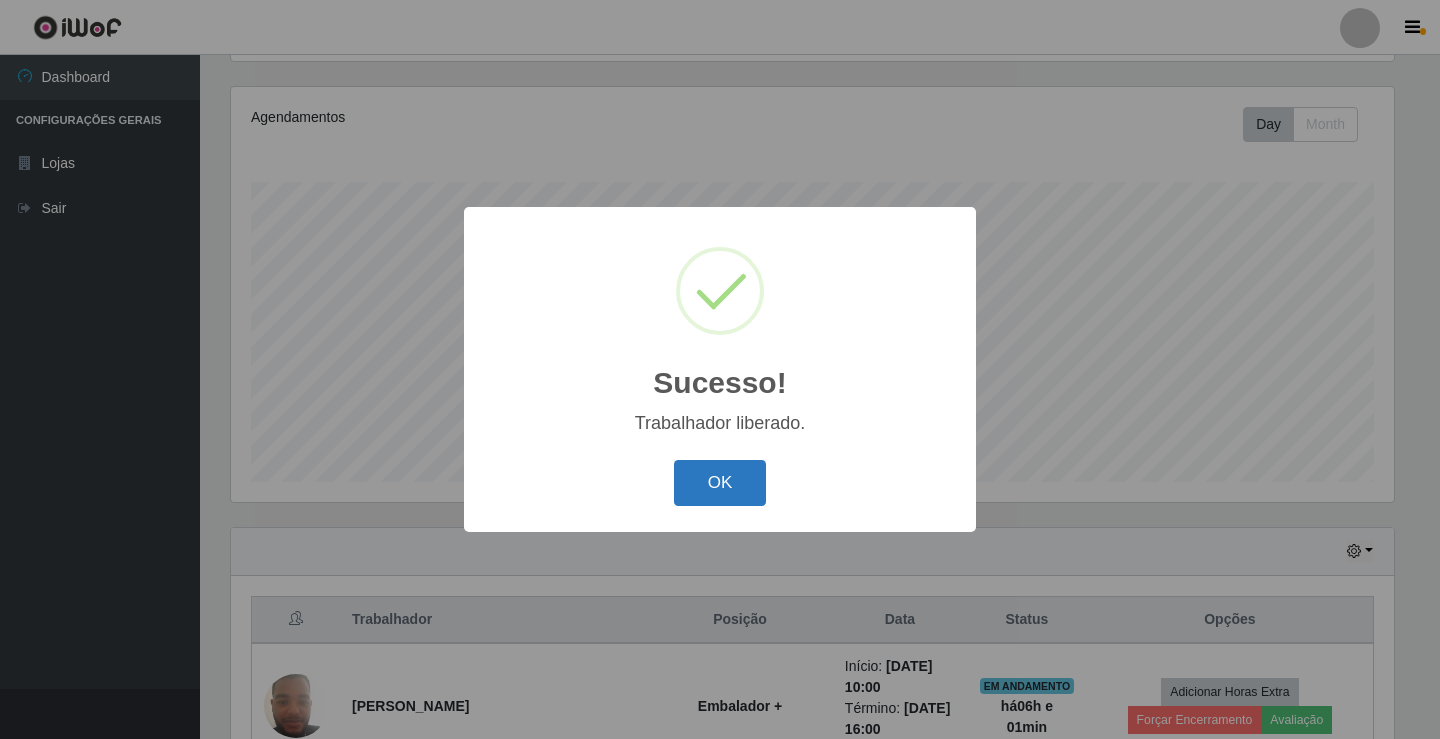 click on "OK" at bounding box center (720, 483) 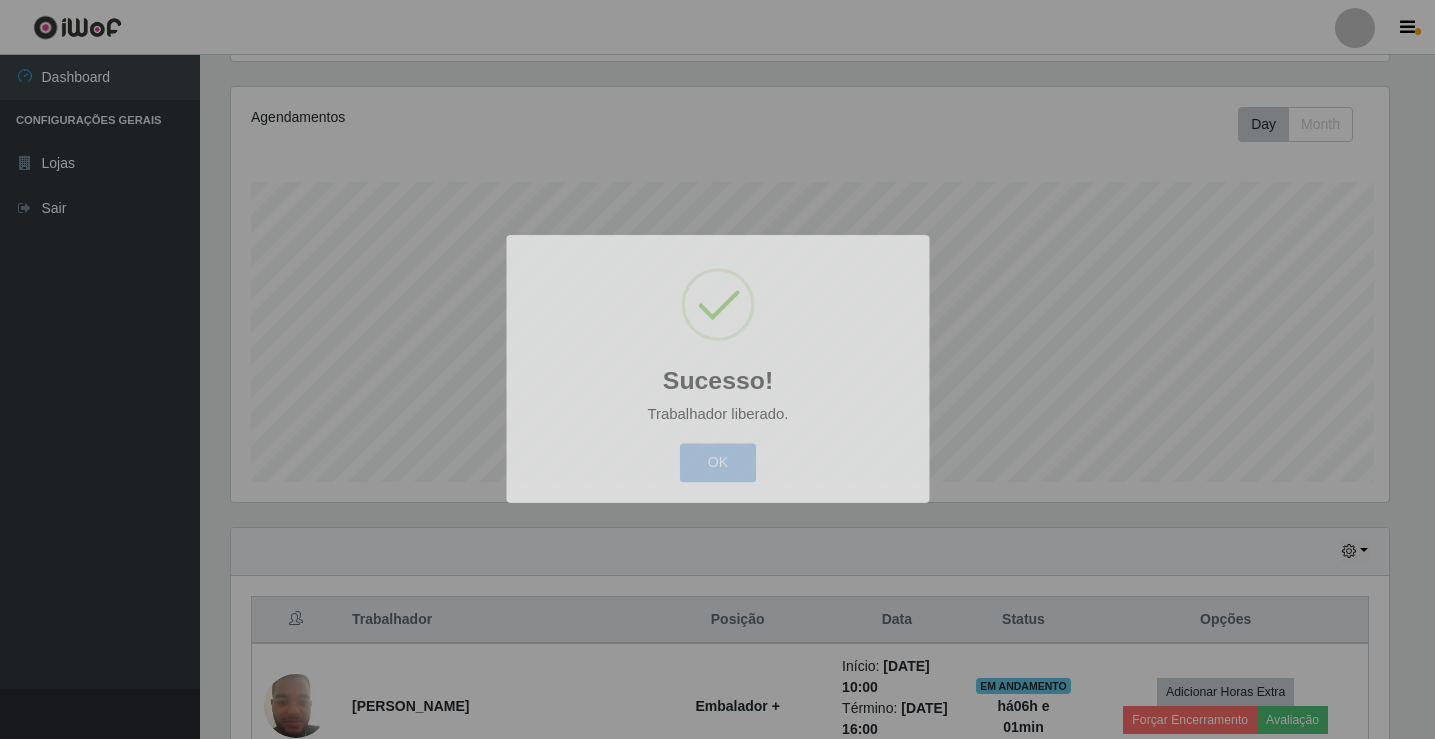 scroll, scrollTop: 999585, scrollLeft: 998827, axis: both 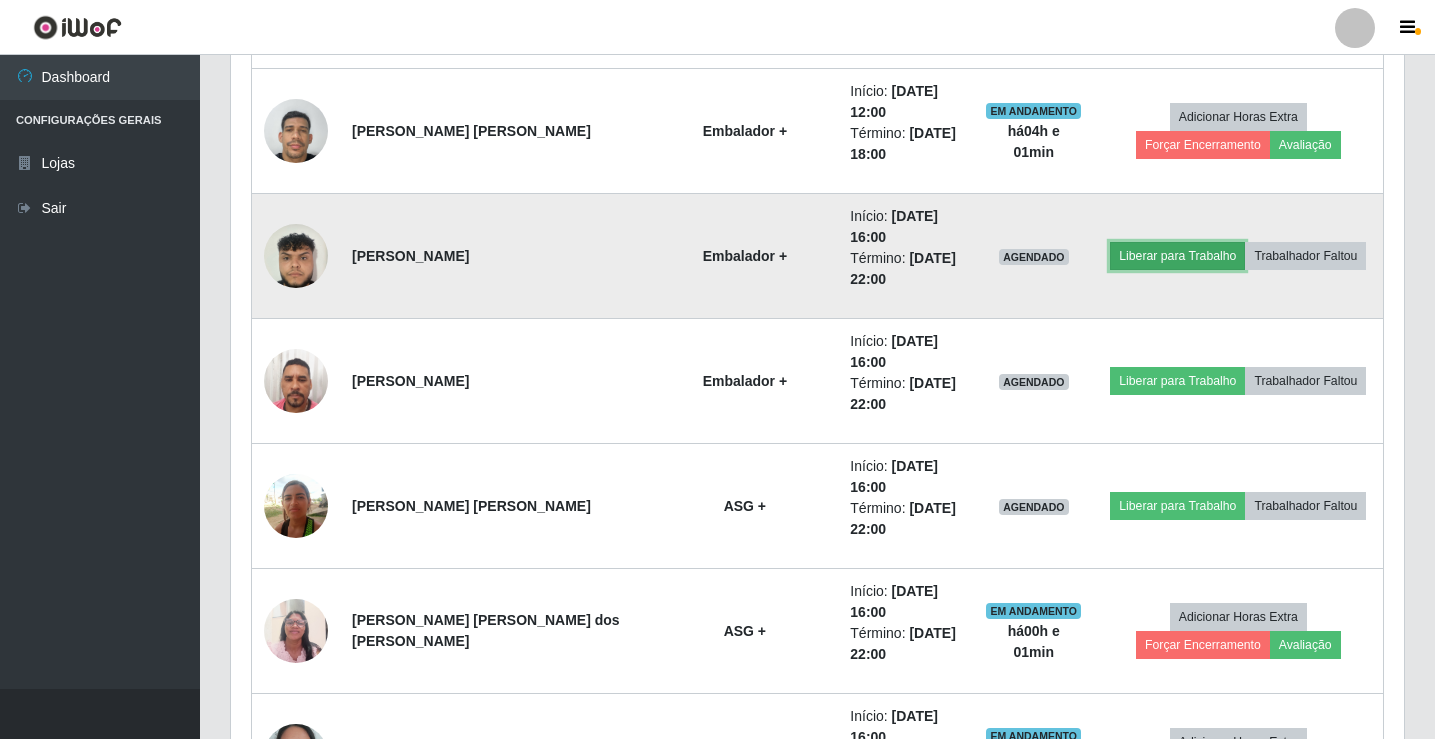 click on "Liberar para Trabalho" at bounding box center (1177, 256) 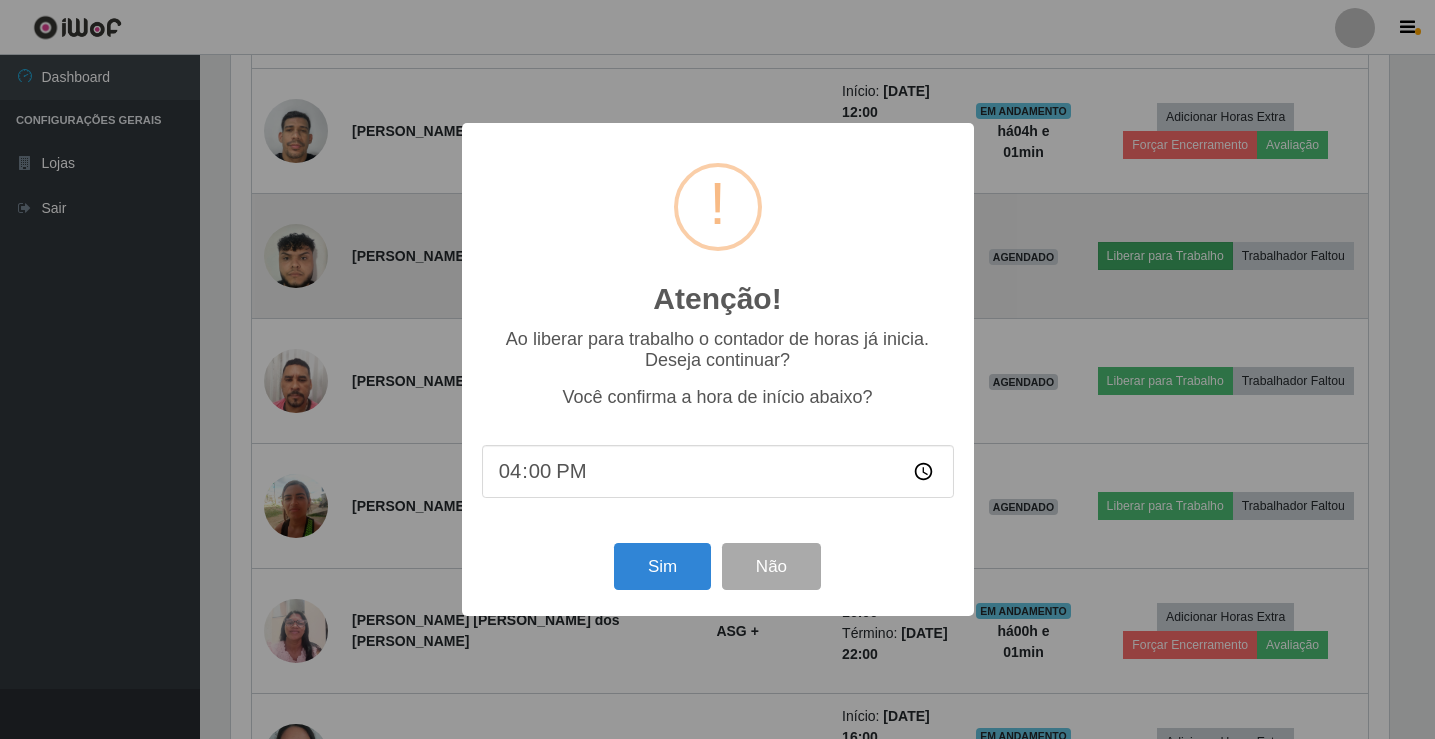 scroll, scrollTop: 999585, scrollLeft: 998837, axis: both 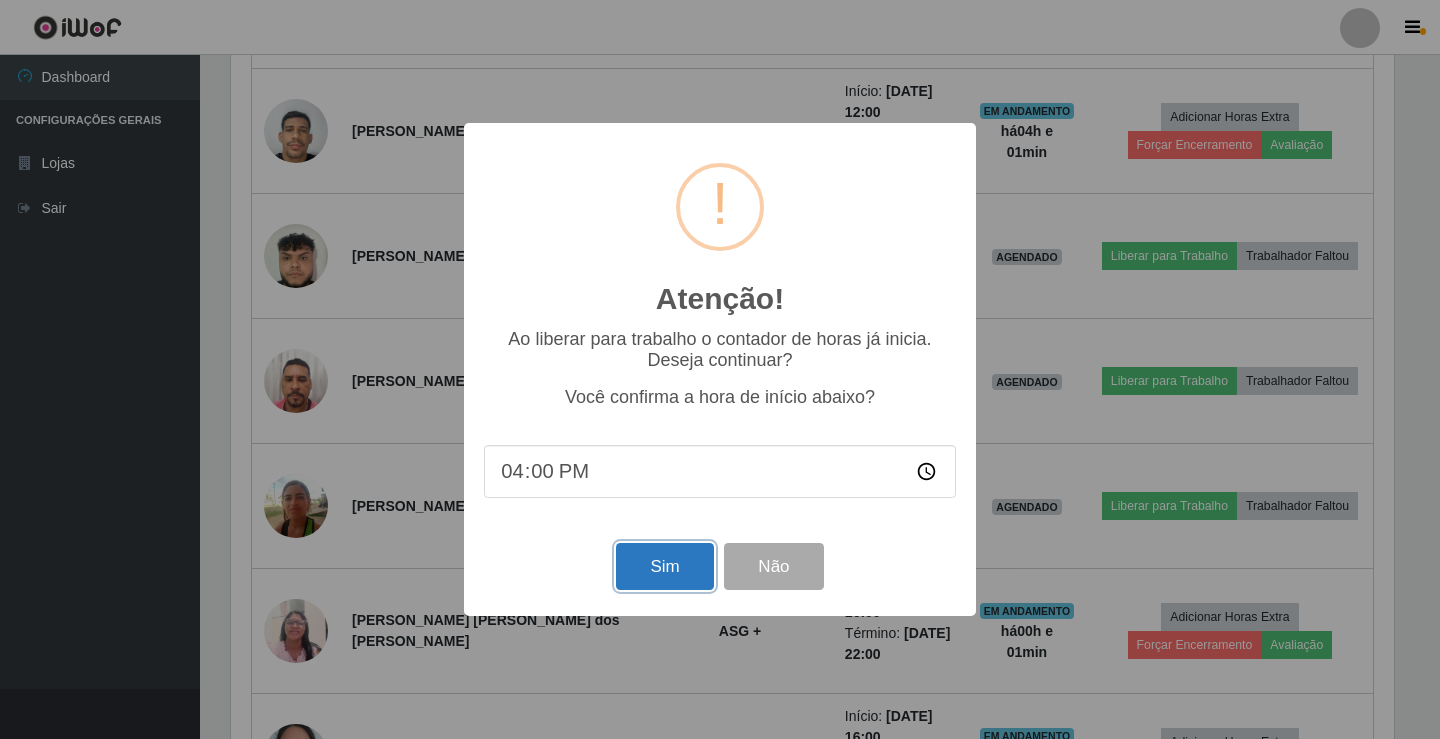 click on "Sim" at bounding box center (664, 566) 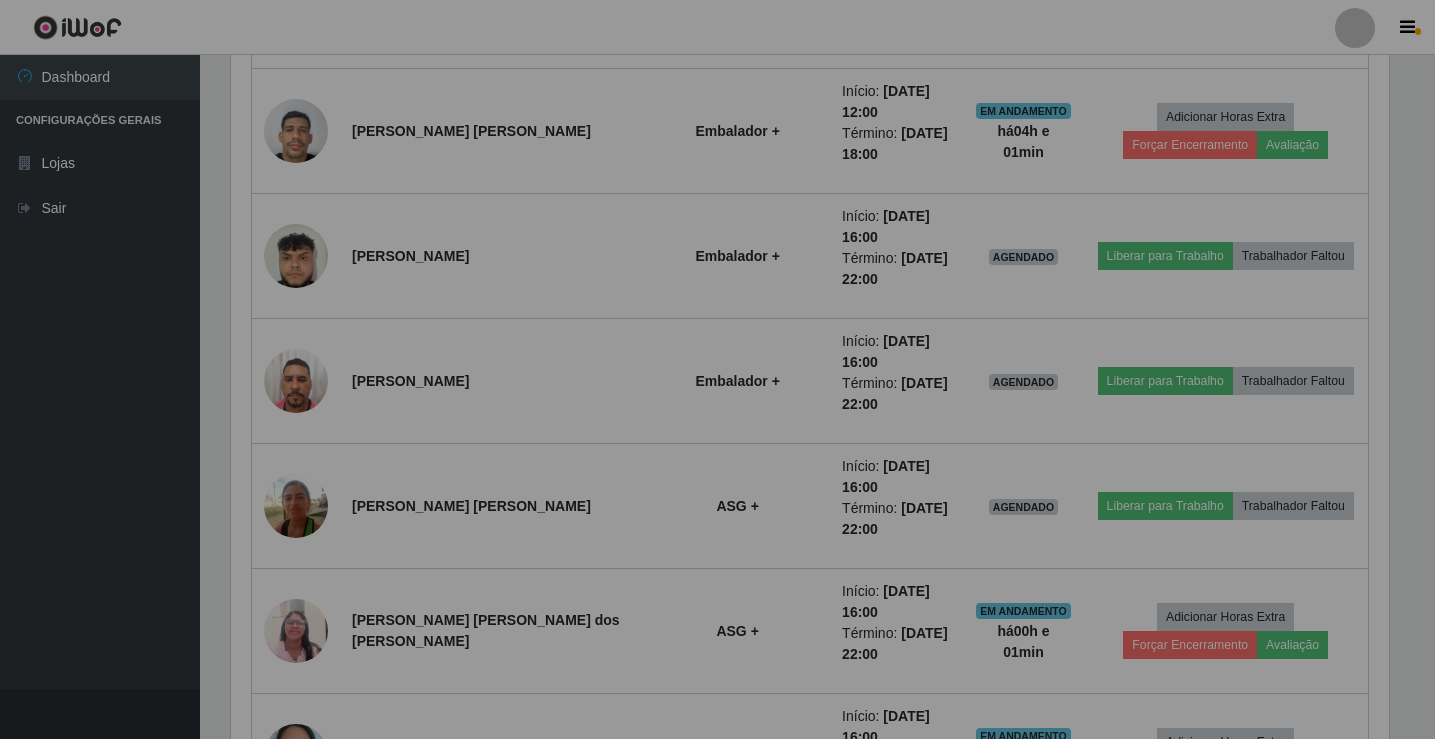 scroll, scrollTop: 999585, scrollLeft: 998827, axis: both 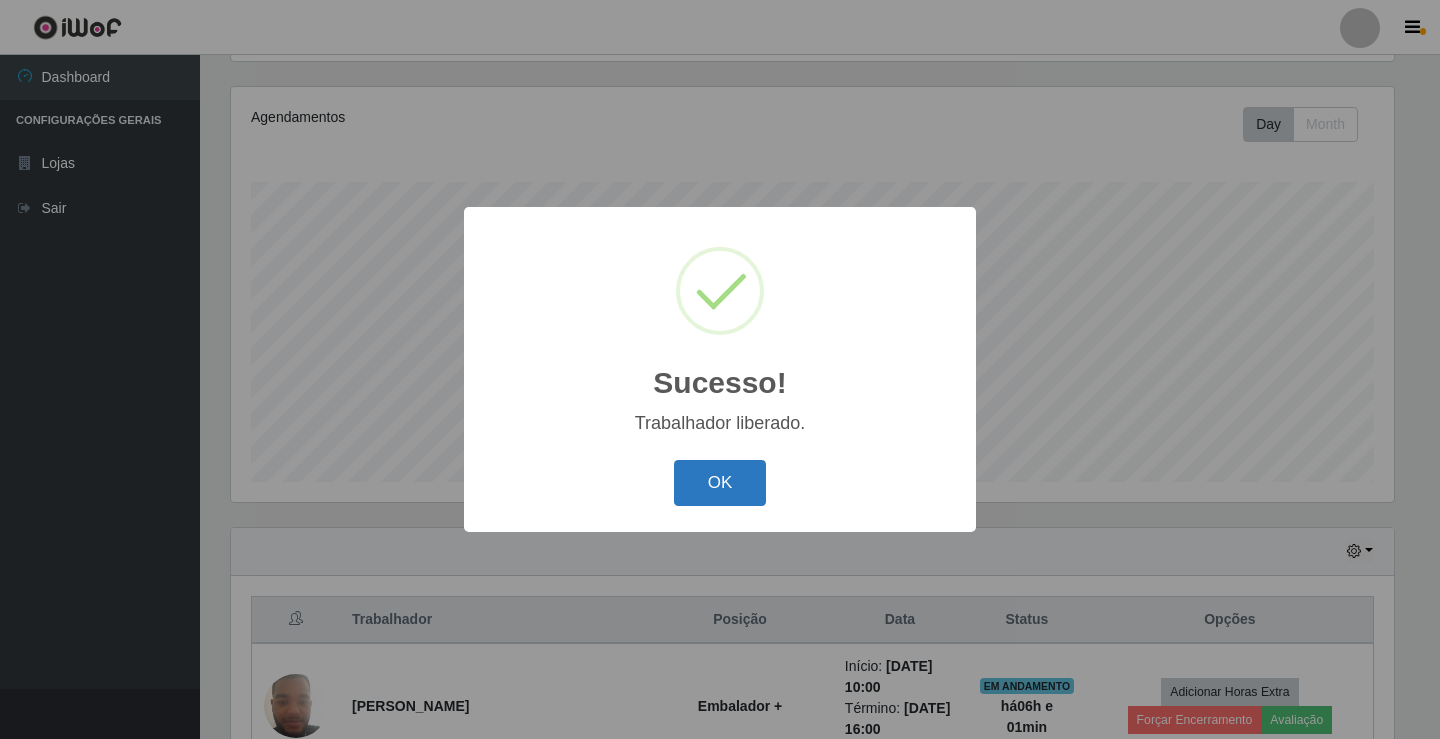 click on "OK" at bounding box center (720, 483) 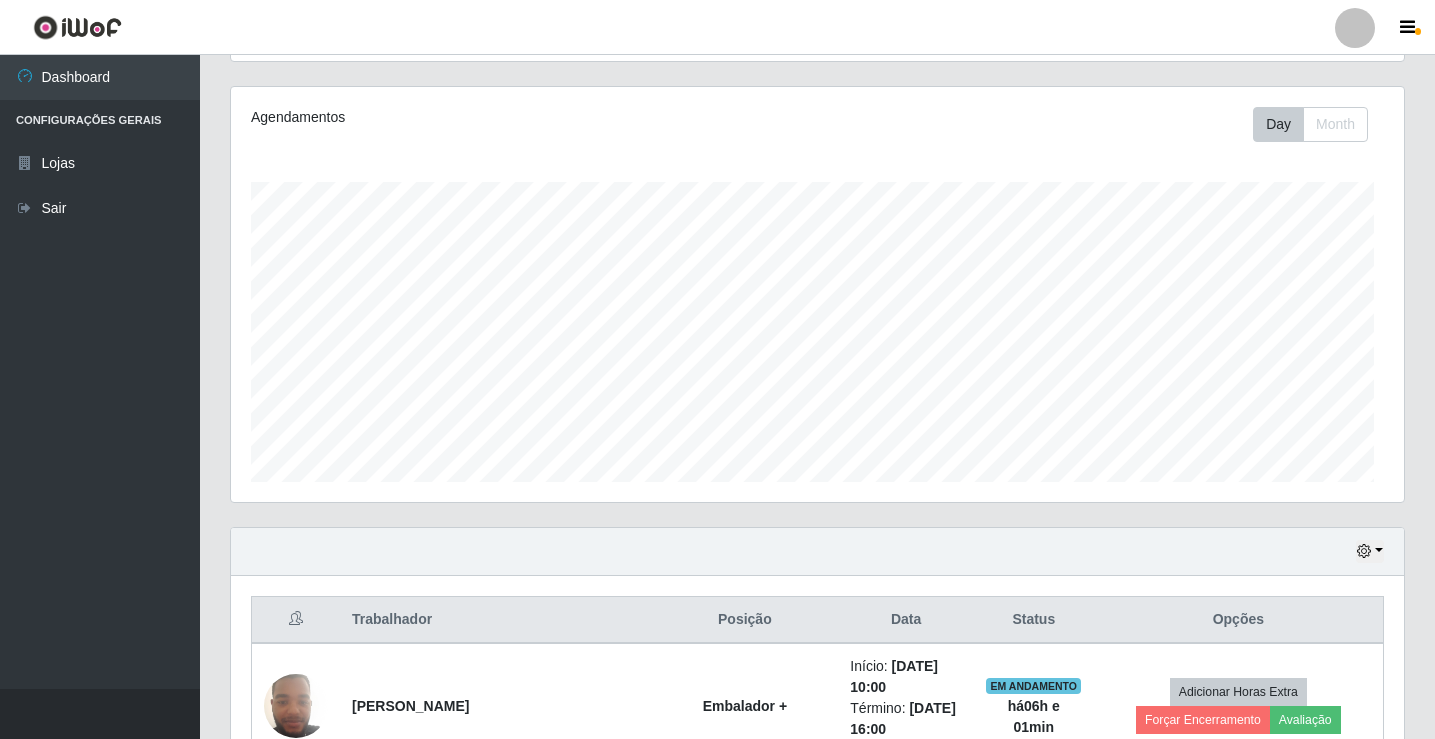 scroll, scrollTop: 999585, scrollLeft: 998827, axis: both 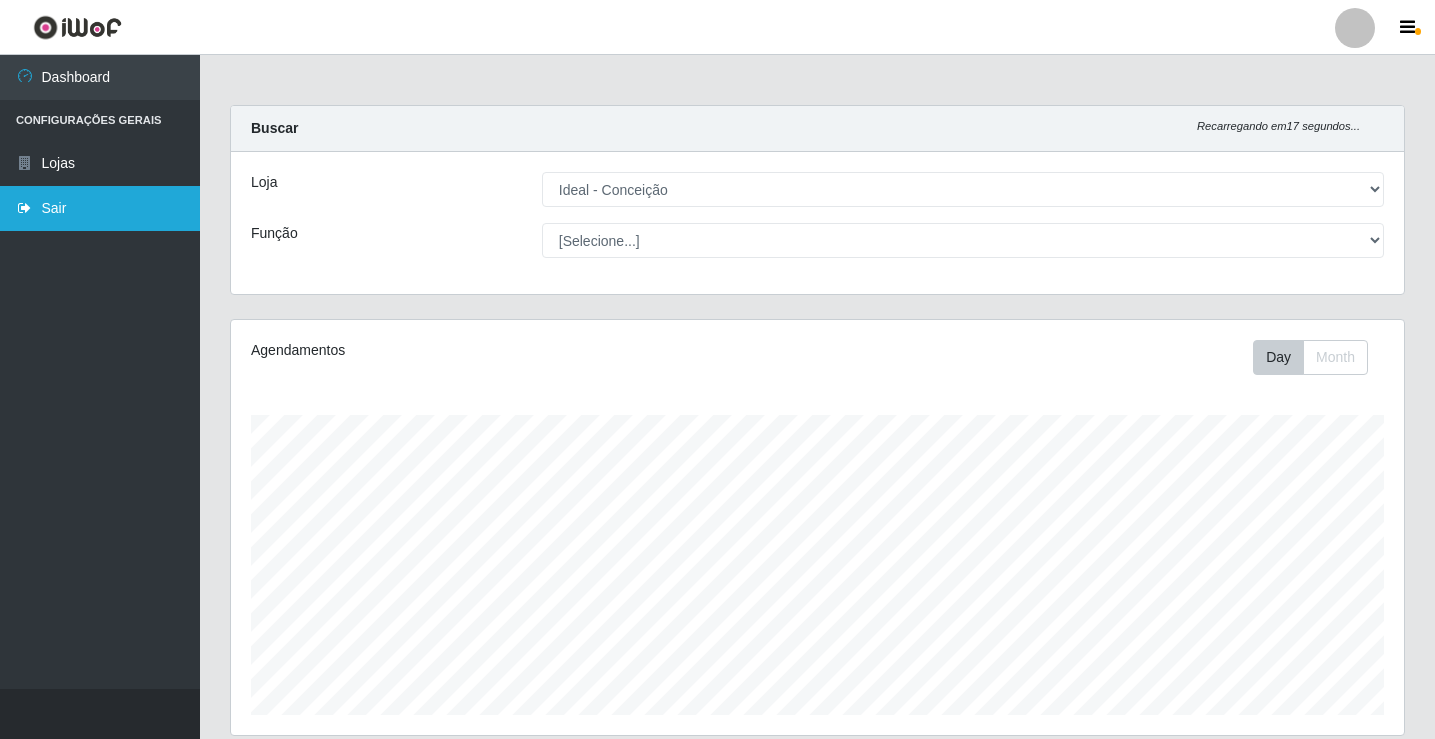 click on "Sair" at bounding box center [100, 208] 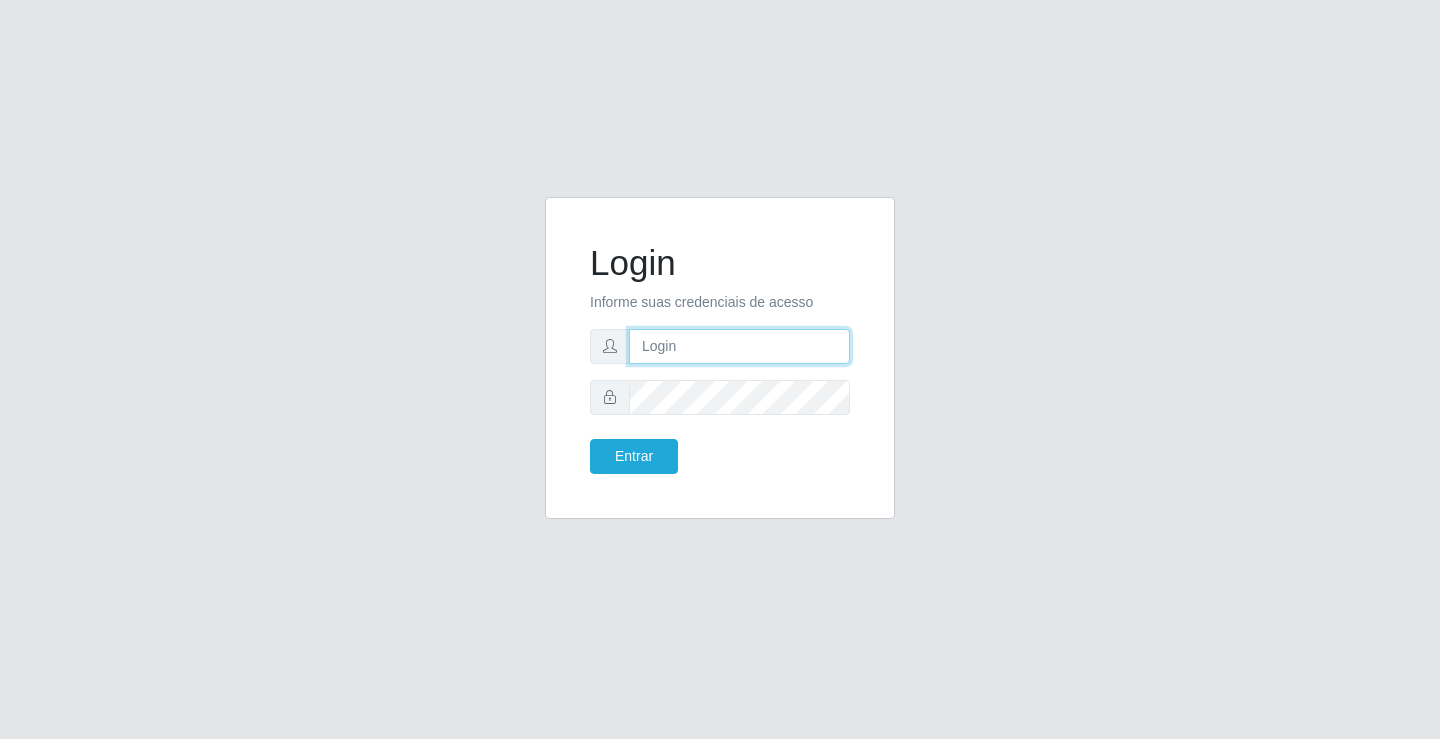 click at bounding box center [739, 346] 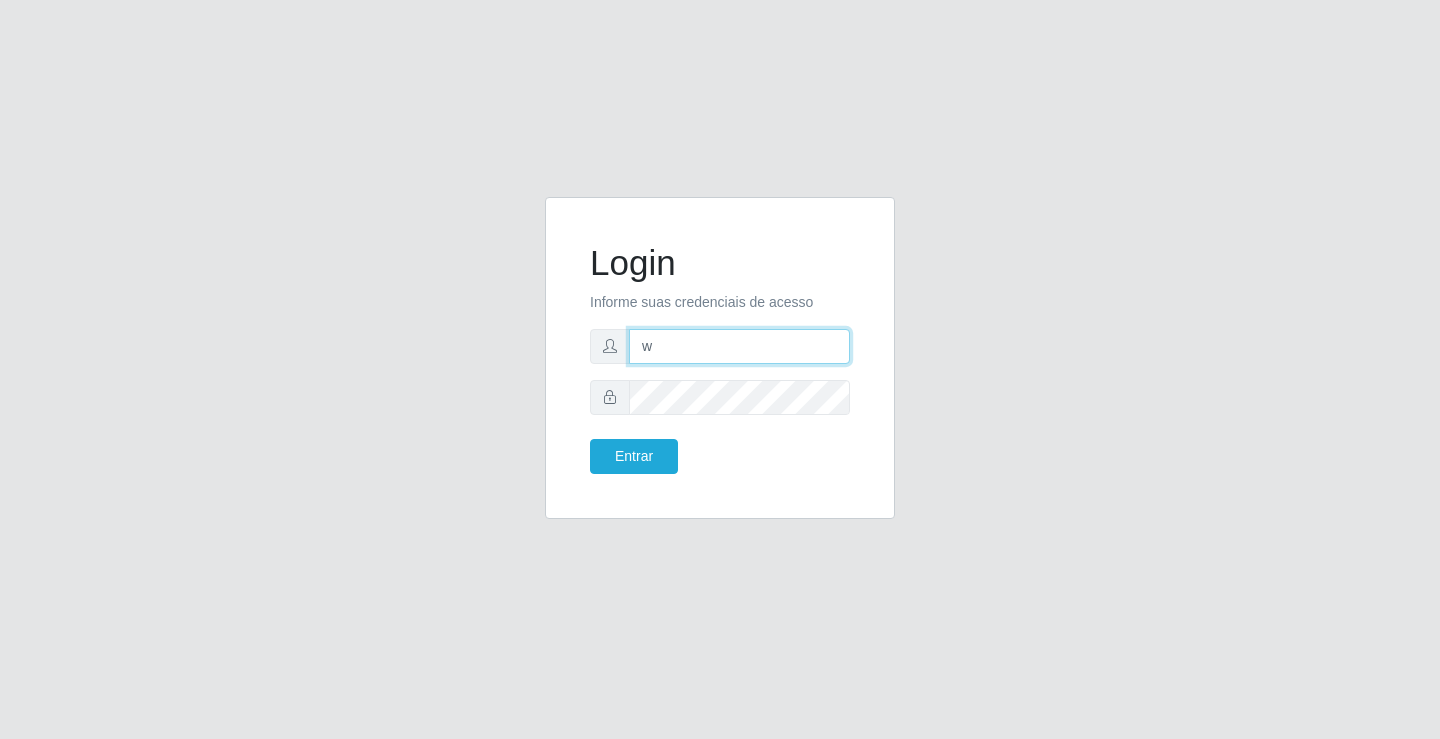 type on "william@ideal" 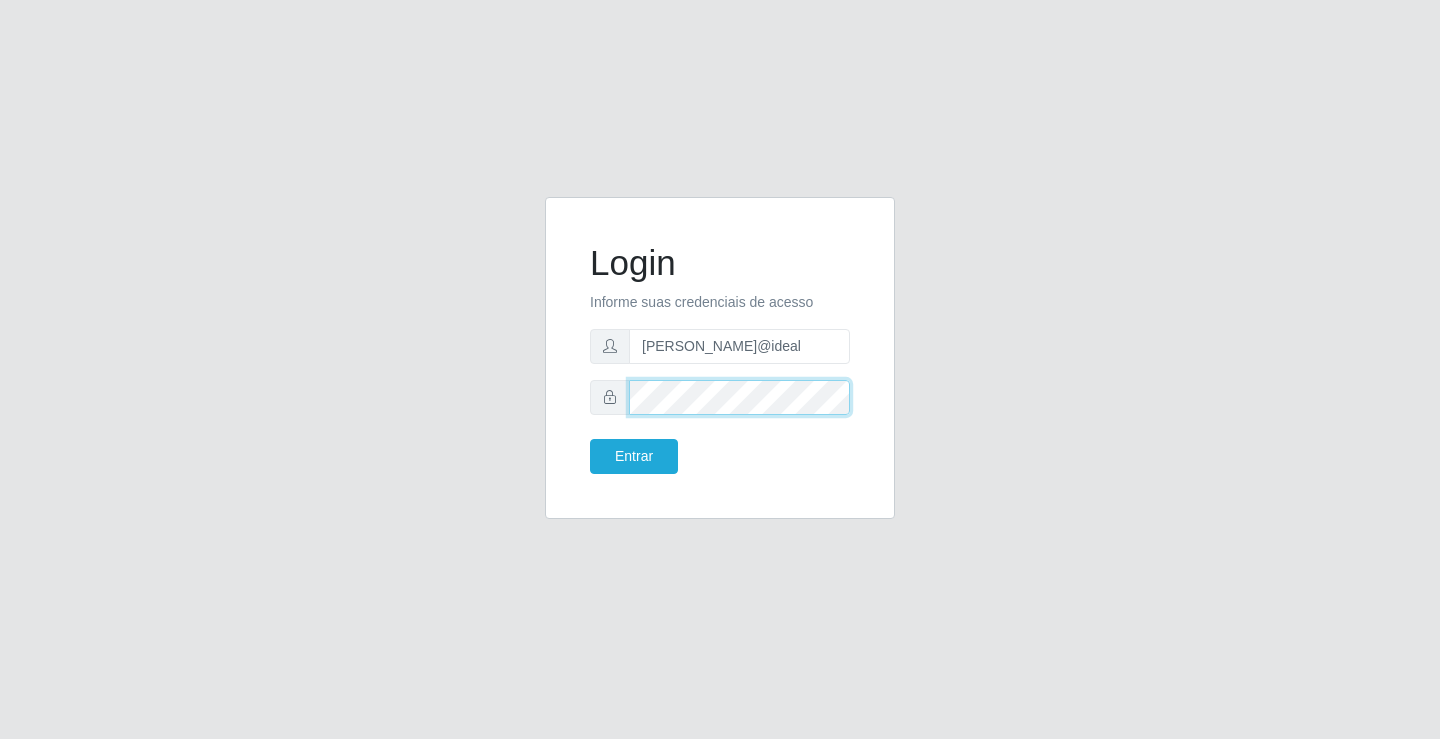 click on "Entrar" at bounding box center (634, 456) 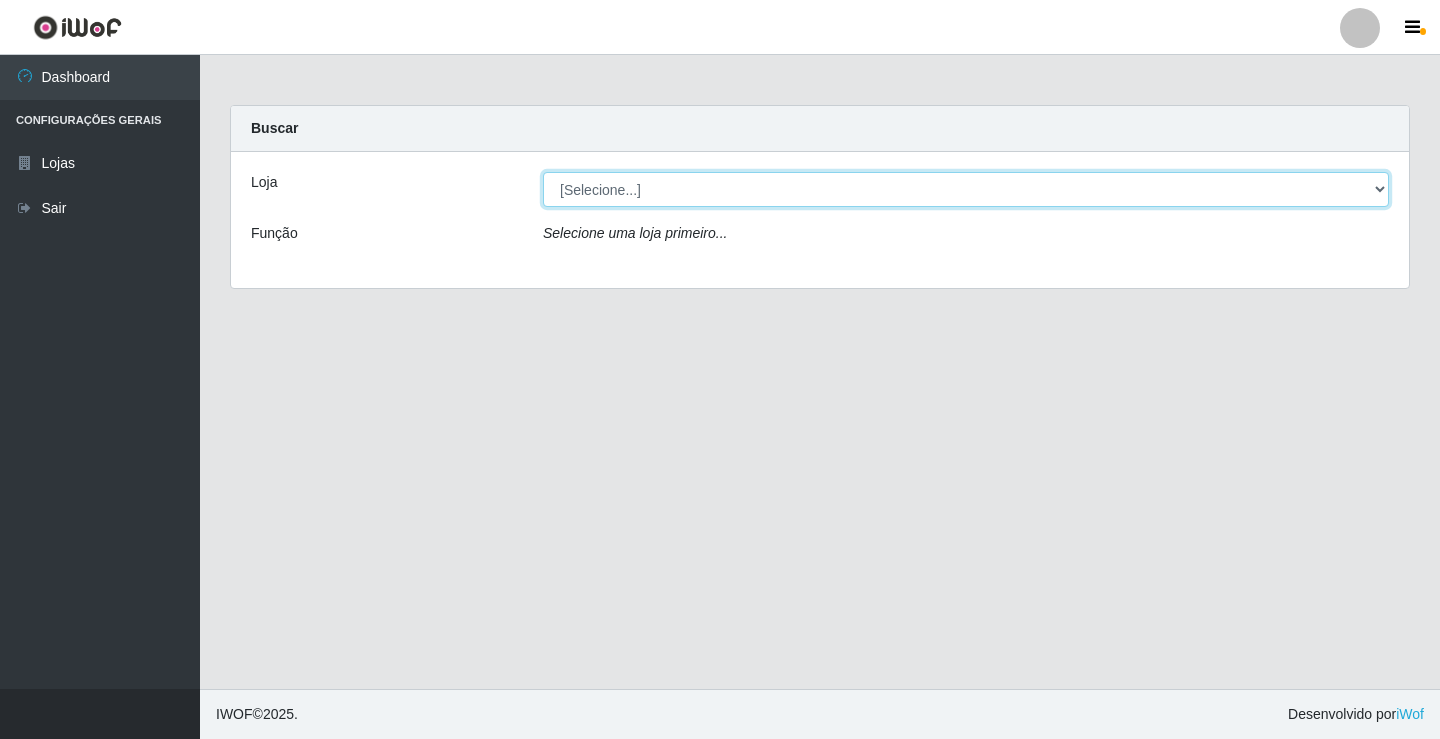 click on "[Selecione...] Ideal - Conceição" at bounding box center (966, 189) 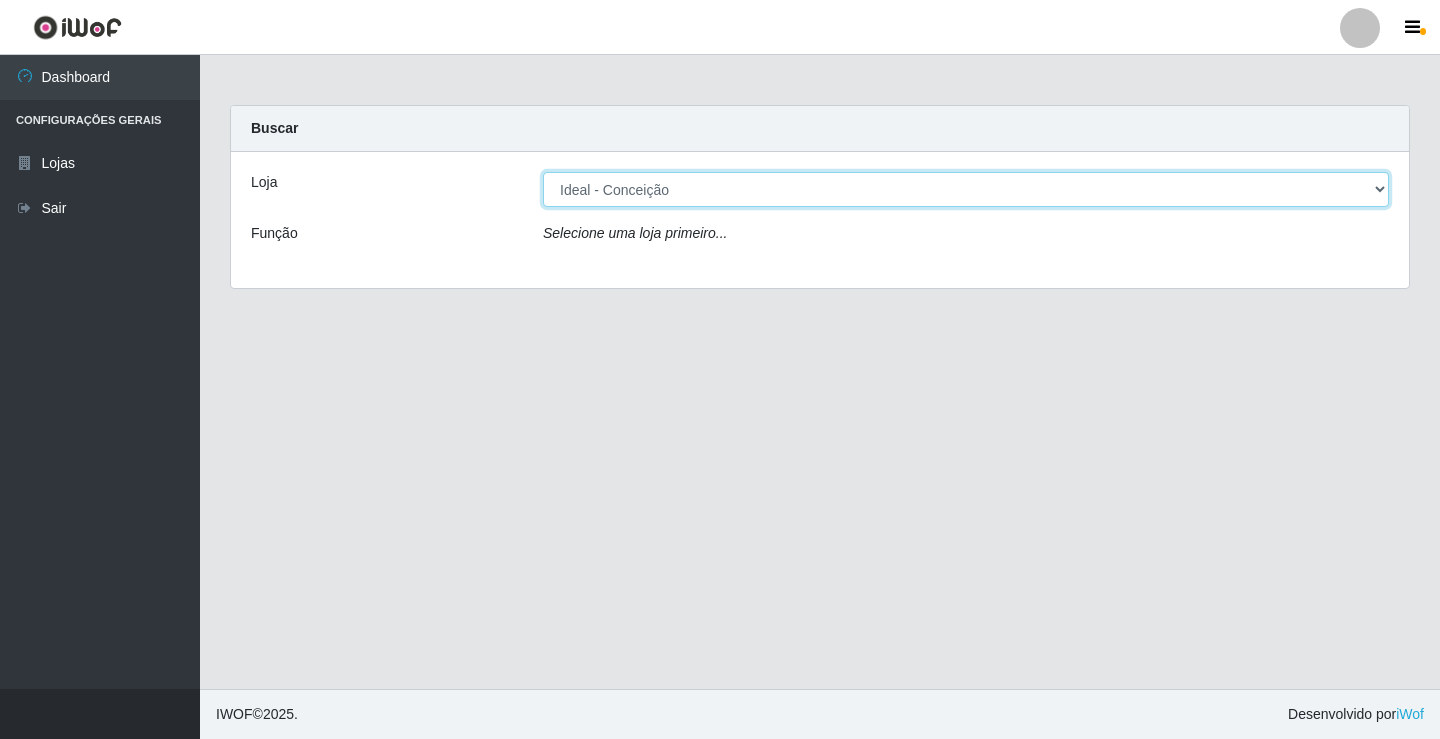 click on "[Selecione...] Ideal - Conceição" at bounding box center [966, 189] 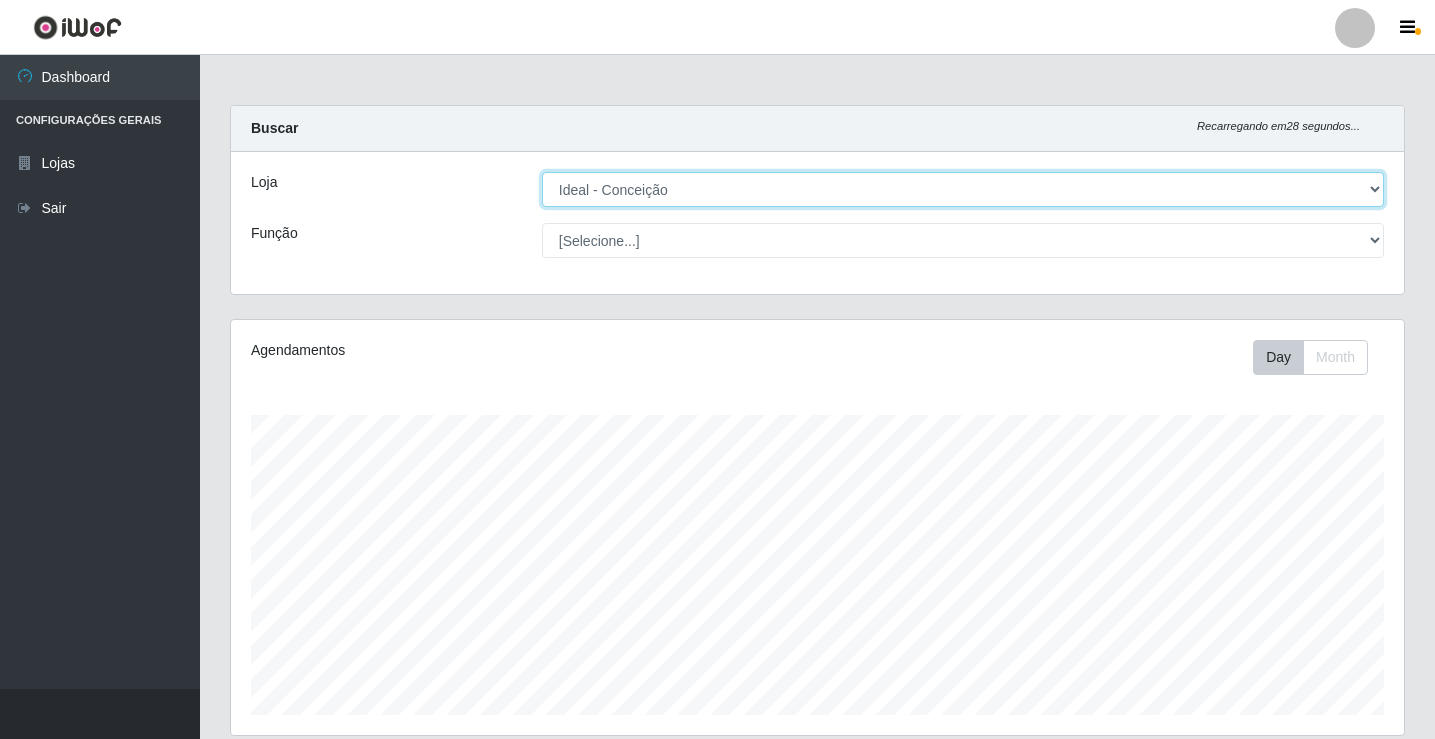 scroll, scrollTop: 999585, scrollLeft: 998827, axis: both 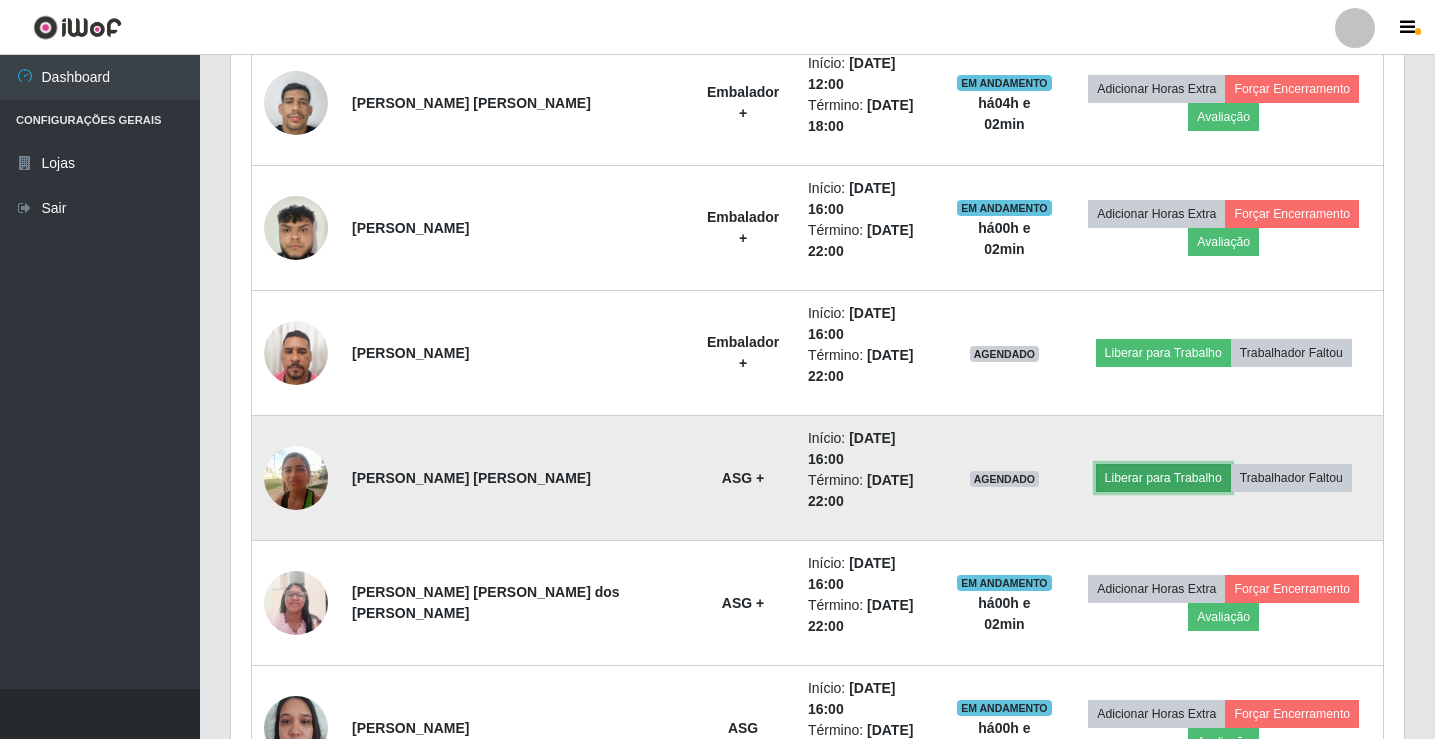 click on "Liberar para Trabalho" at bounding box center (1163, 478) 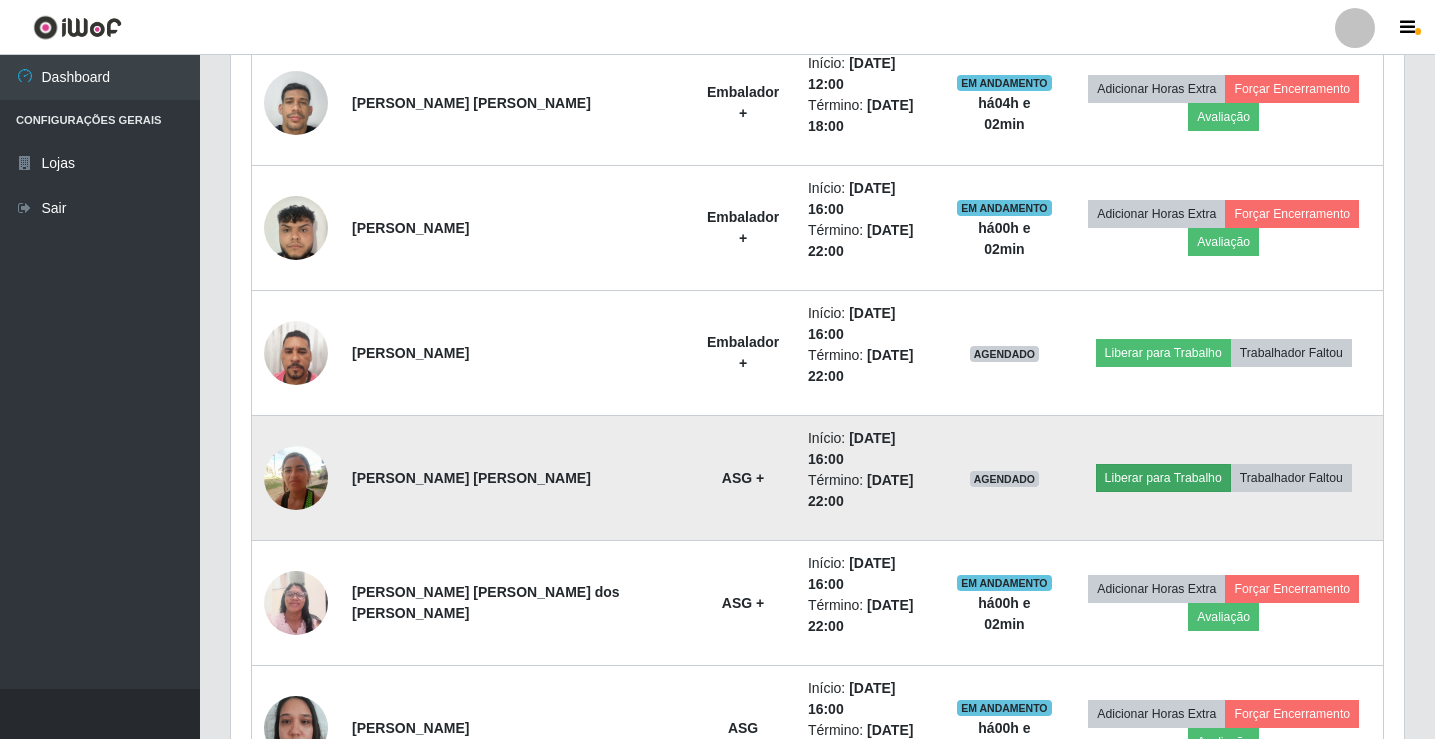 scroll, scrollTop: 999585, scrollLeft: 998837, axis: both 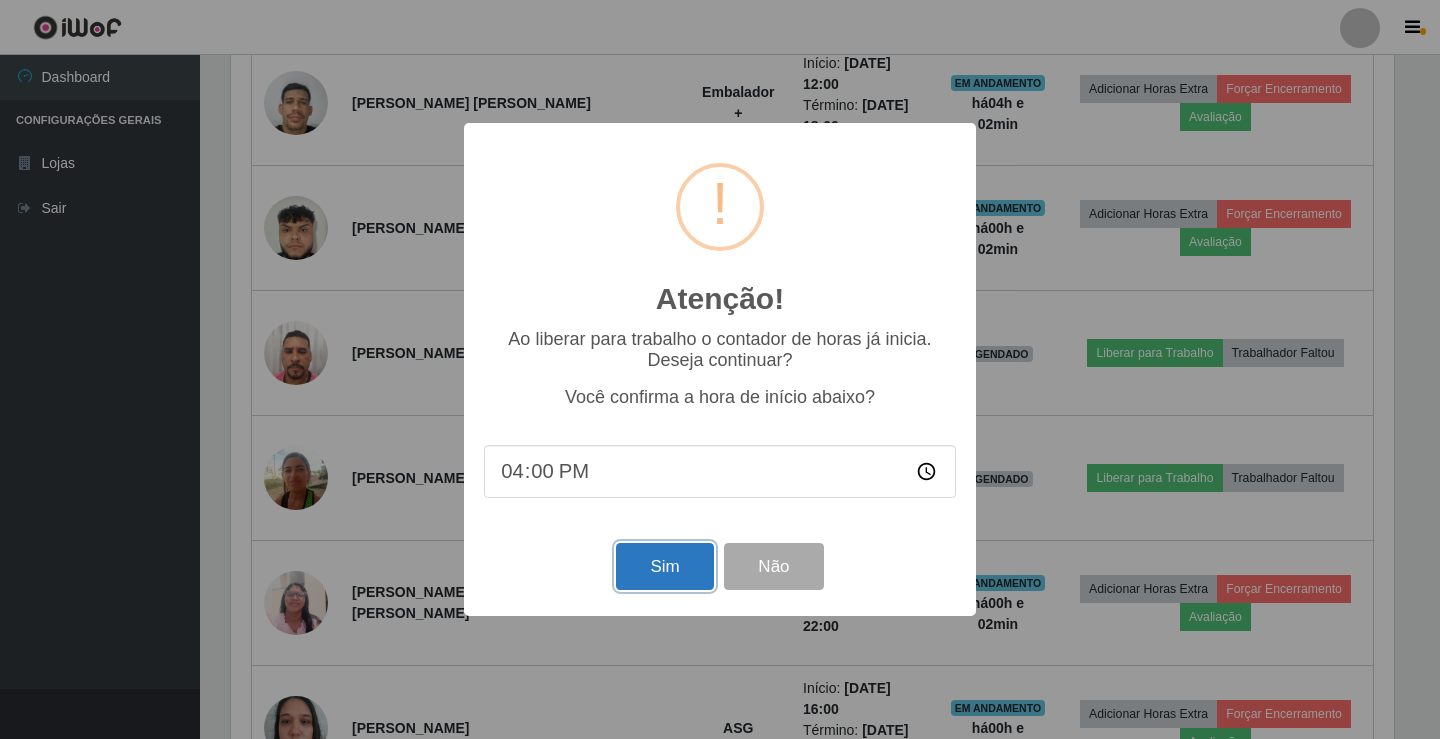 click on "Sim" at bounding box center (664, 566) 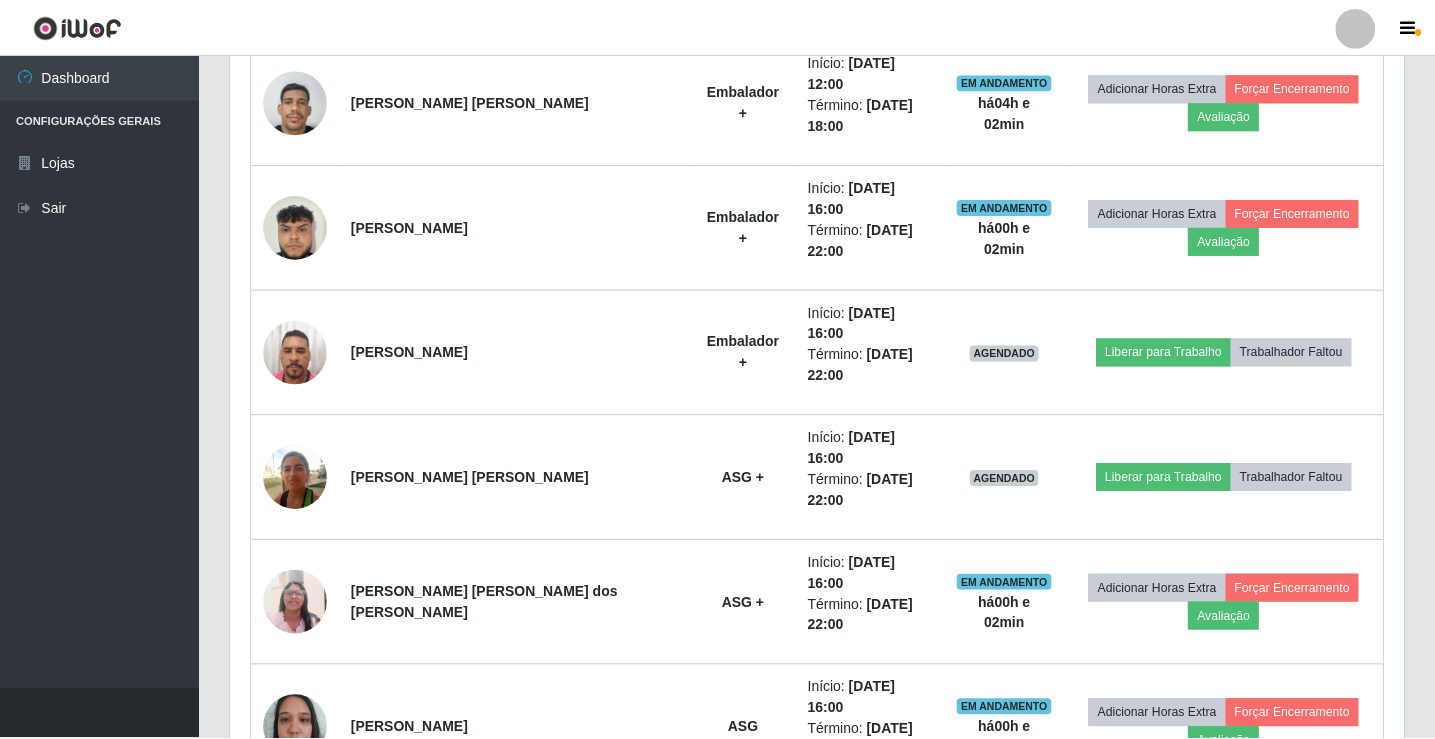 scroll, scrollTop: 999585, scrollLeft: 998827, axis: both 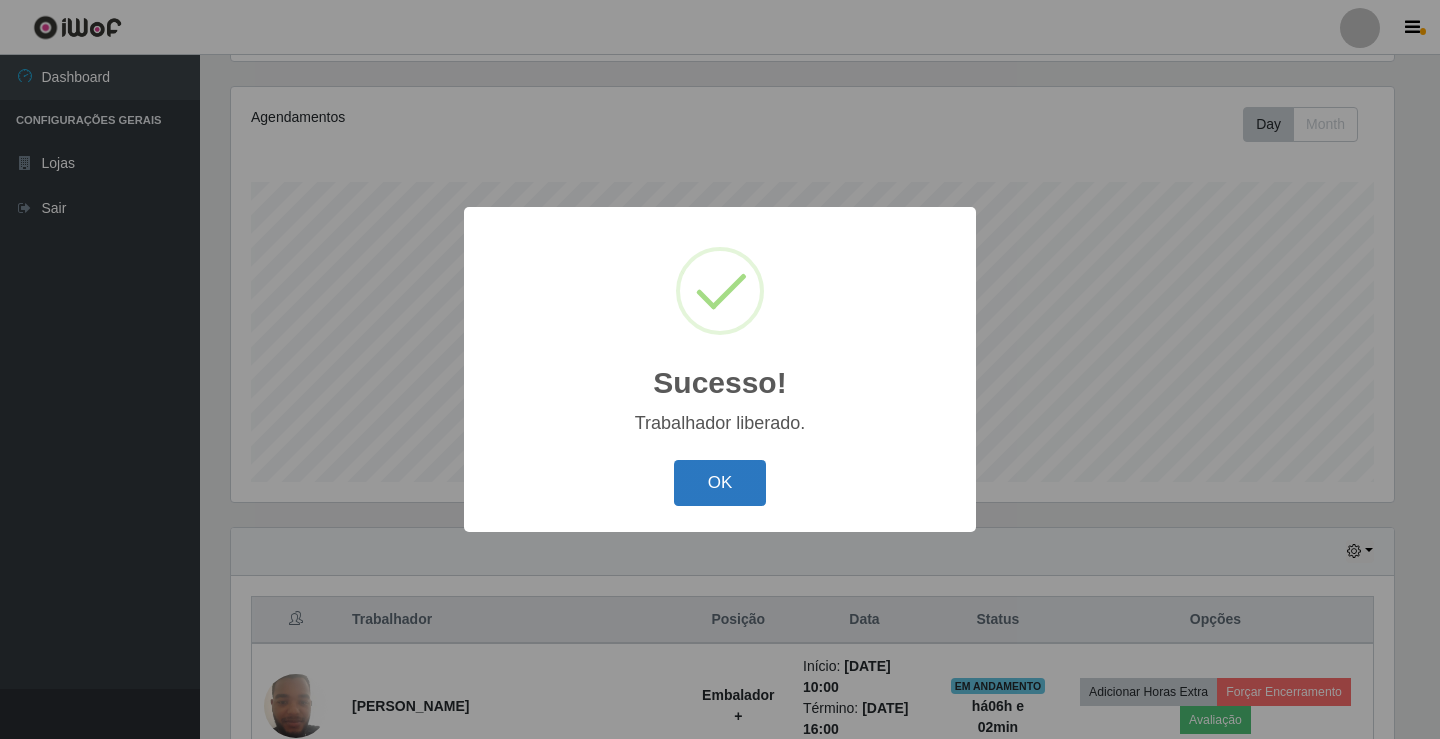 click on "OK" at bounding box center [720, 483] 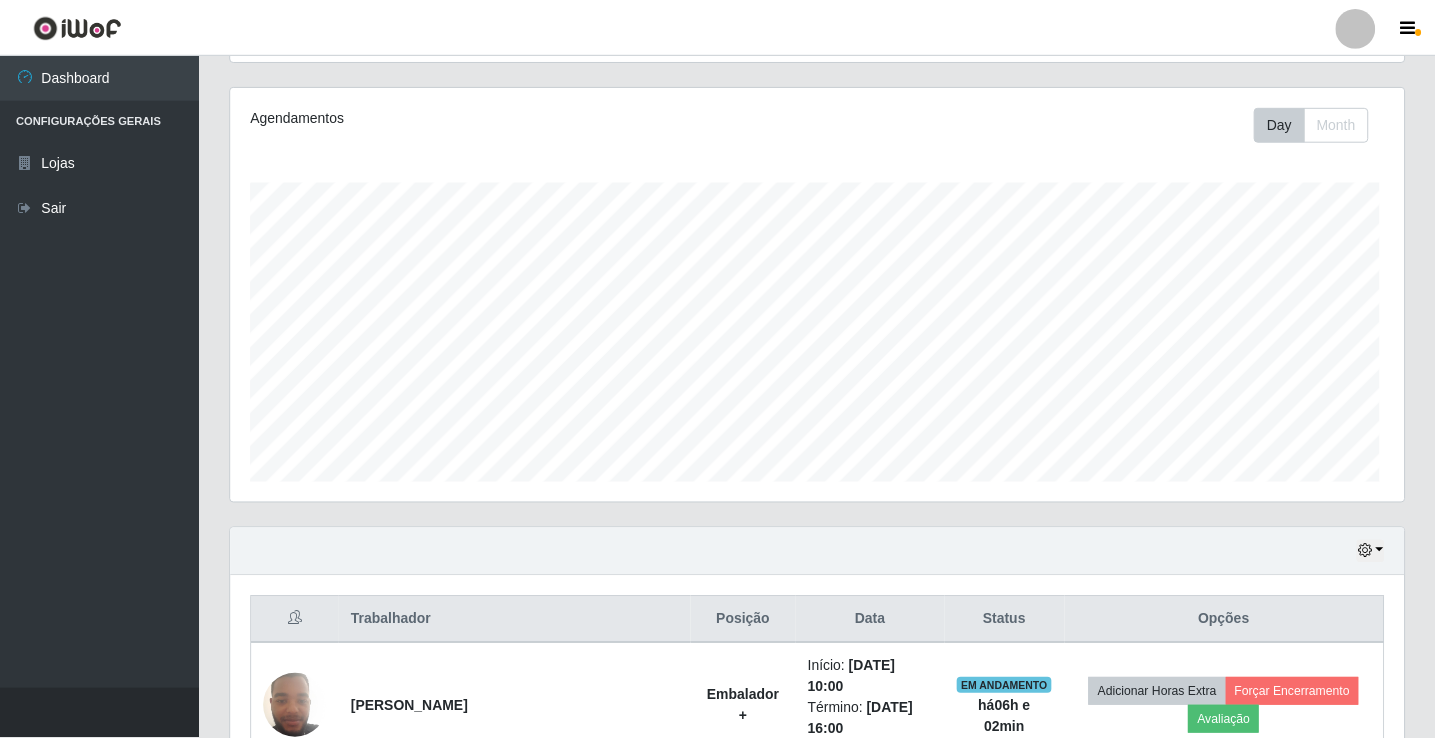 scroll, scrollTop: 999585, scrollLeft: 998827, axis: both 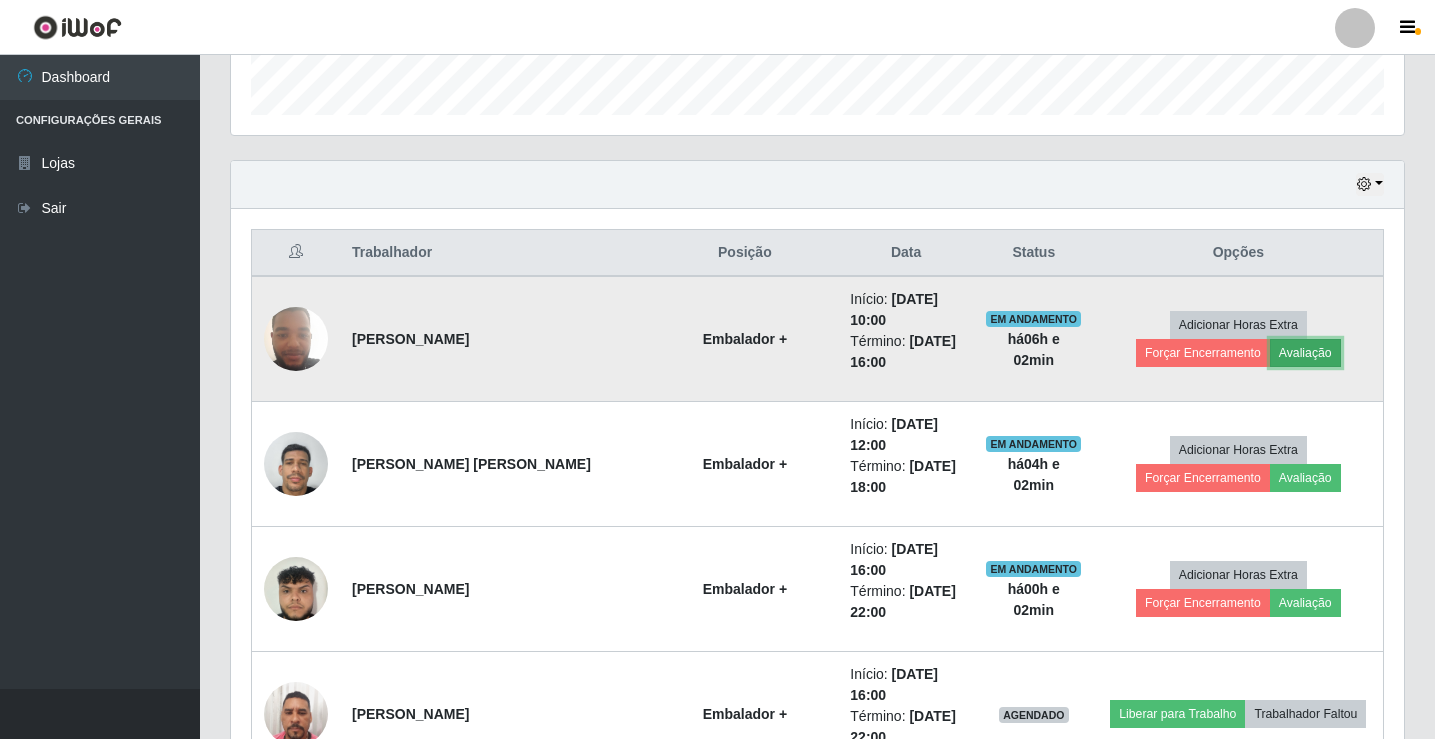 click on "Avaliação" at bounding box center (1305, 353) 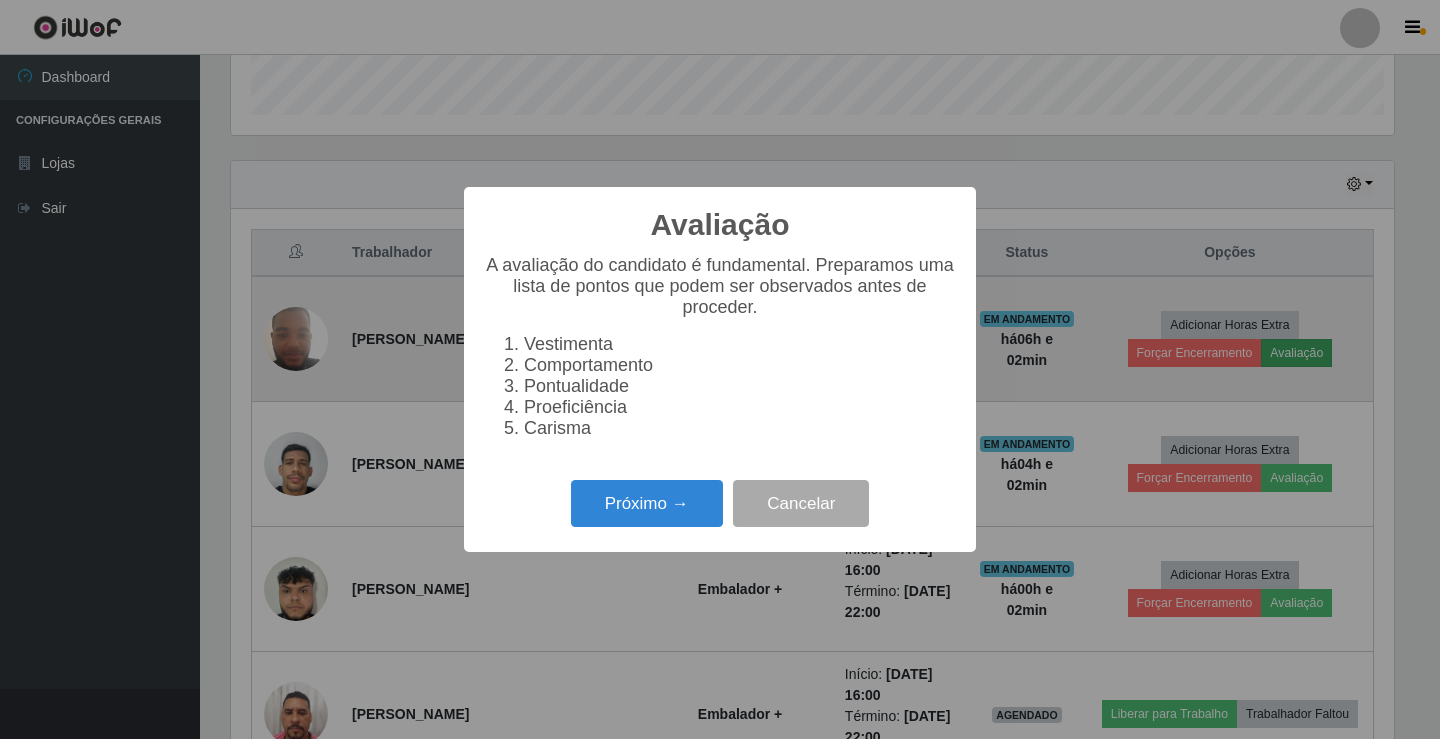 scroll, scrollTop: 999585, scrollLeft: 998837, axis: both 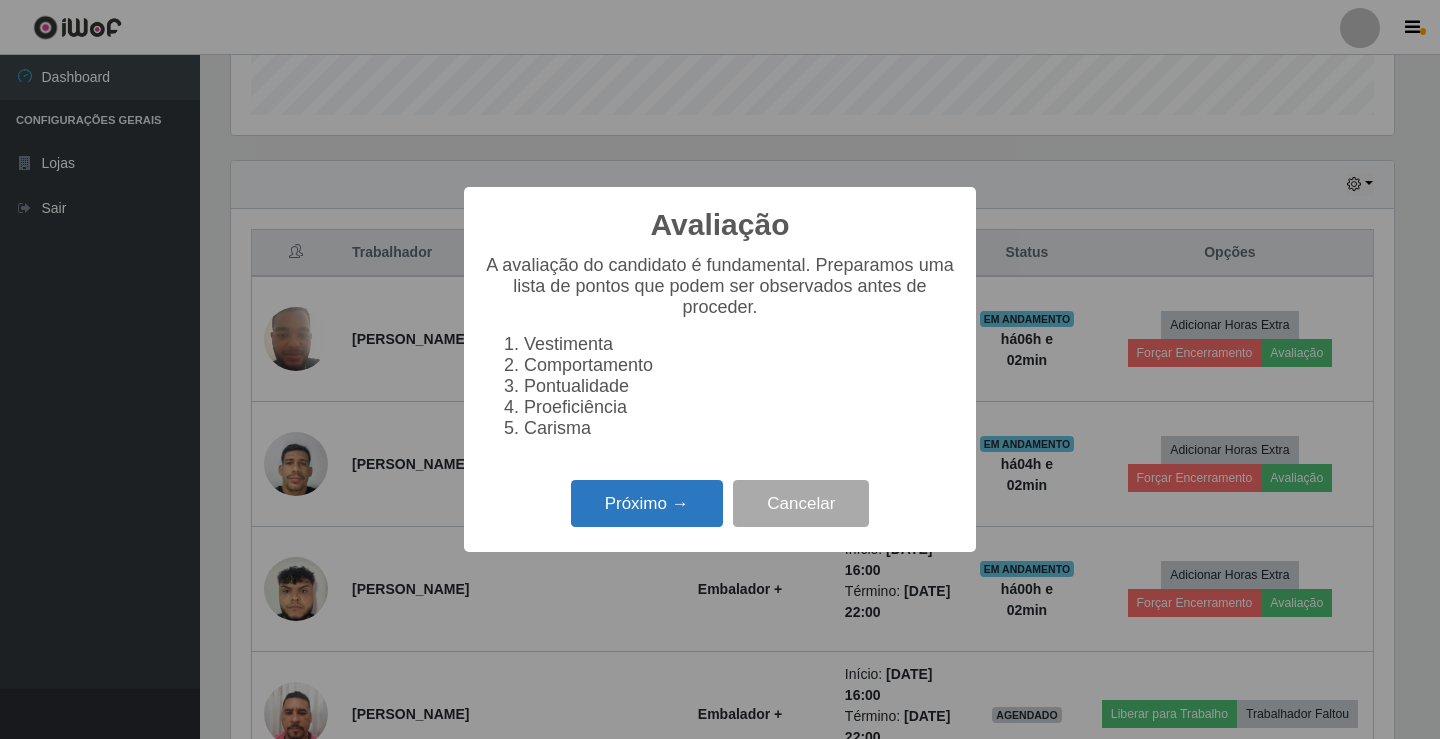 click on "Próximo →" at bounding box center (647, 503) 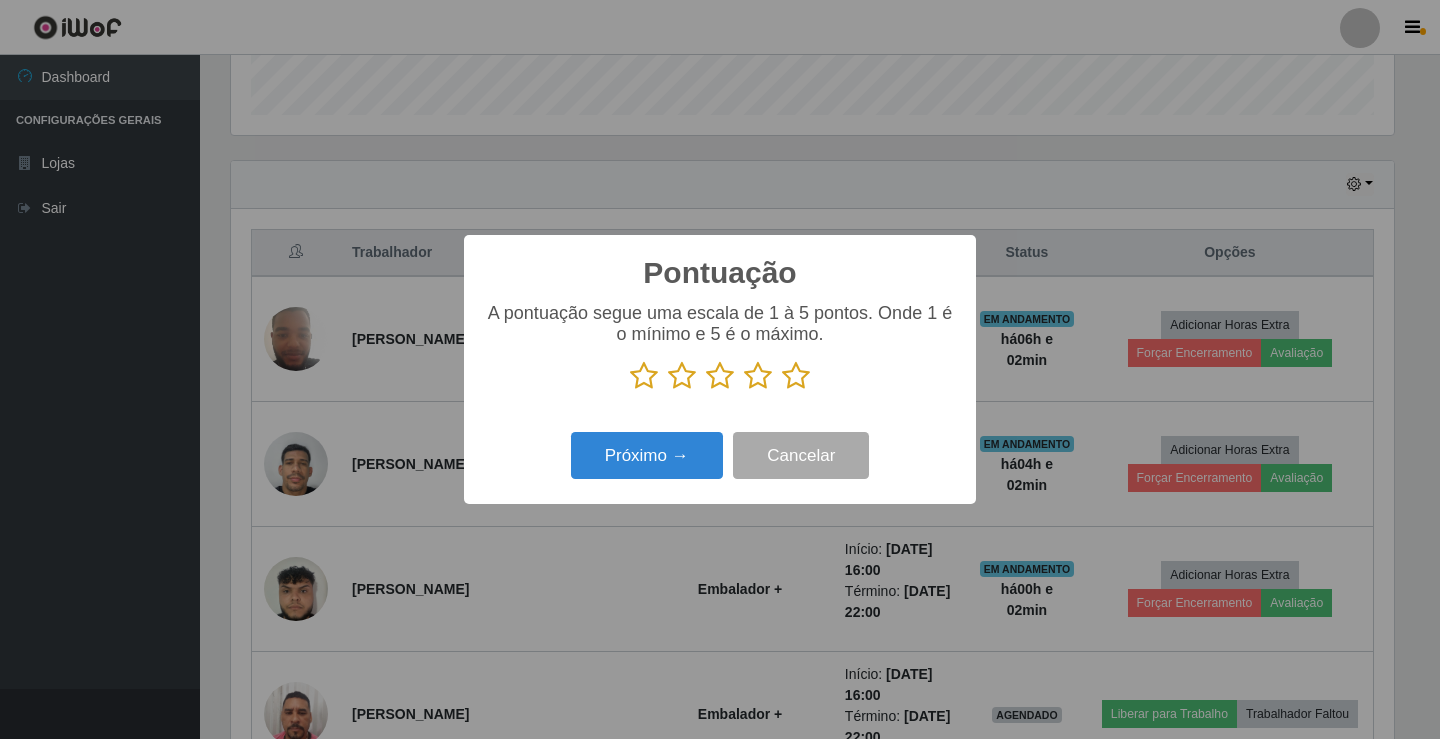 scroll, scrollTop: 999585, scrollLeft: 998837, axis: both 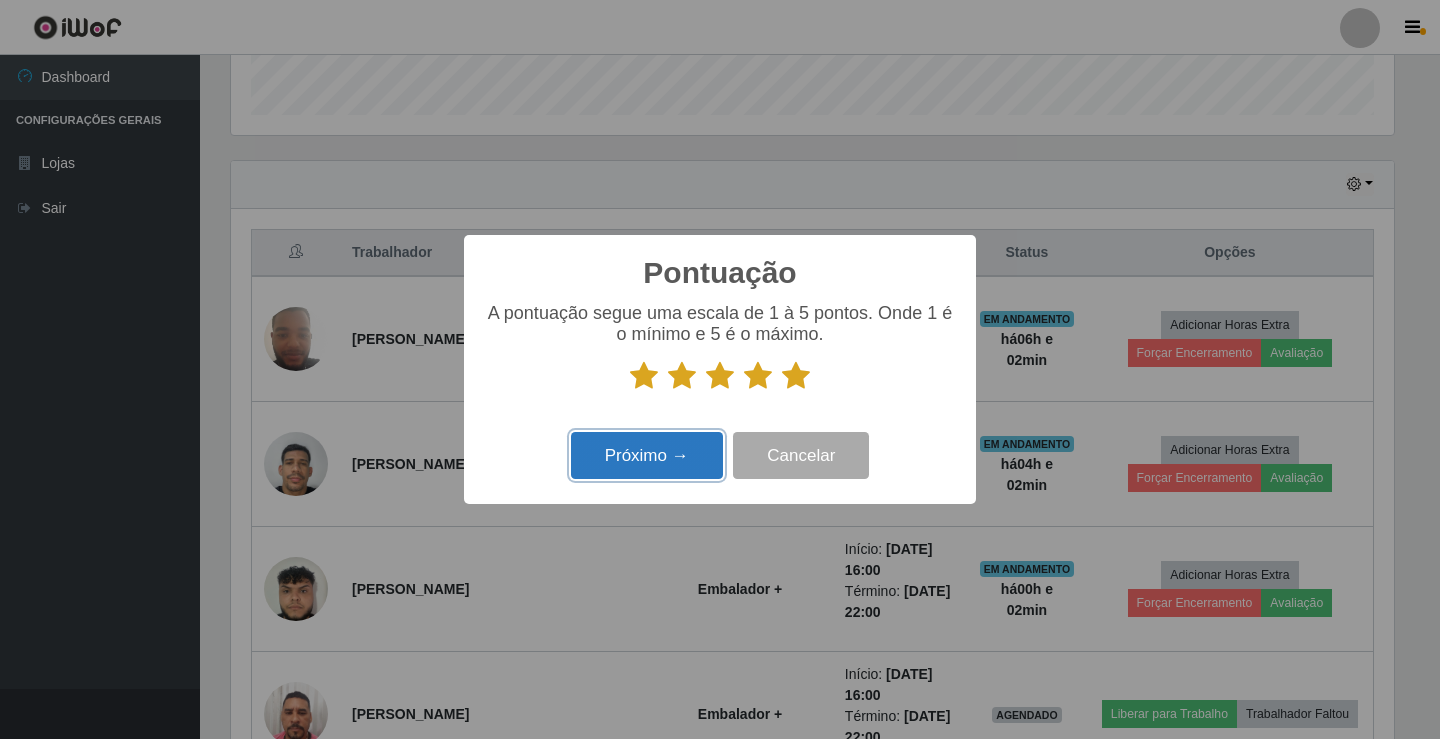 click on "Próximo →" at bounding box center (647, 455) 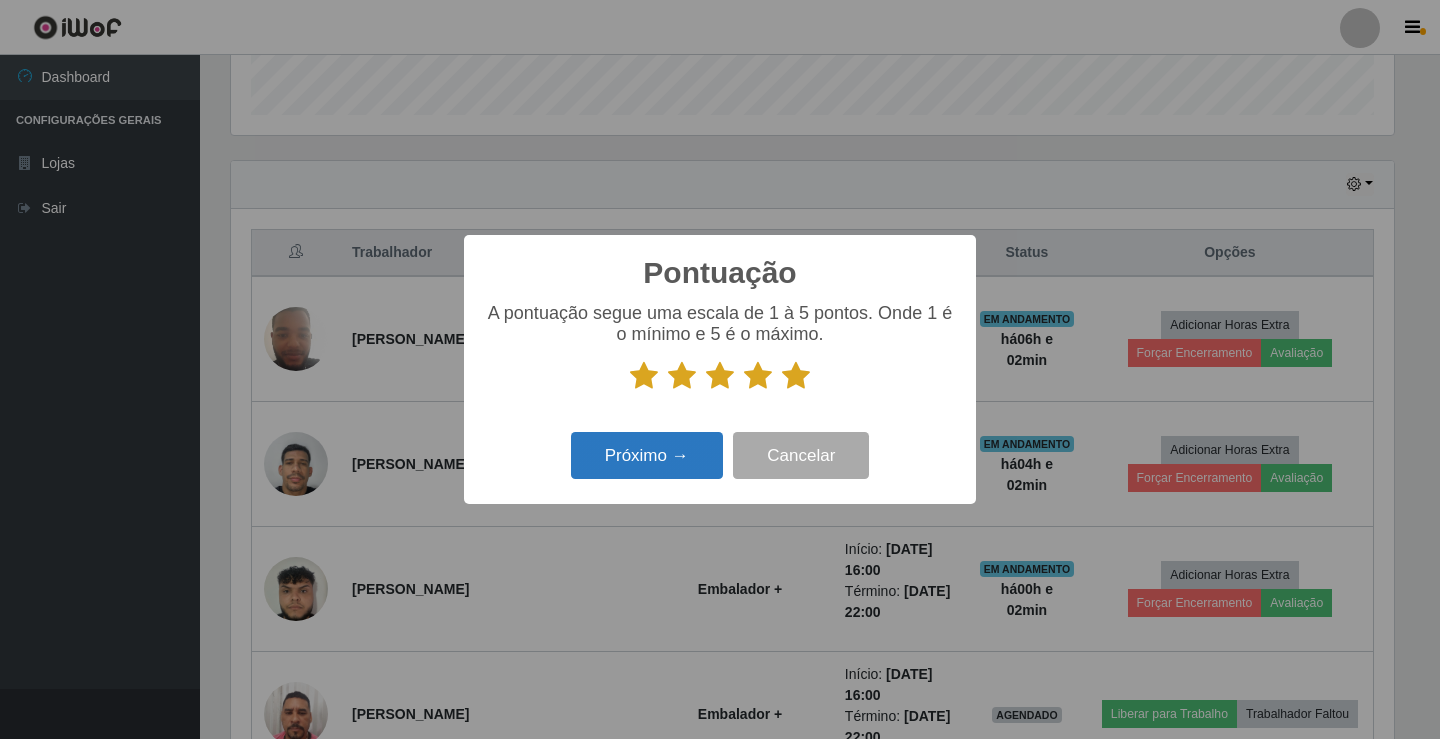 scroll, scrollTop: 999585, scrollLeft: 998837, axis: both 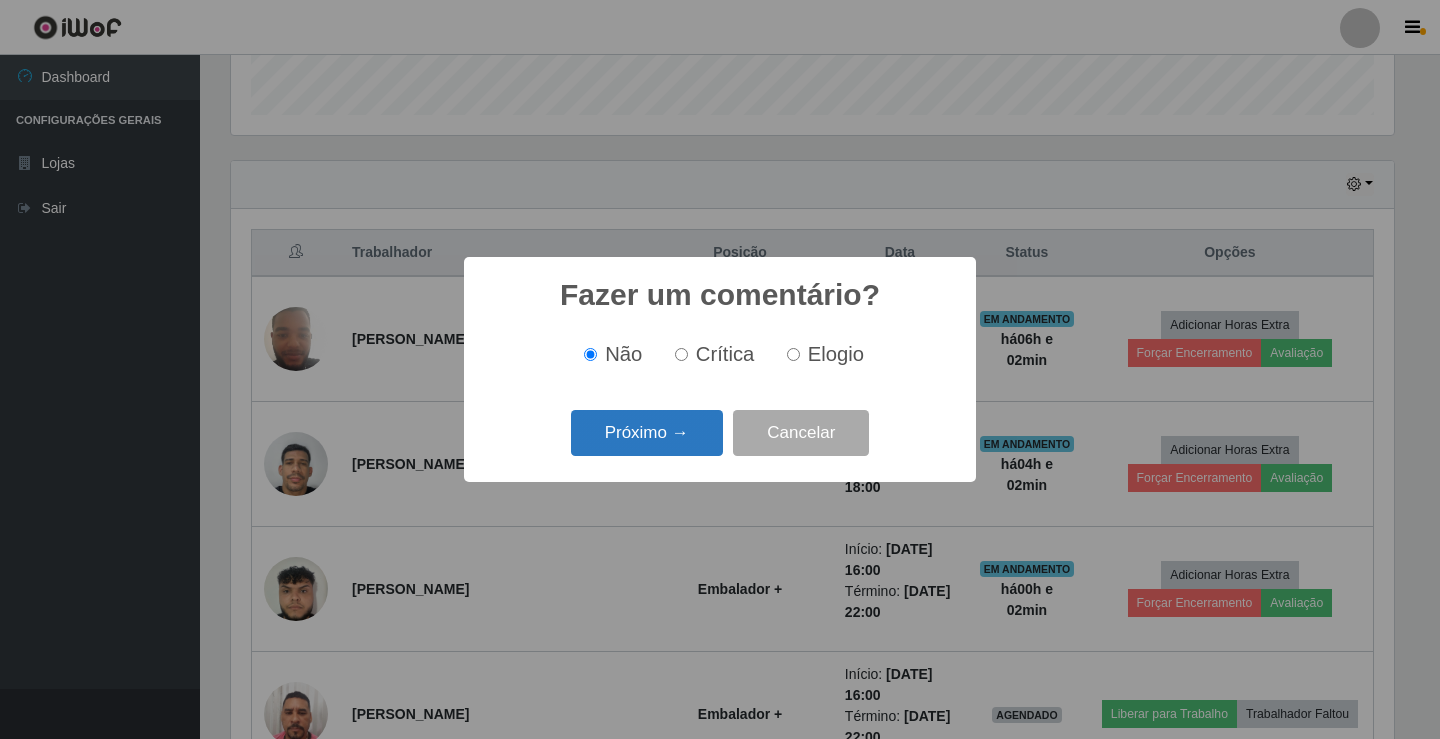click on "Próximo →" at bounding box center [647, 433] 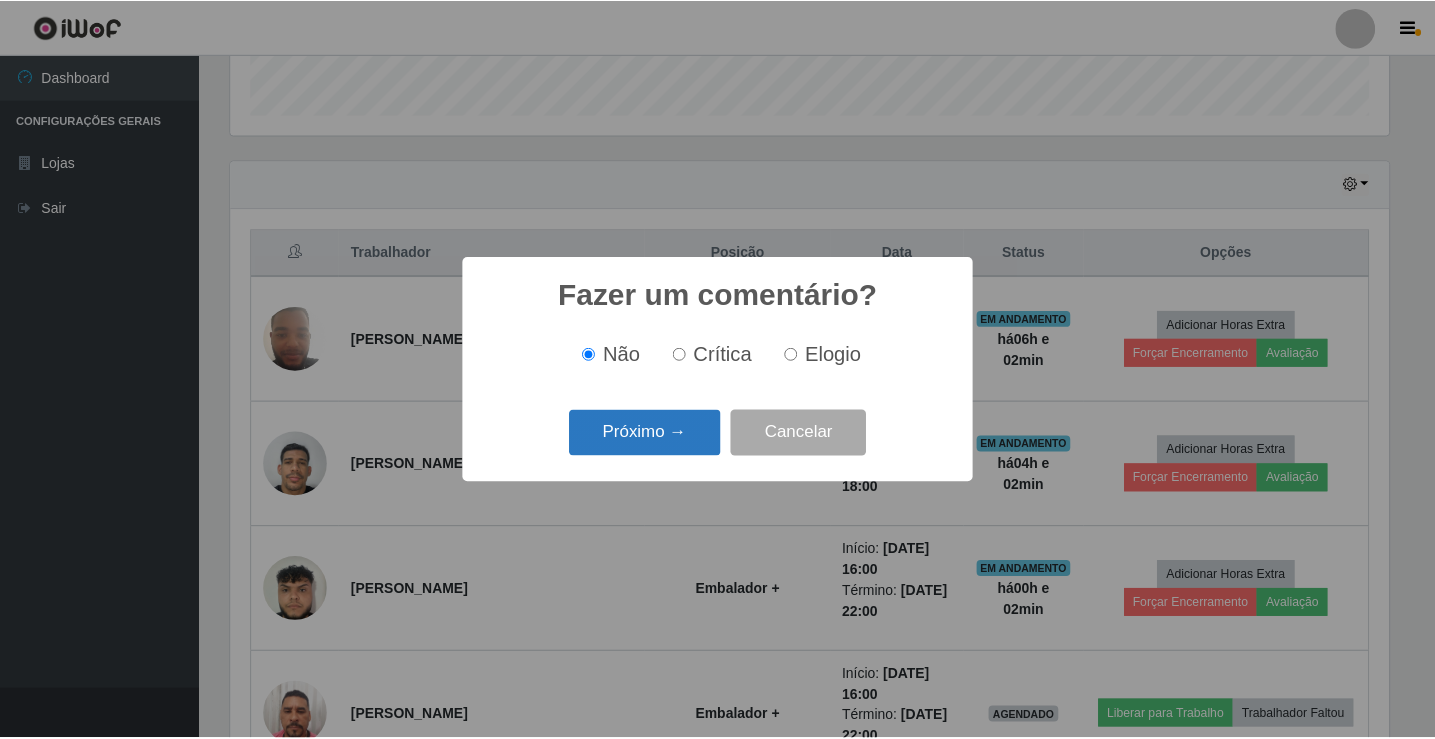 scroll, scrollTop: 999585, scrollLeft: 998837, axis: both 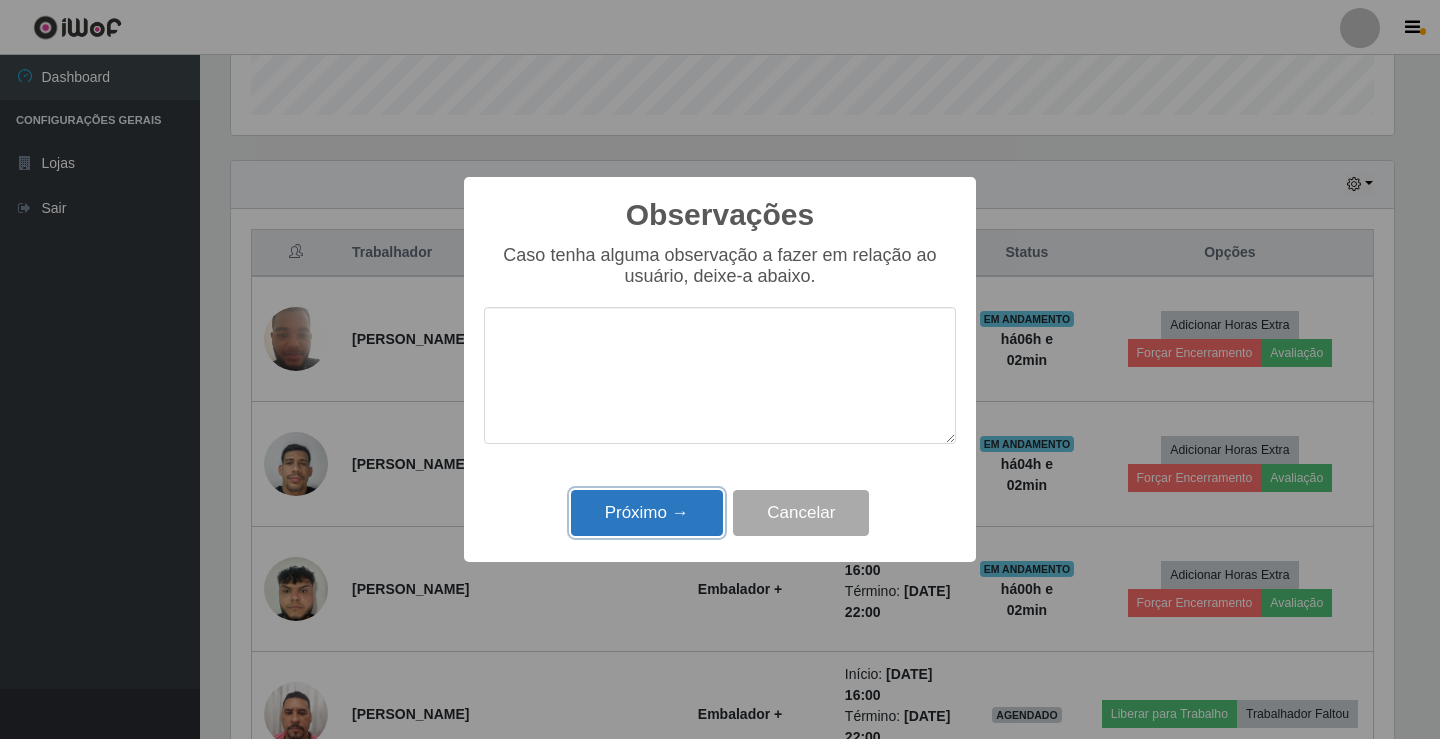 click on "Próximo →" at bounding box center [647, 513] 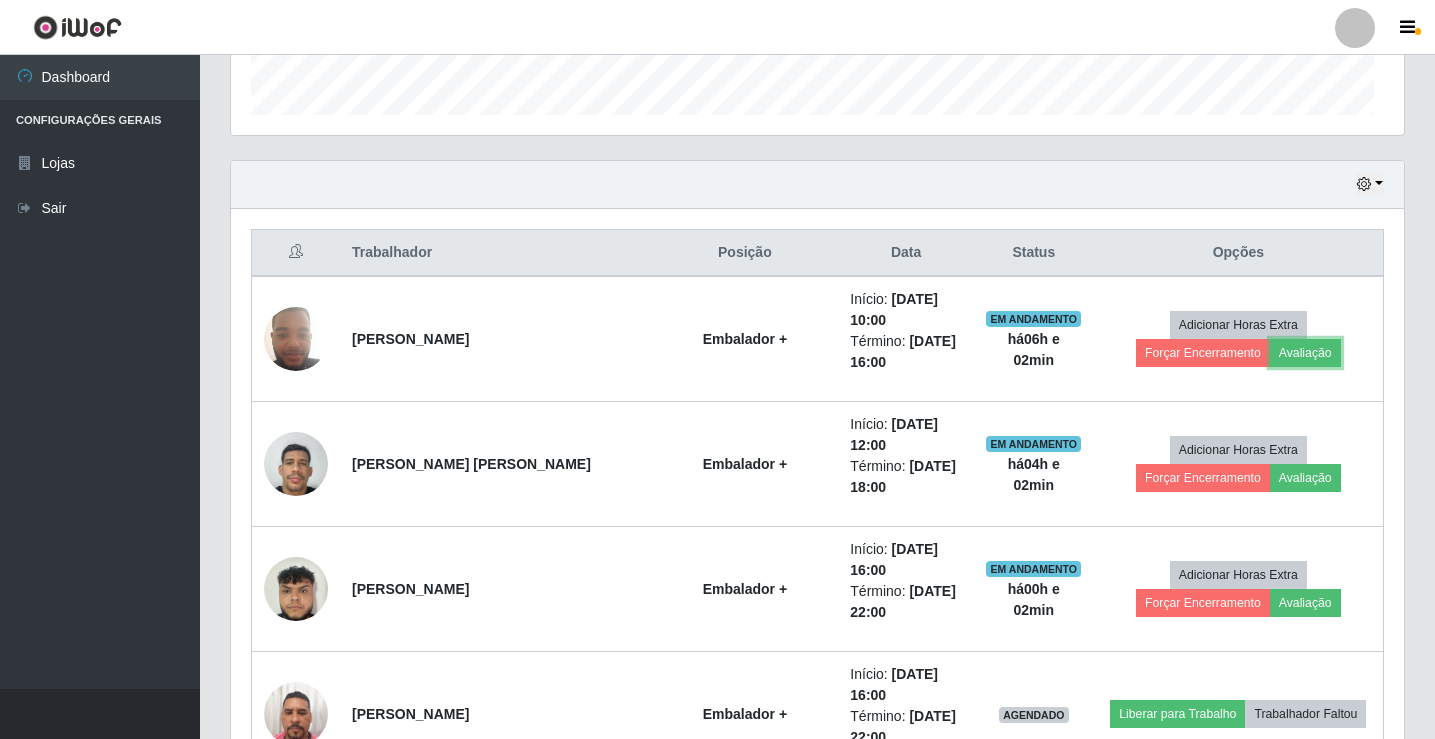 scroll, scrollTop: 999585, scrollLeft: 998827, axis: both 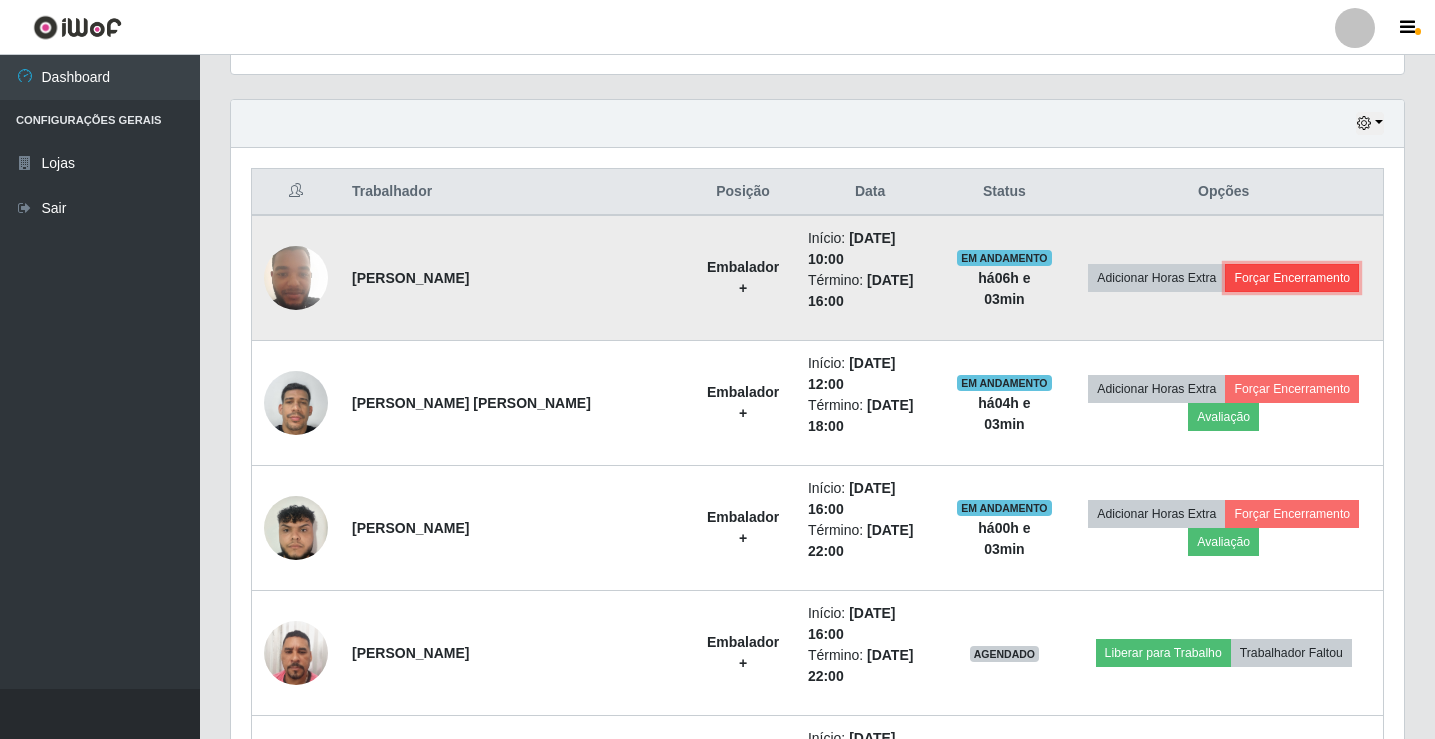 click on "Forçar Encerramento" at bounding box center [1292, 278] 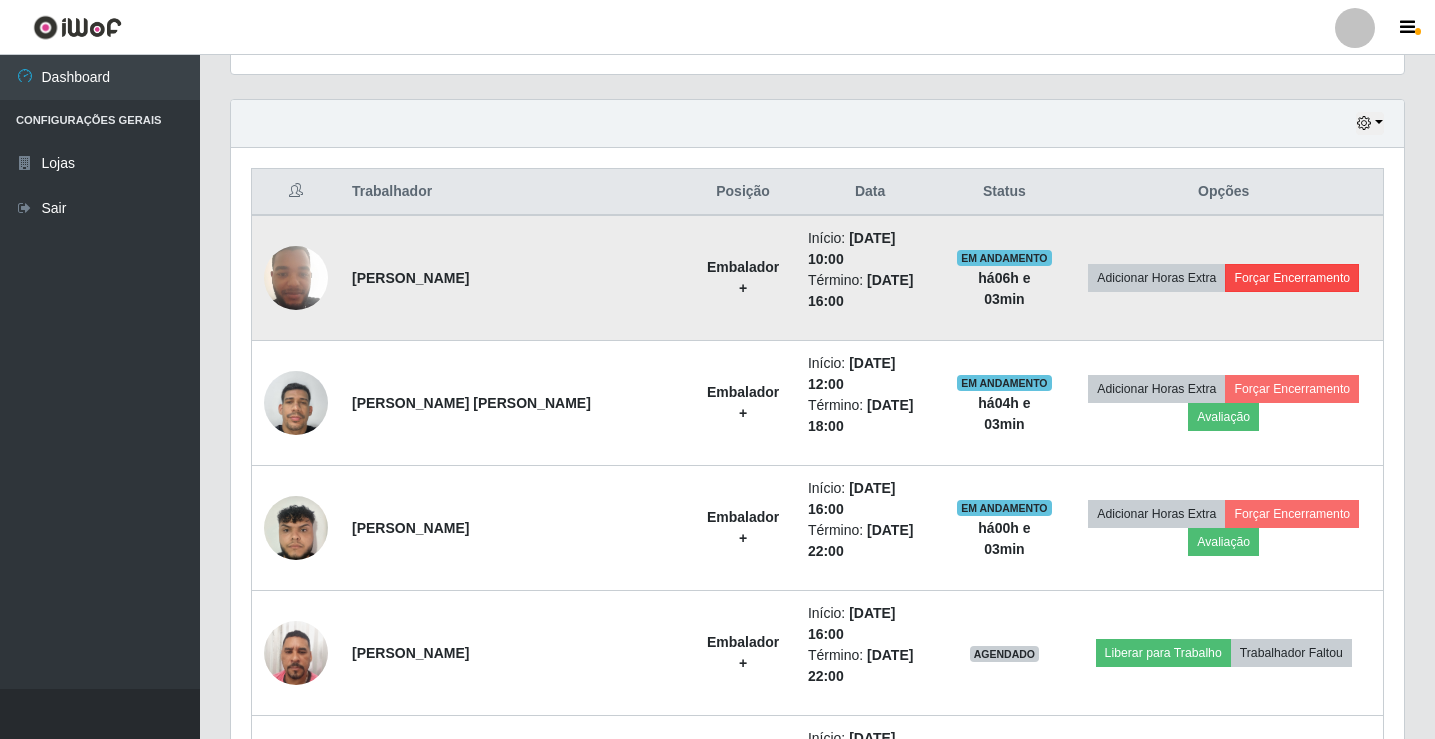 scroll, scrollTop: 999585, scrollLeft: 998837, axis: both 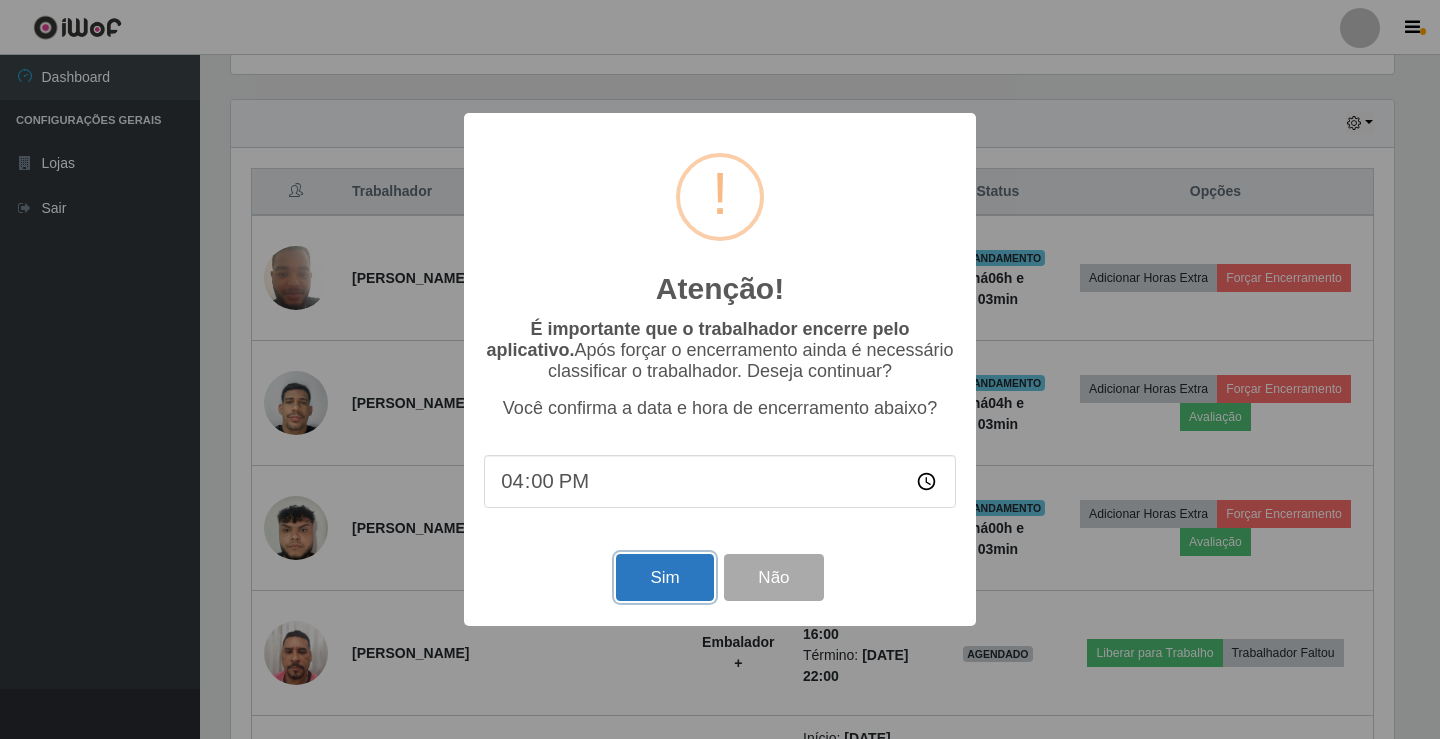 click on "Sim" at bounding box center (664, 577) 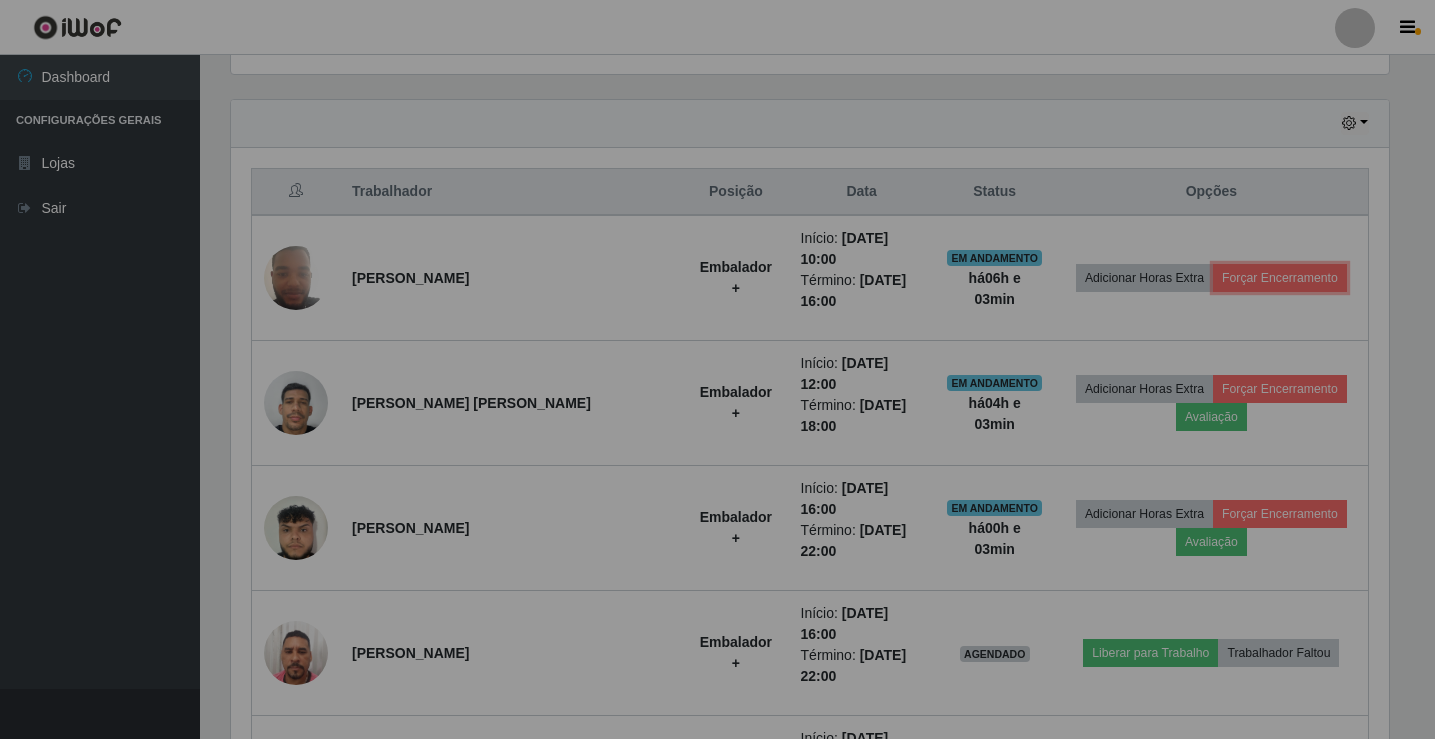 scroll, scrollTop: 999585, scrollLeft: 998827, axis: both 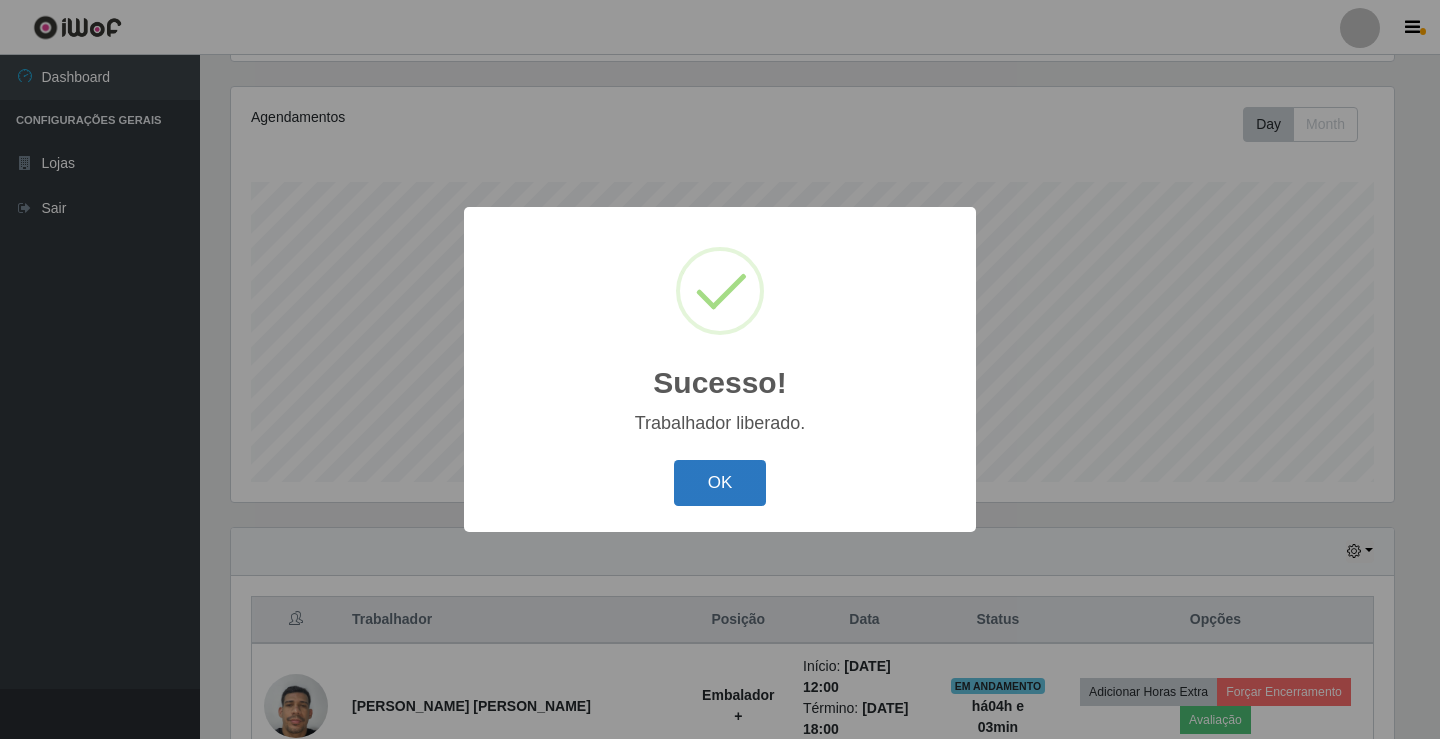 click on "OK" at bounding box center (720, 483) 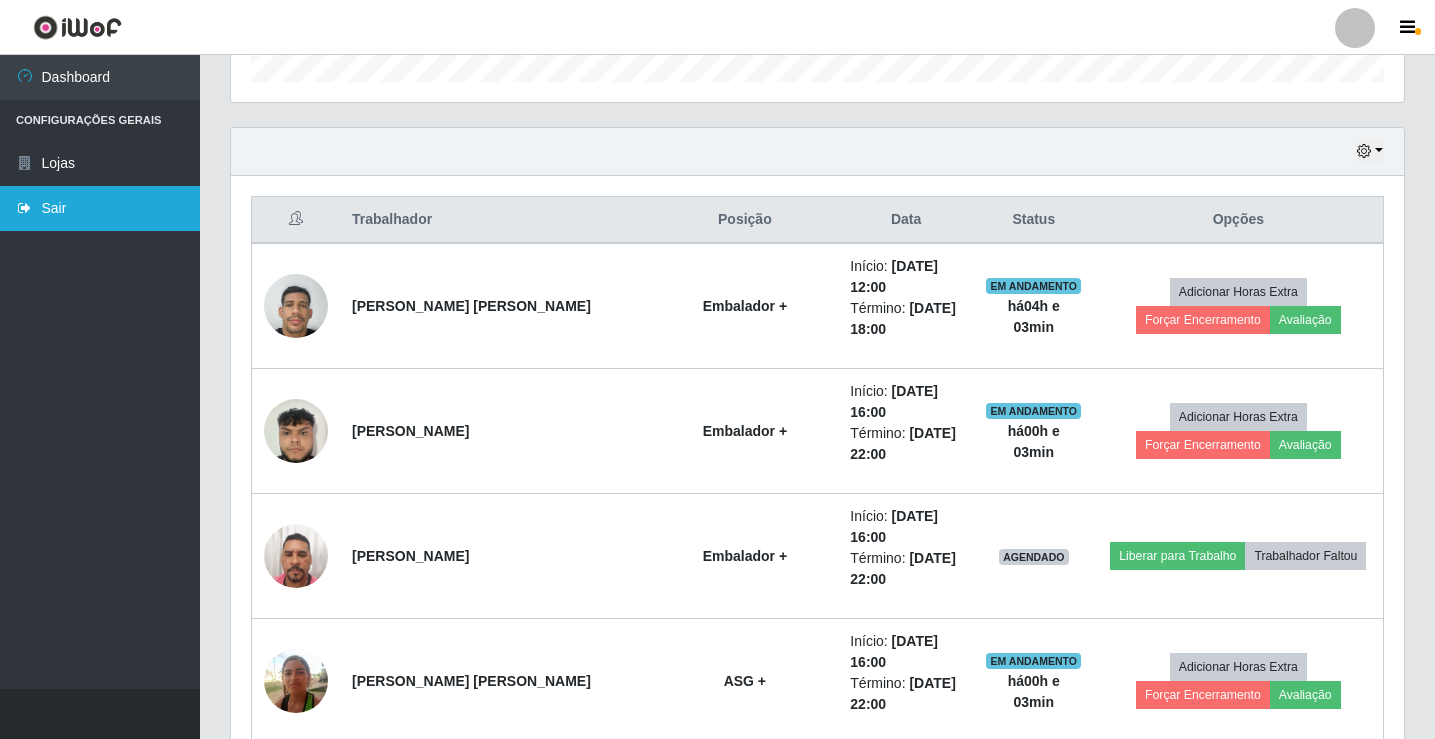 click on "Sair" at bounding box center [100, 208] 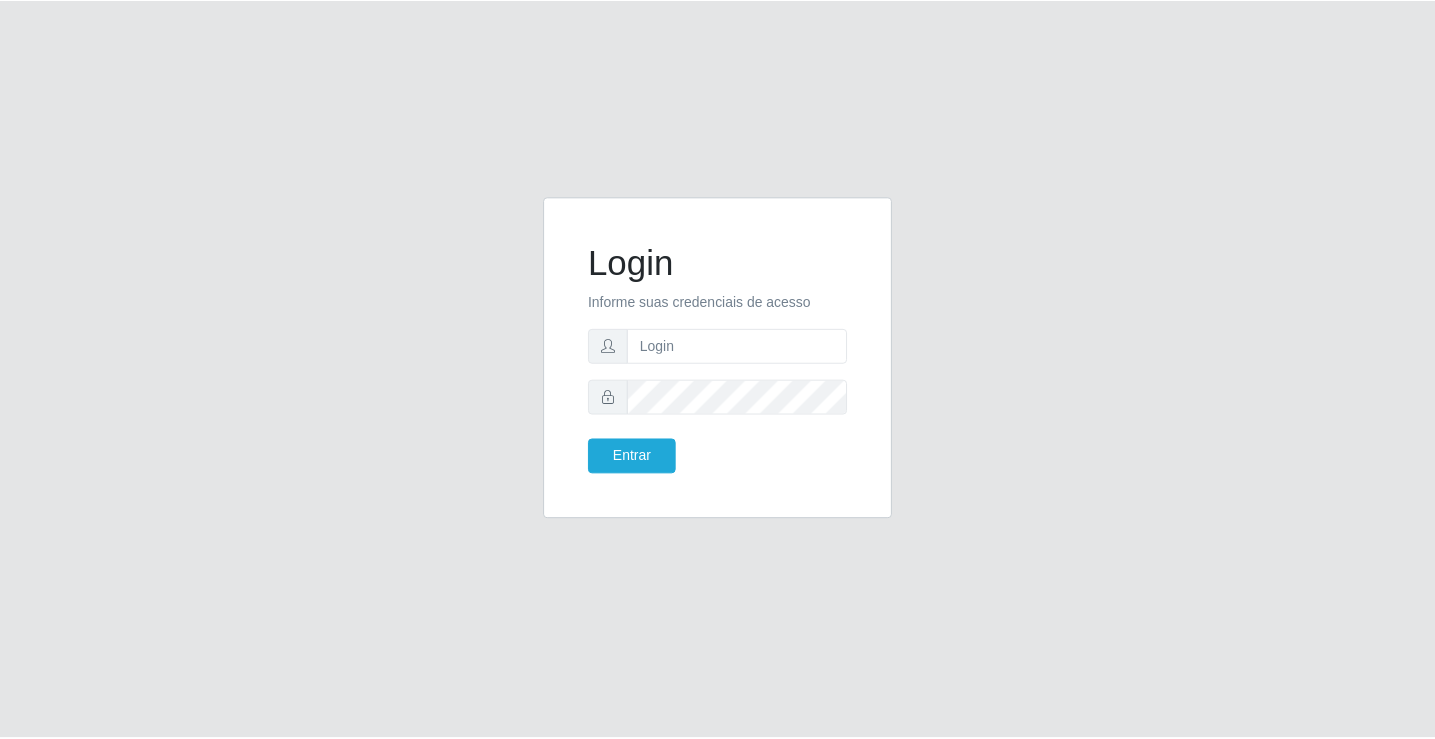 scroll, scrollTop: 0, scrollLeft: 0, axis: both 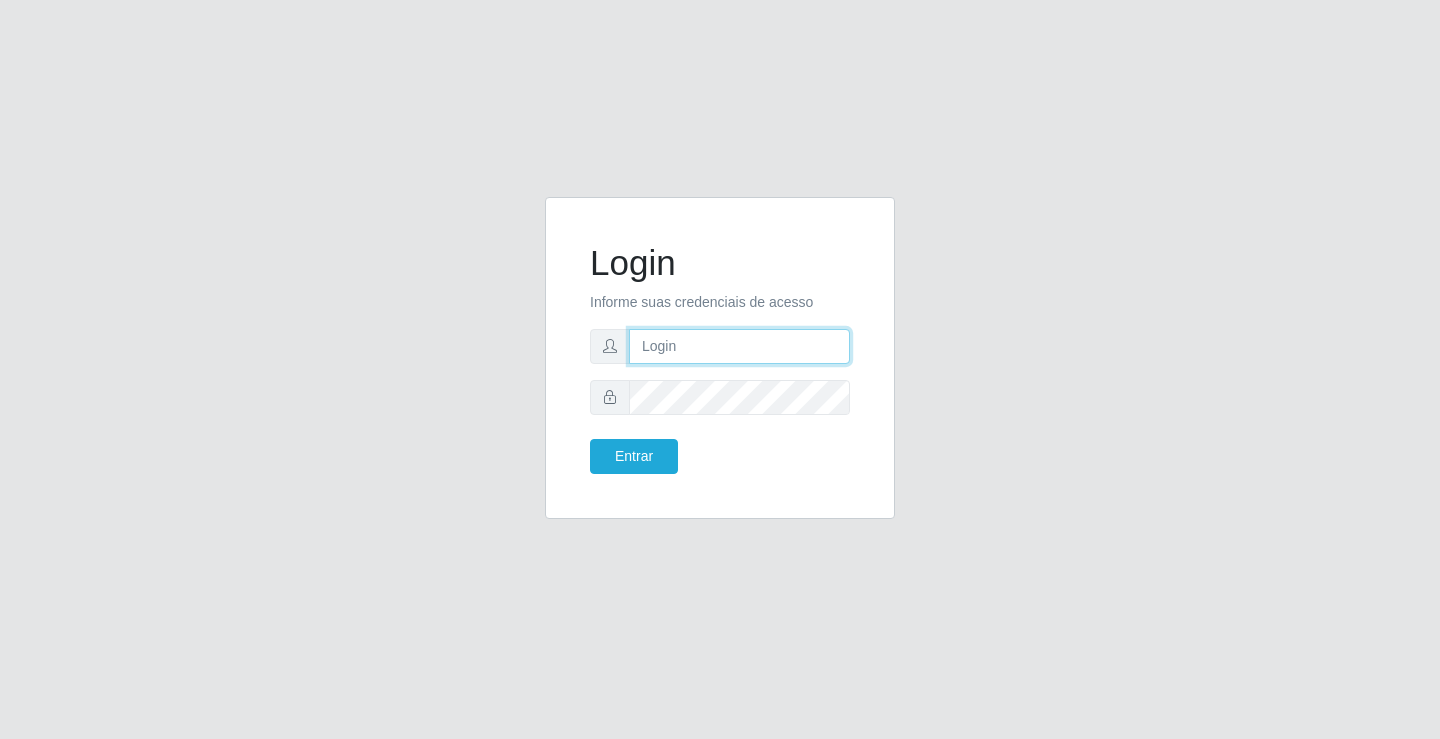 click at bounding box center (739, 346) 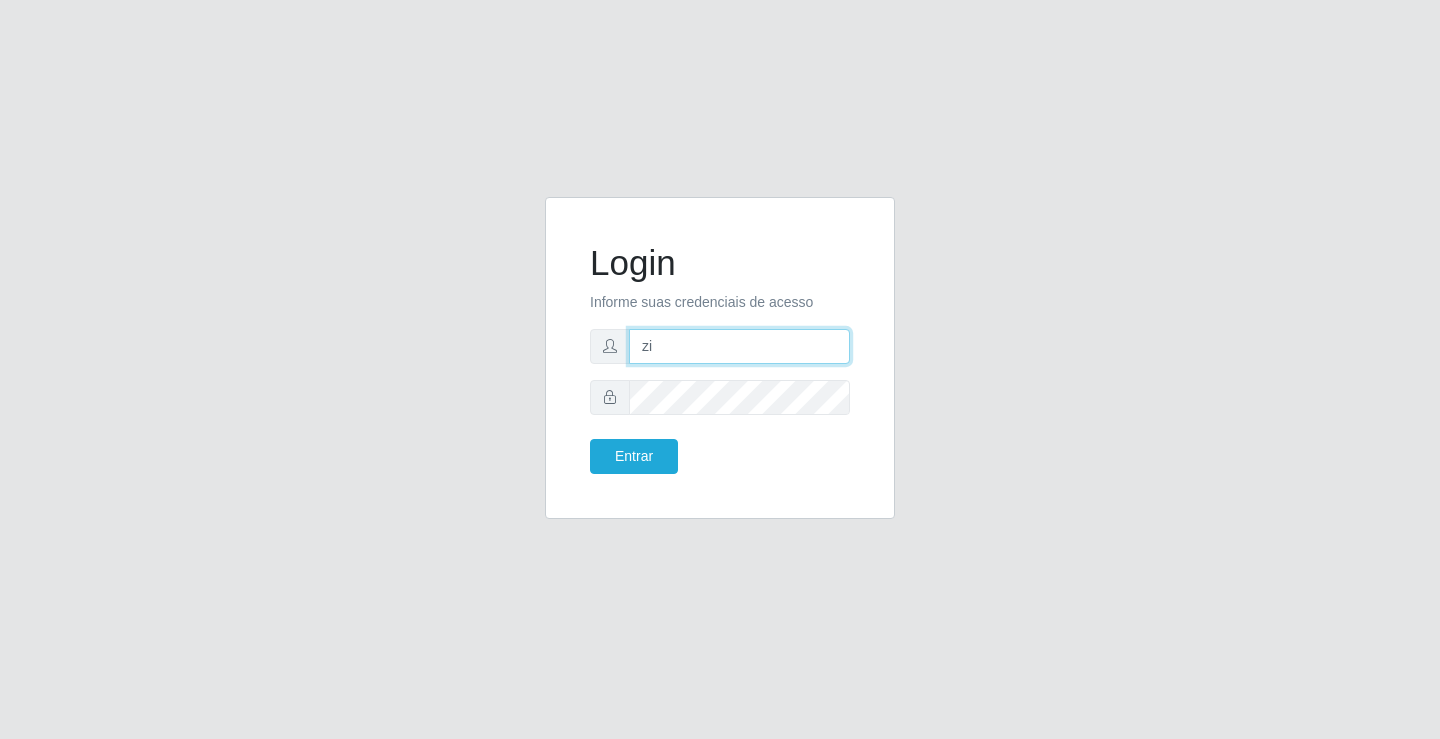type on "zivaneide@ideal" 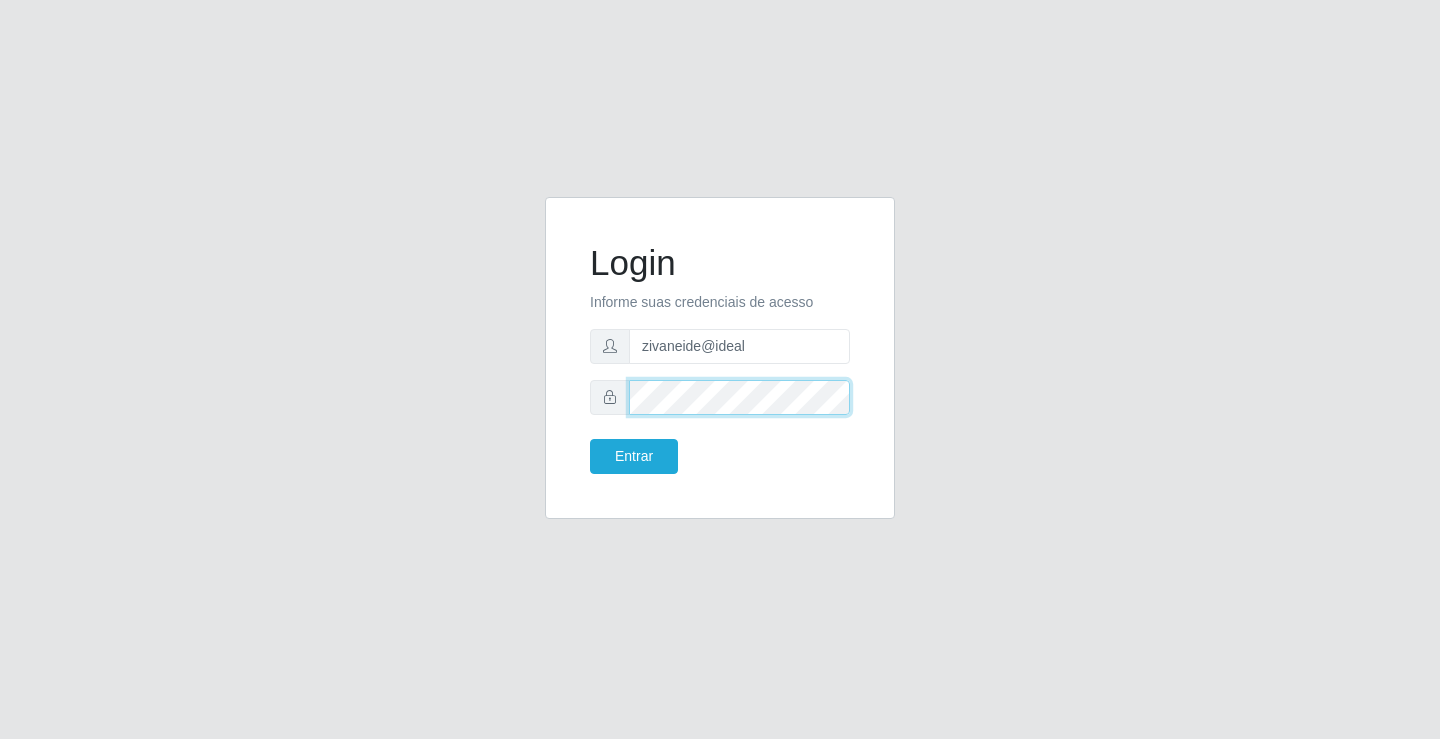 click on "Entrar" at bounding box center [634, 456] 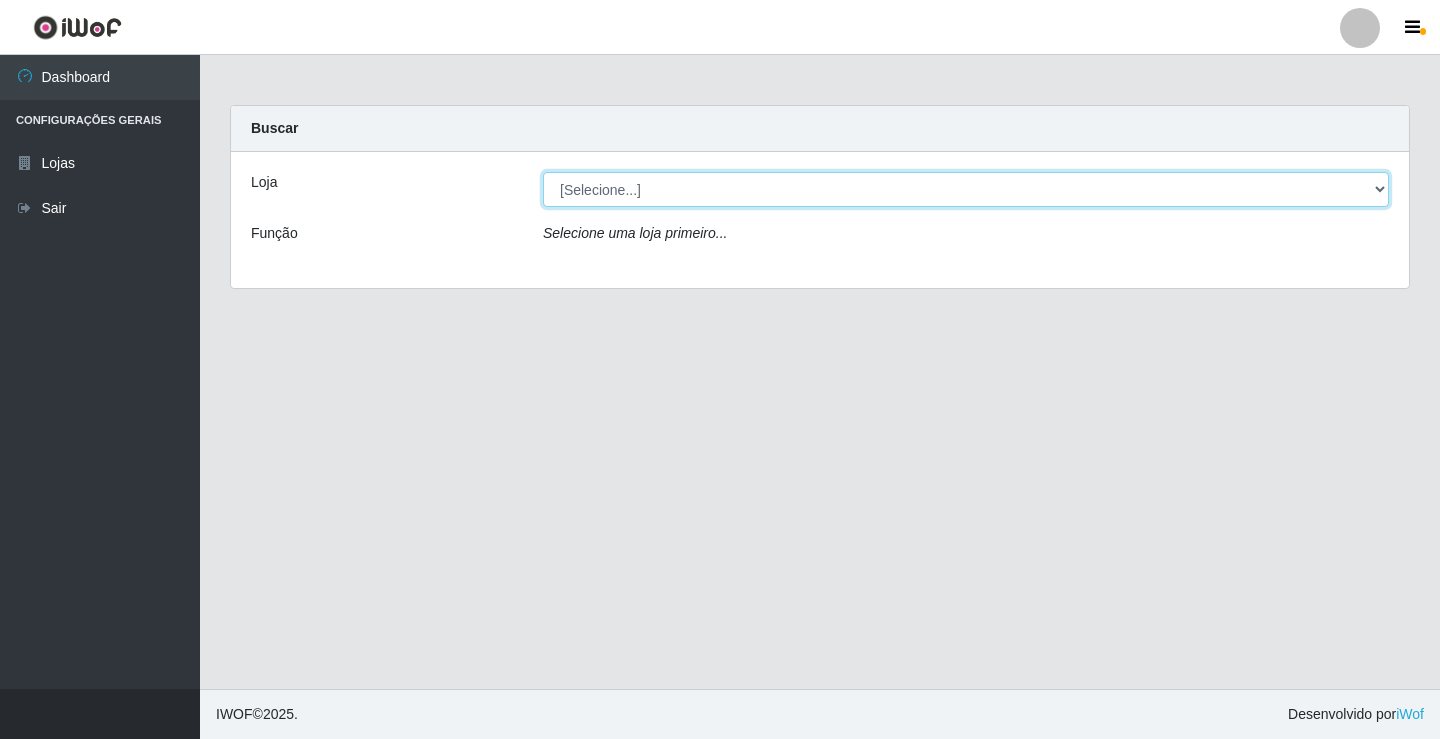 click on "[Selecione...] Ideal - Conceição" at bounding box center [966, 189] 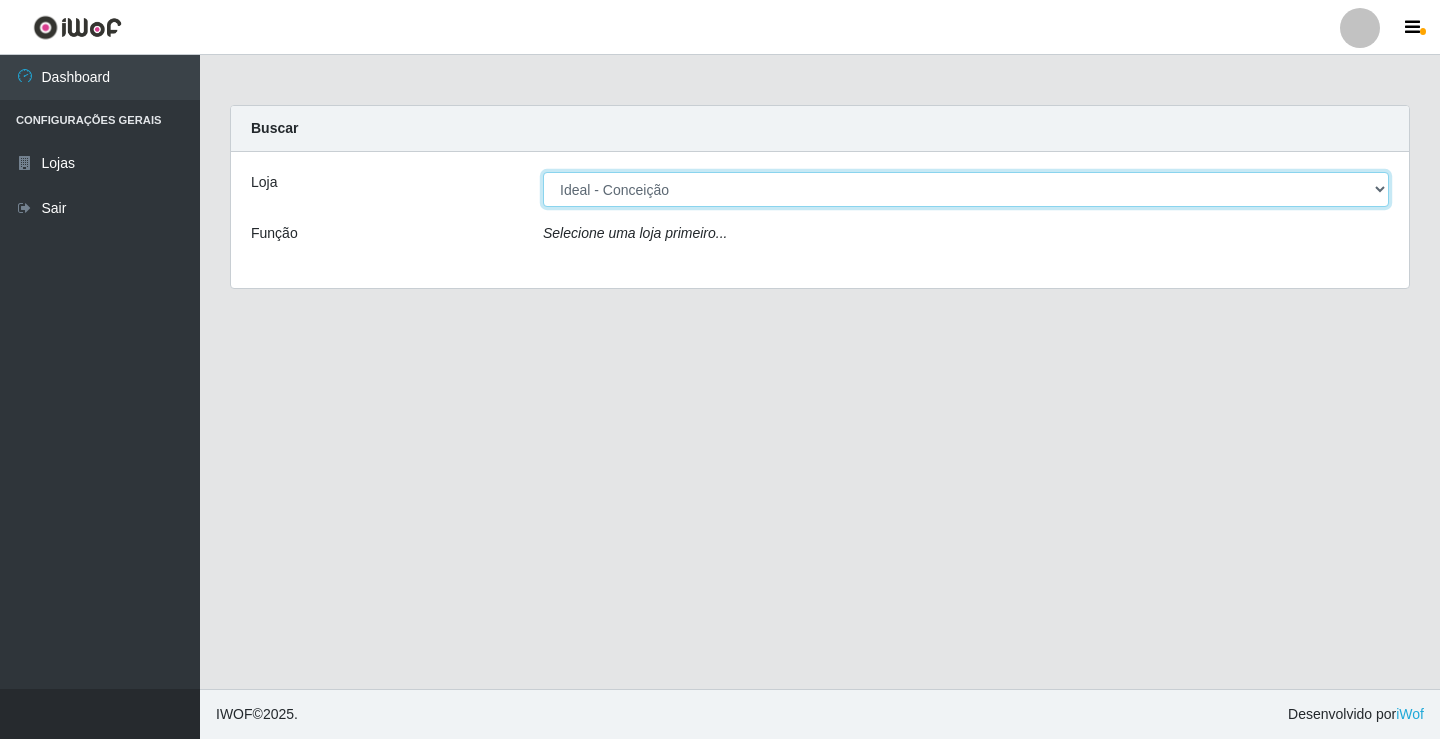 click on "[Selecione...] Ideal - Conceição" at bounding box center [966, 189] 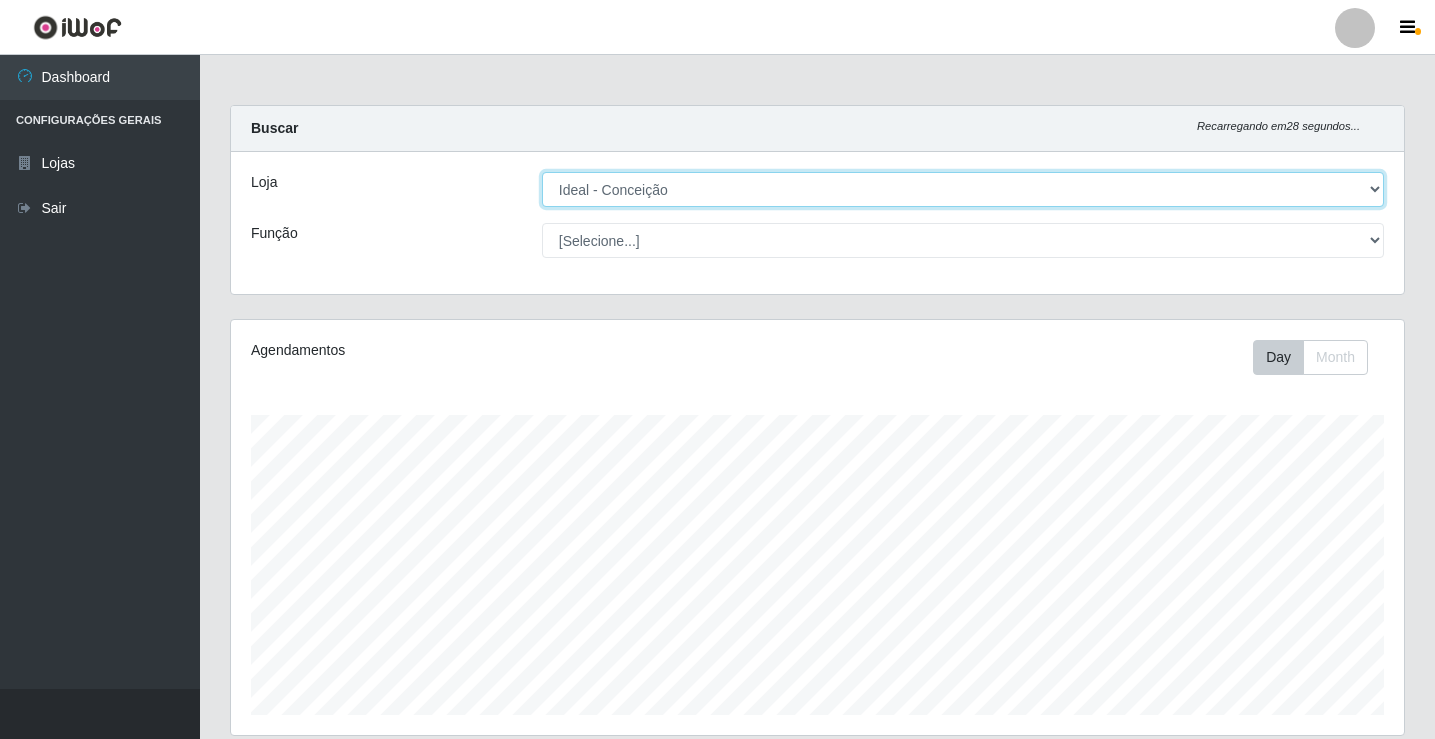 scroll, scrollTop: 999585, scrollLeft: 998827, axis: both 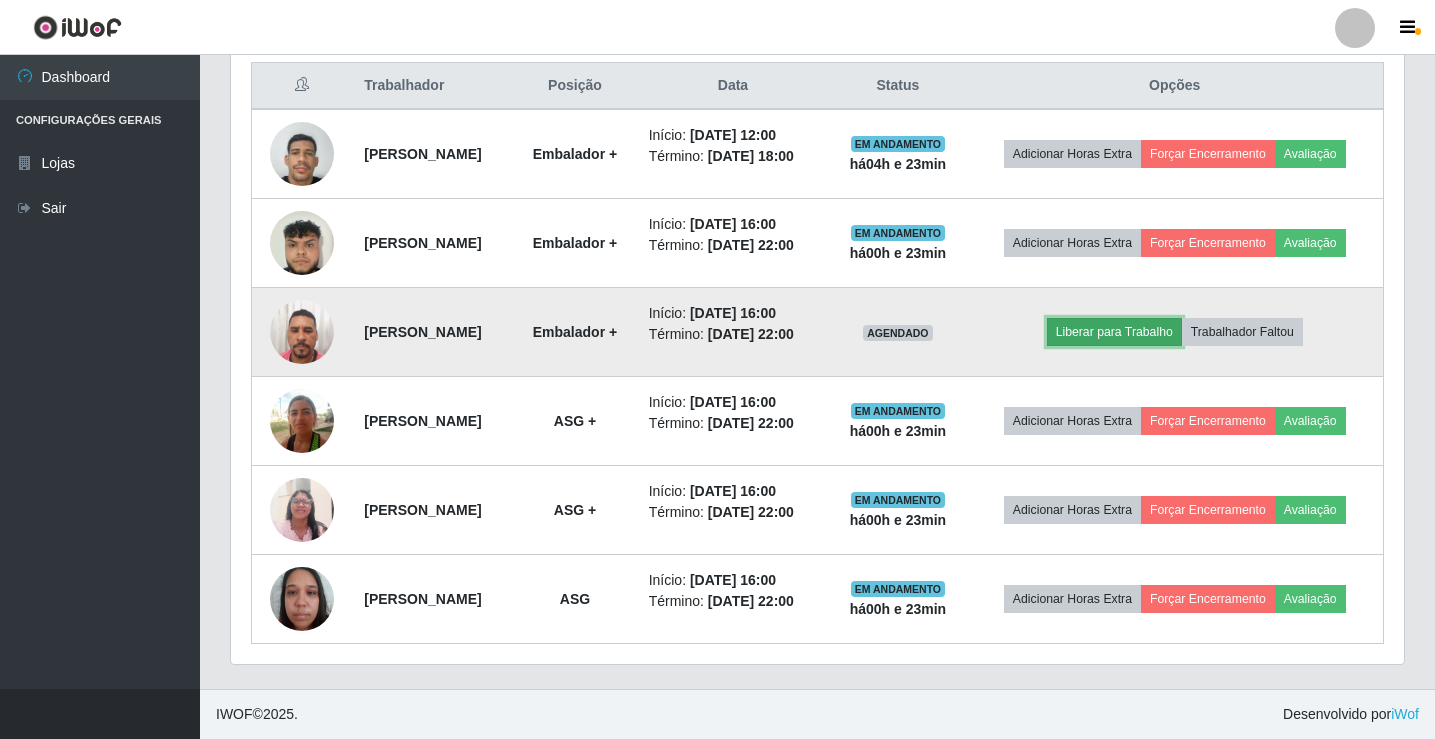click on "Liberar para Trabalho" at bounding box center [1114, 332] 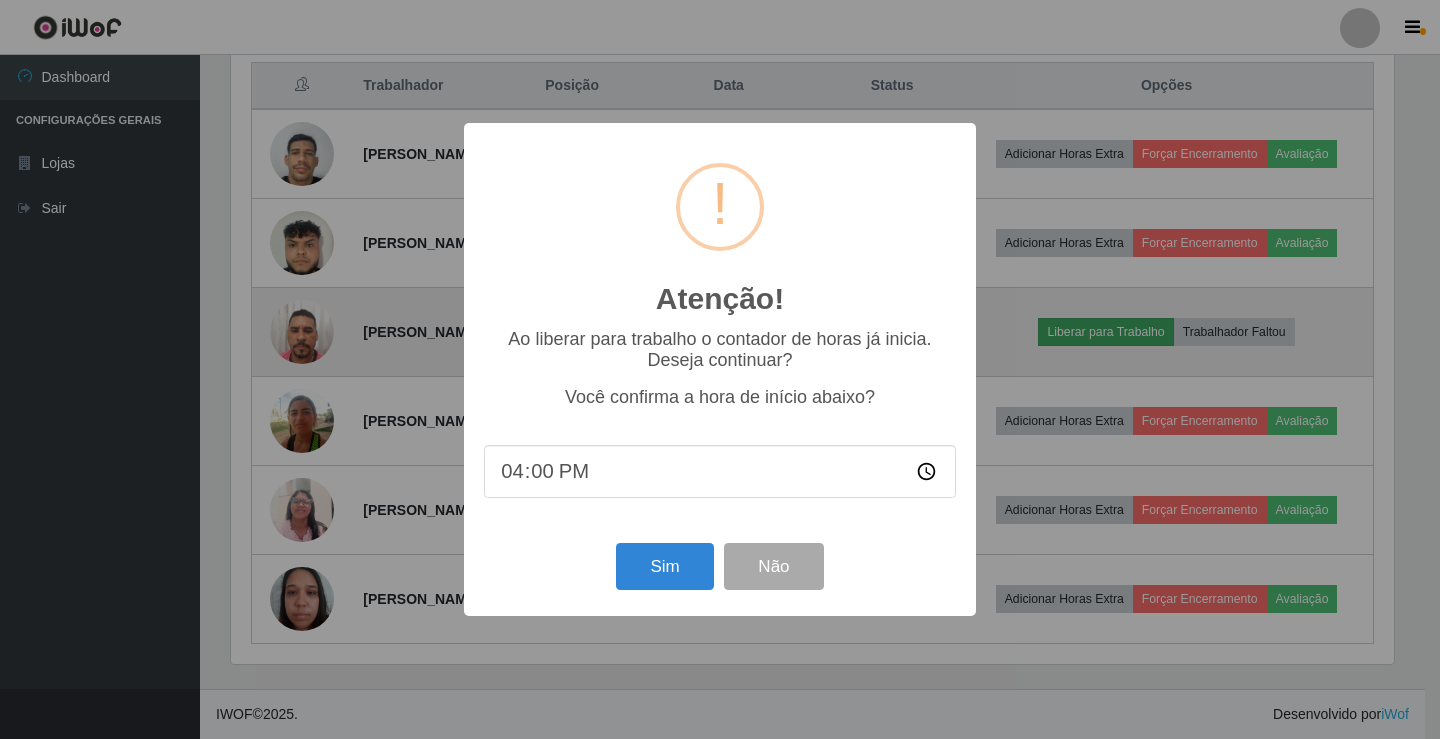 scroll, scrollTop: 999585, scrollLeft: 998837, axis: both 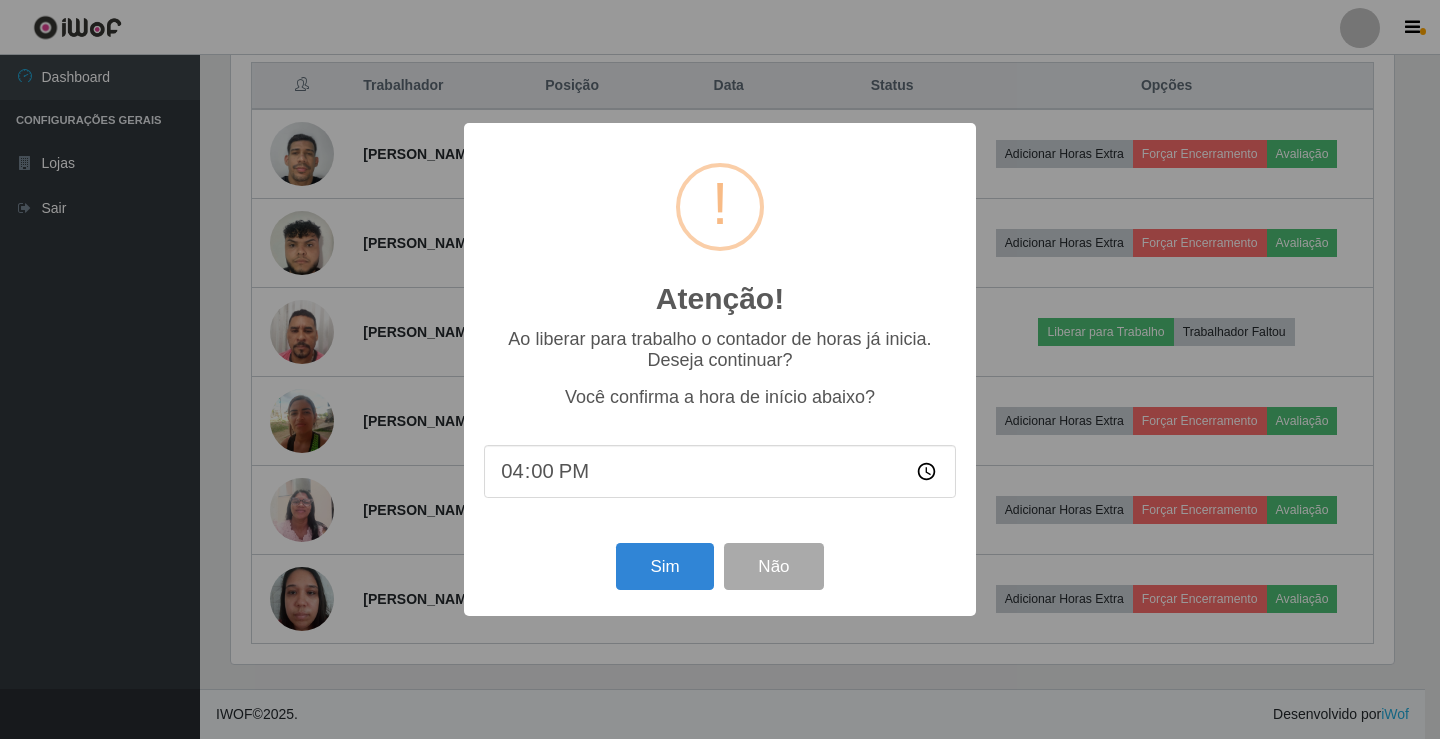 click on "16:00" at bounding box center [720, 471] 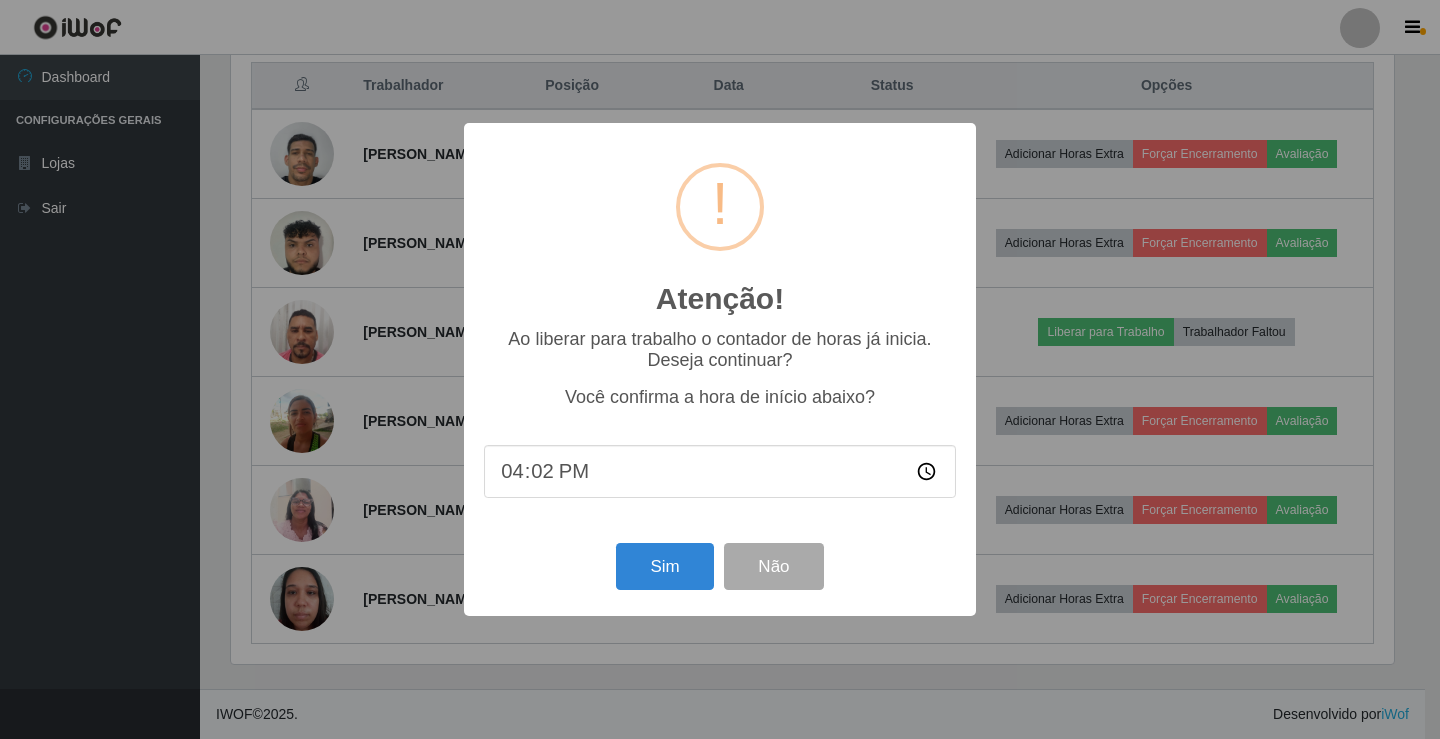 type on "16:20" 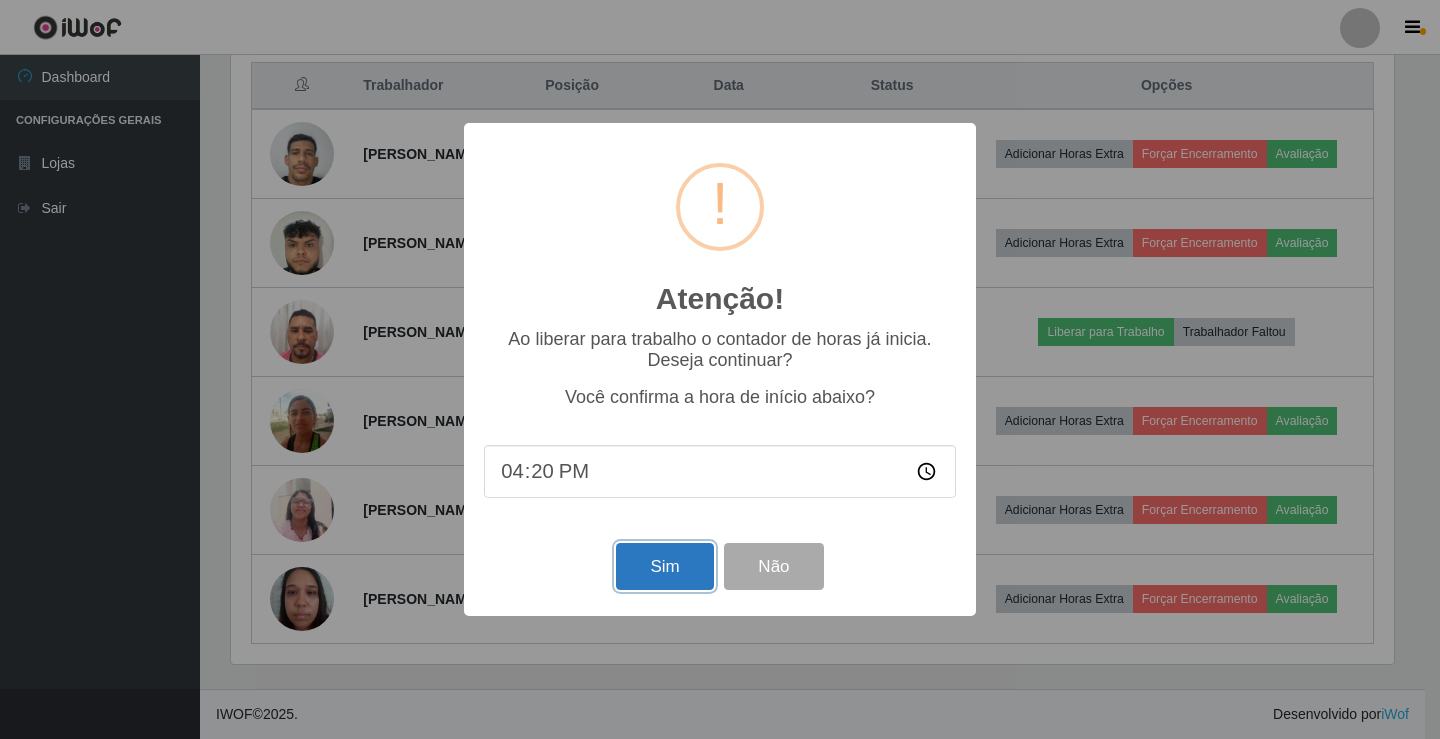 click on "Sim" at bounding box center [664, 566] 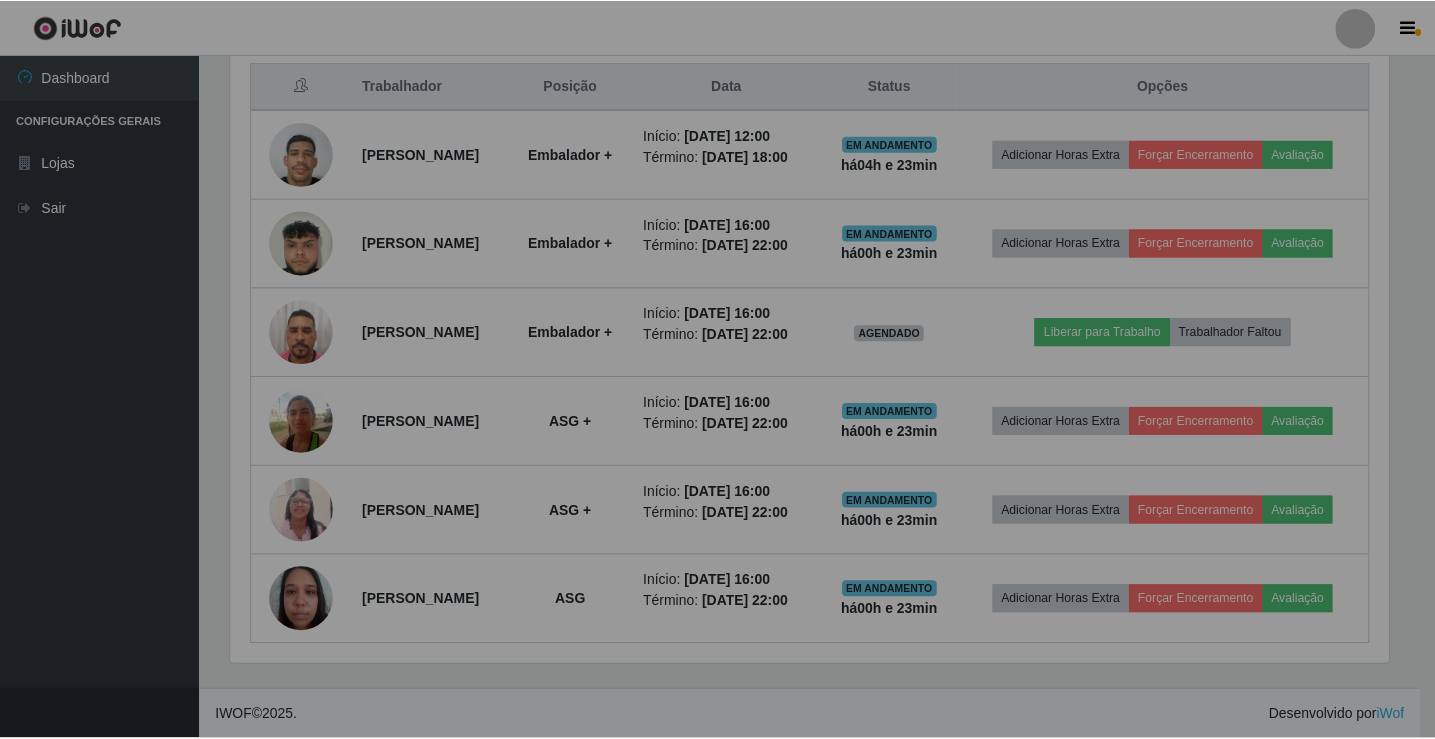 scroll, scrollTop: 999585, scrollLeft: 998827, axis: both 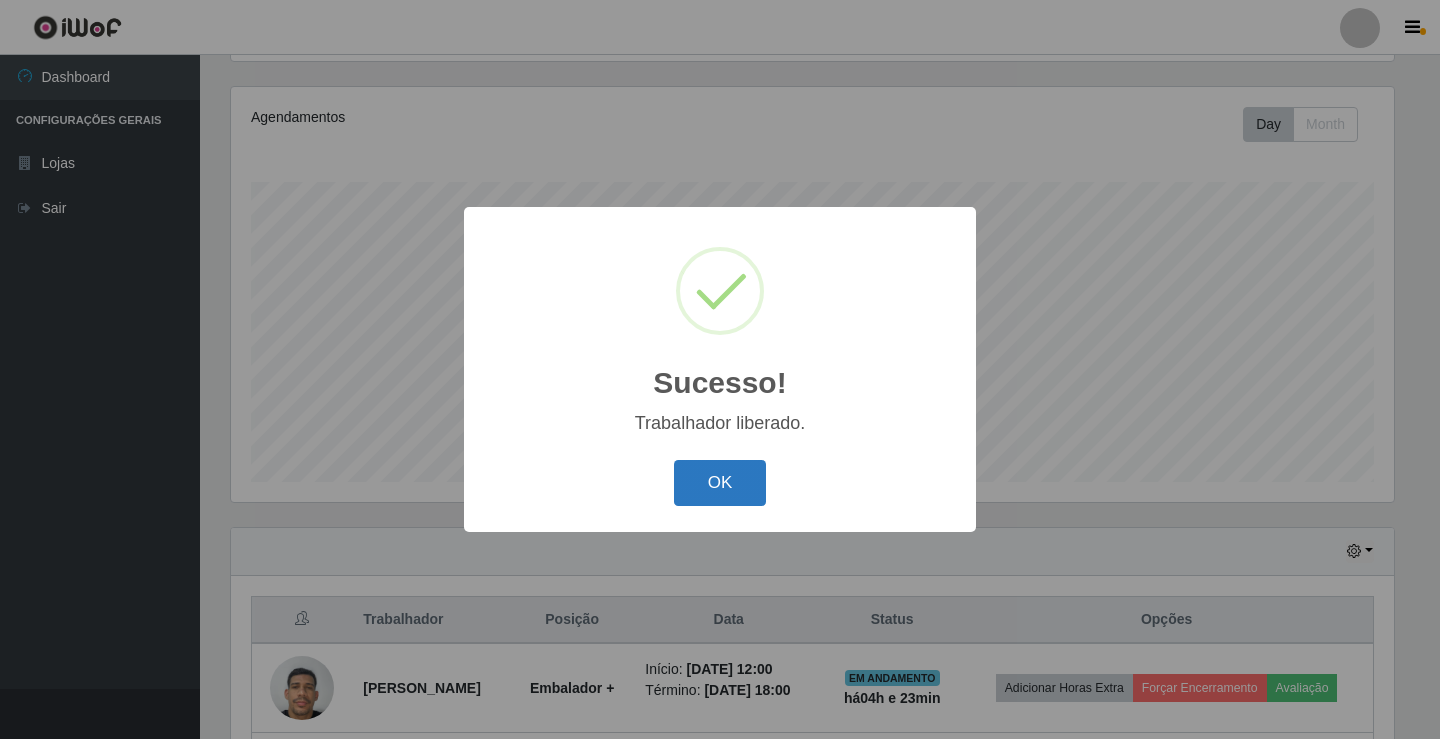 click on "OK" at bounding box center (720, 483) 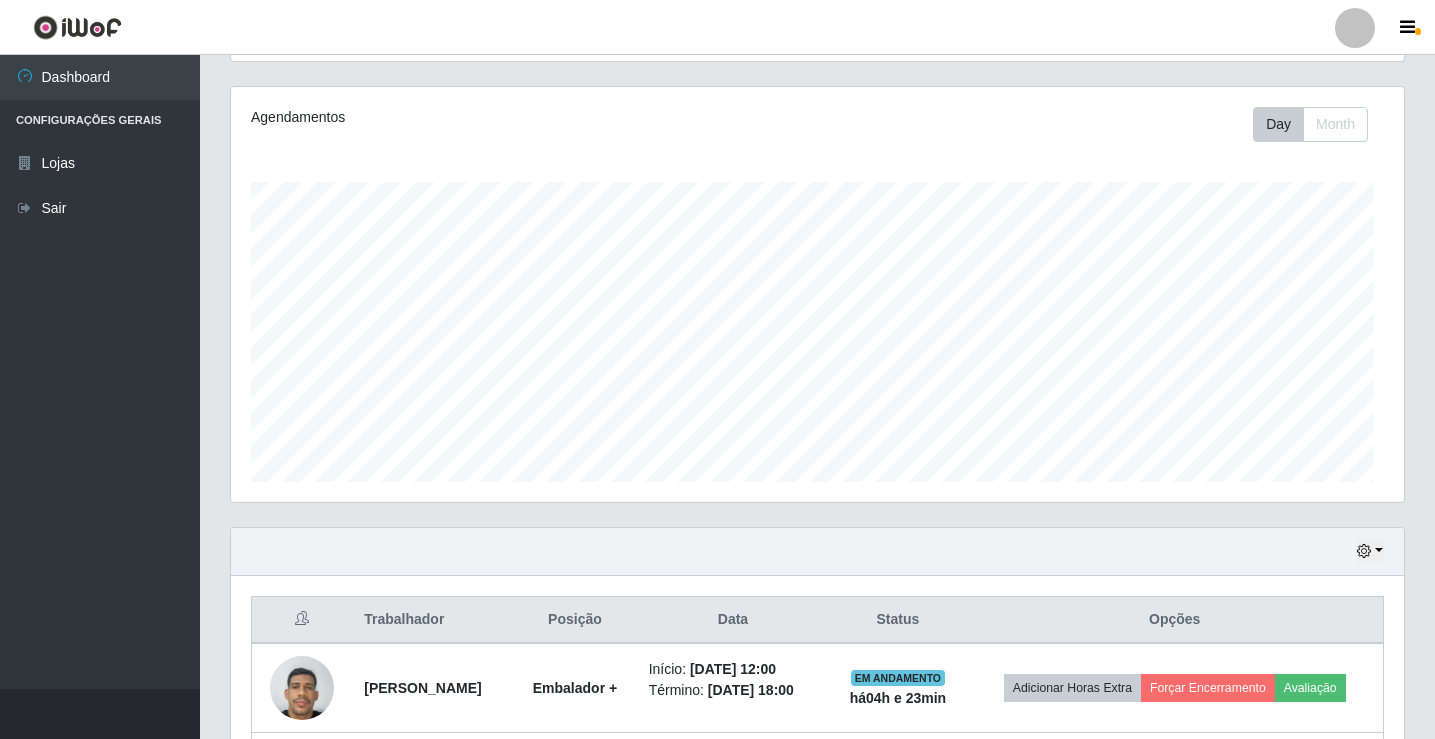 scroll, scrollTop: 999585, scrollLeft: 998827, axis: both 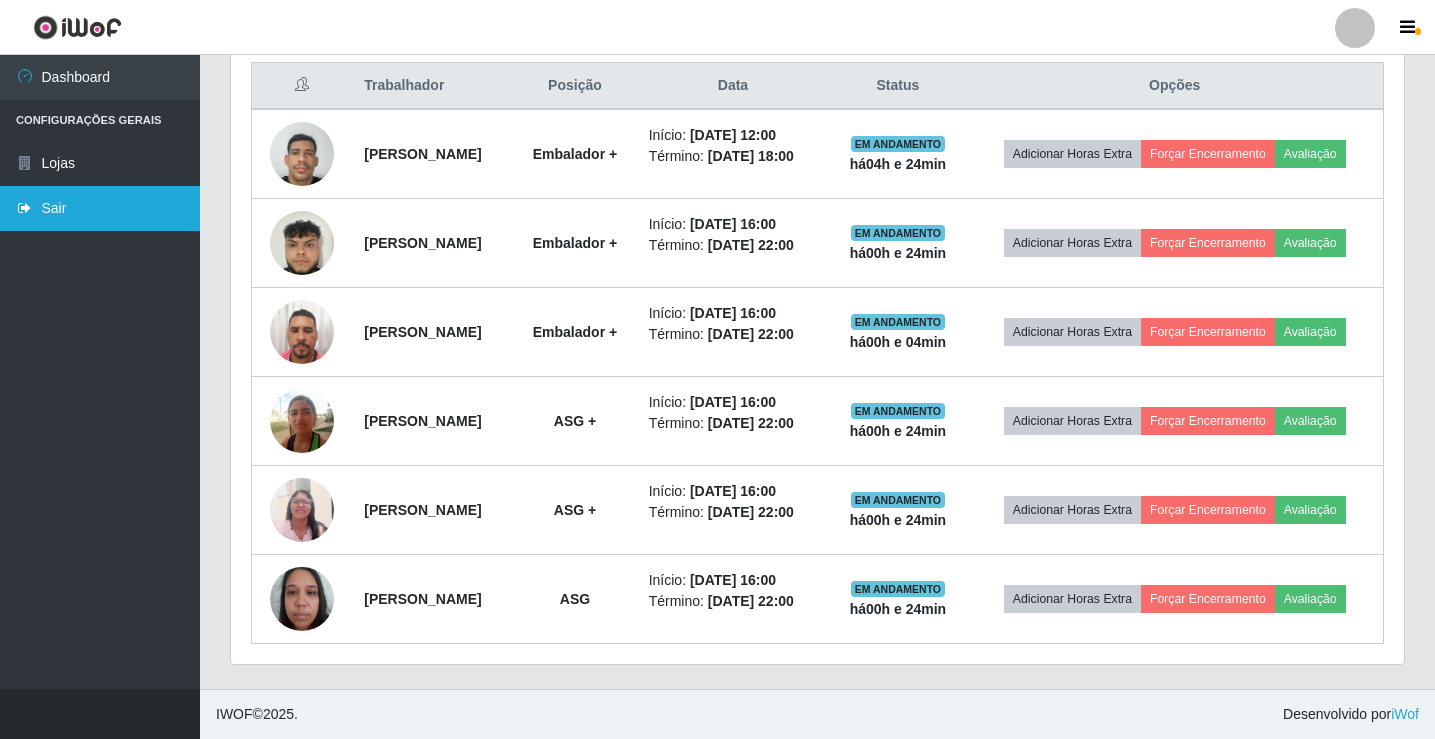 click on "Sair" at bounding box center (100, 208) 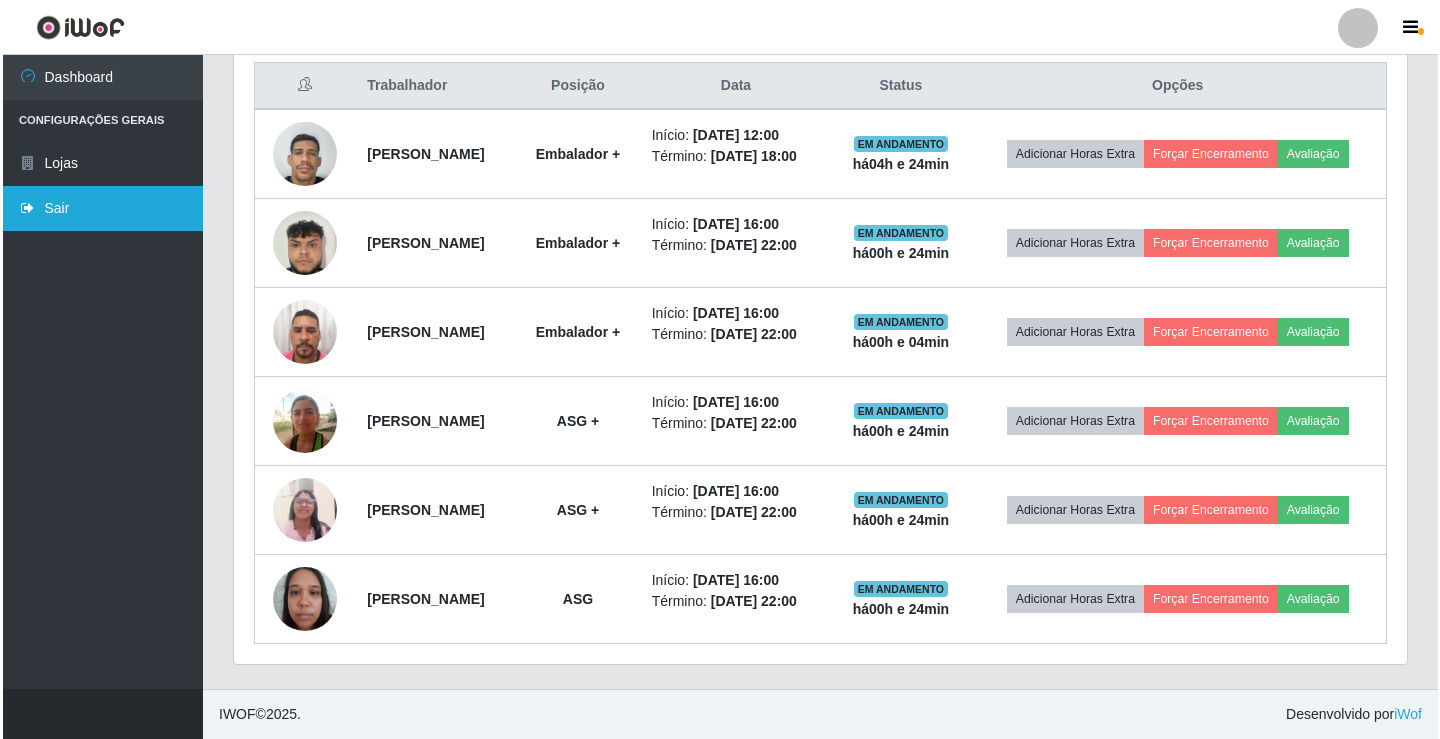 scroll, scrollTop: 0, scrollLeft: 0, axis: both 